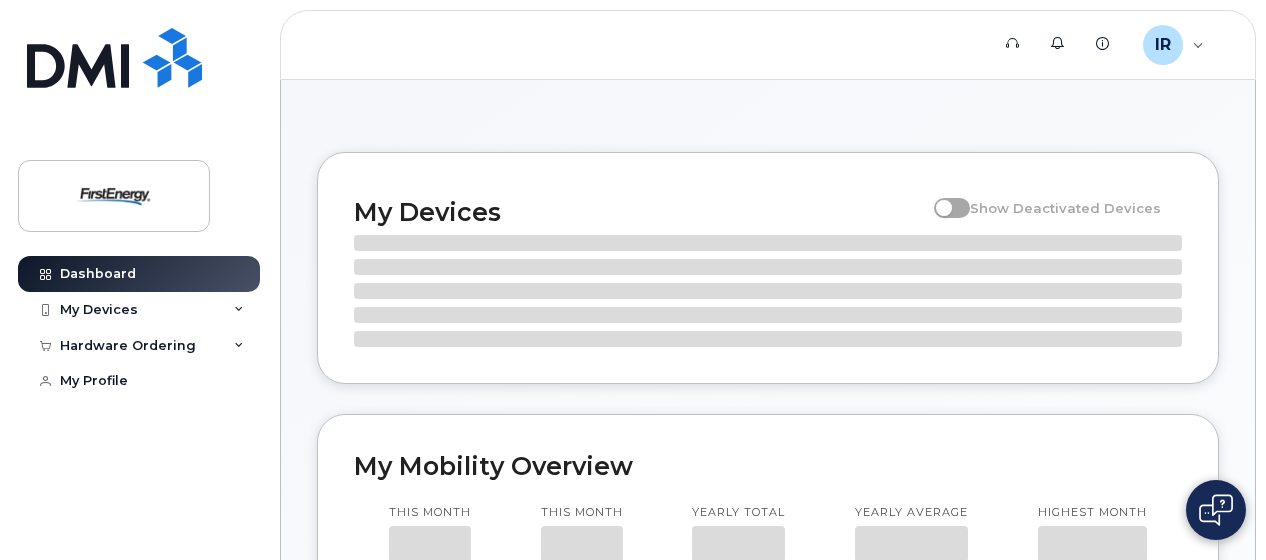 scroll, scrollTop: 0, scrollLeft: 0, axis: both 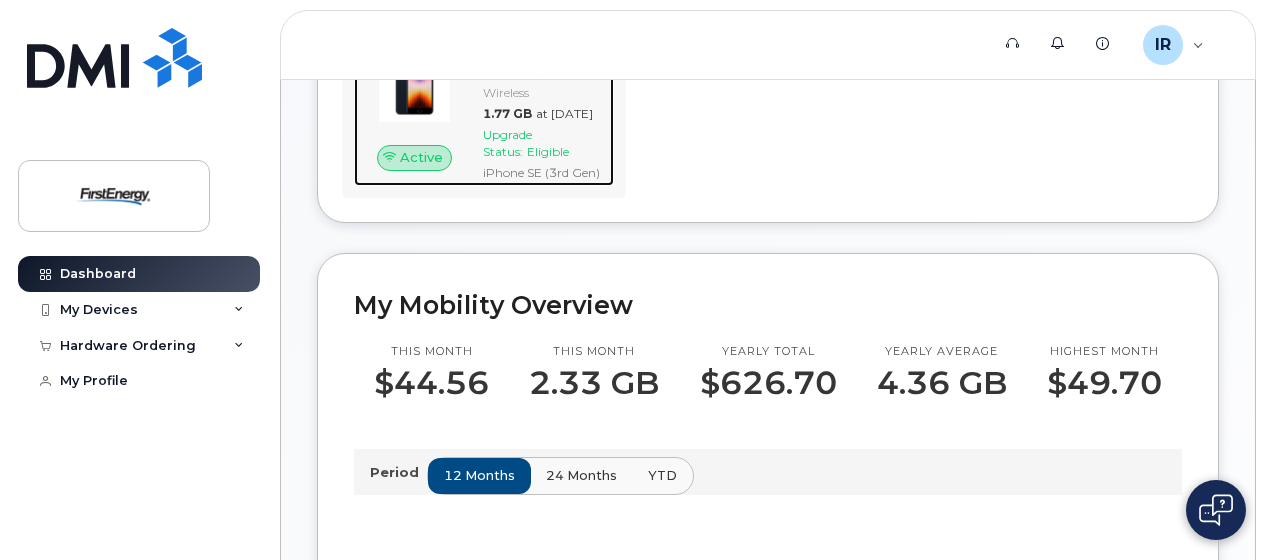 click on "Upgrade Status:" 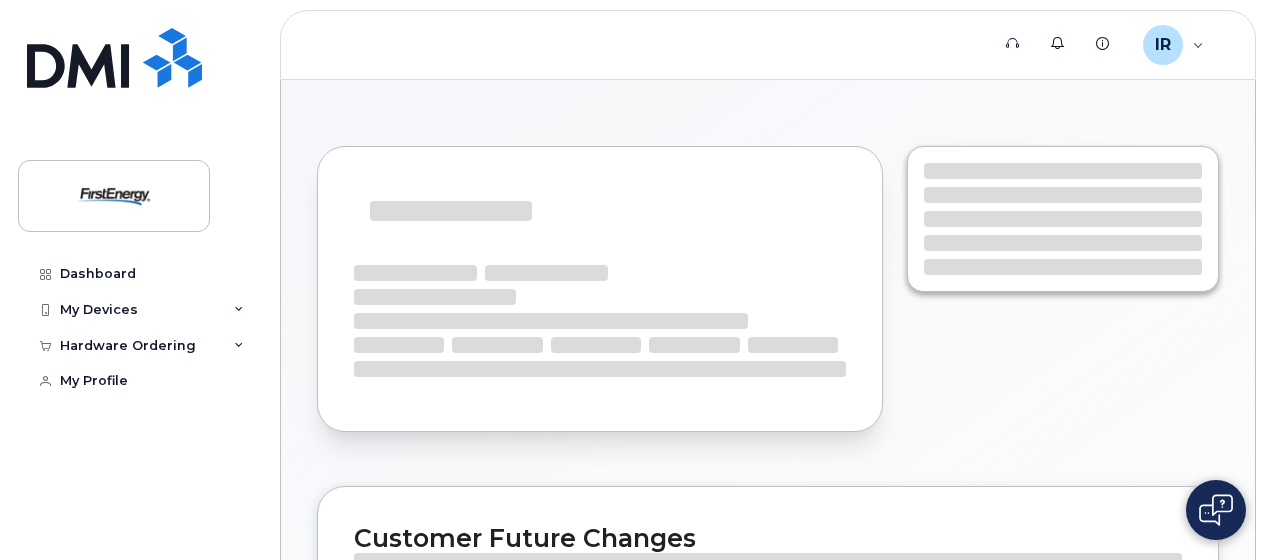 scroll, scrollTop: 0, scrollLeft: 0, axis: both 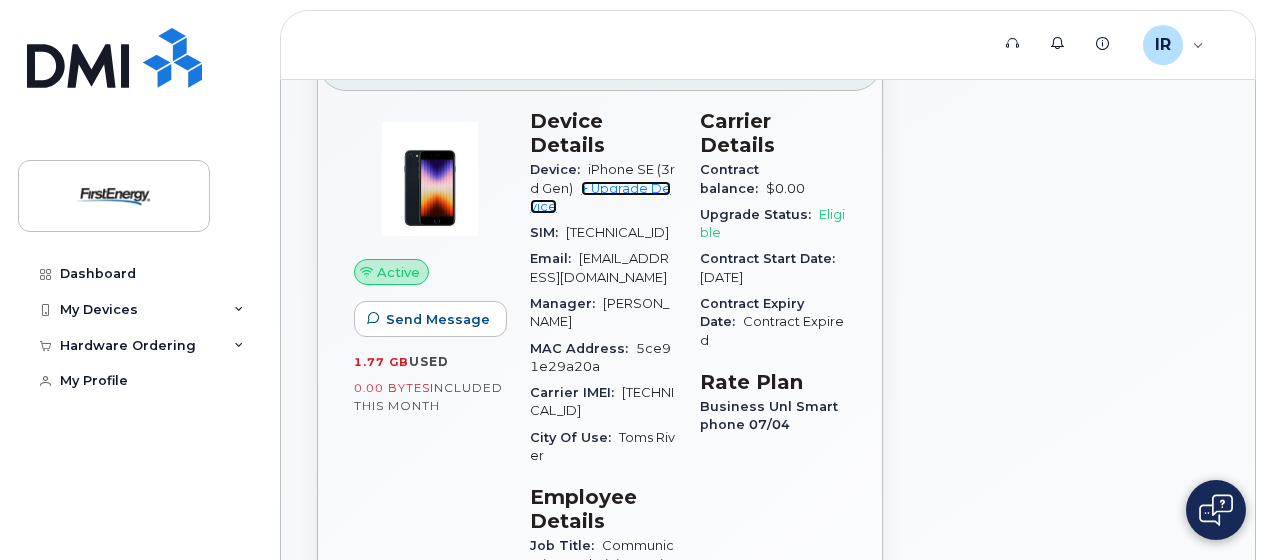 click on "+ Upgrade Device" 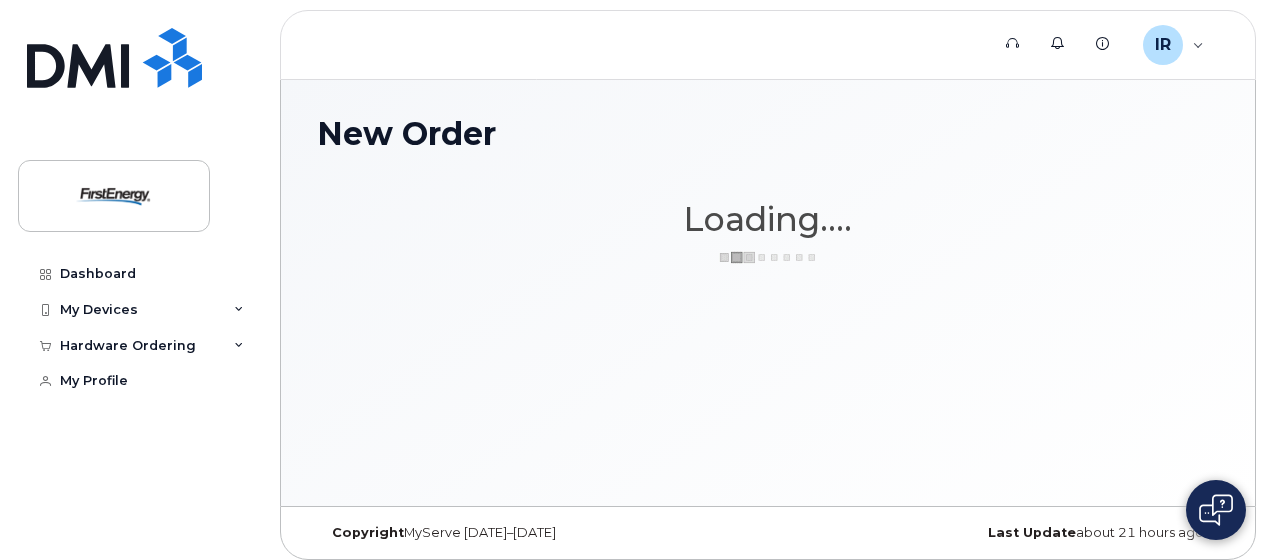 scroll, scrollTop: 0, scrollLeft: 0, axis: both 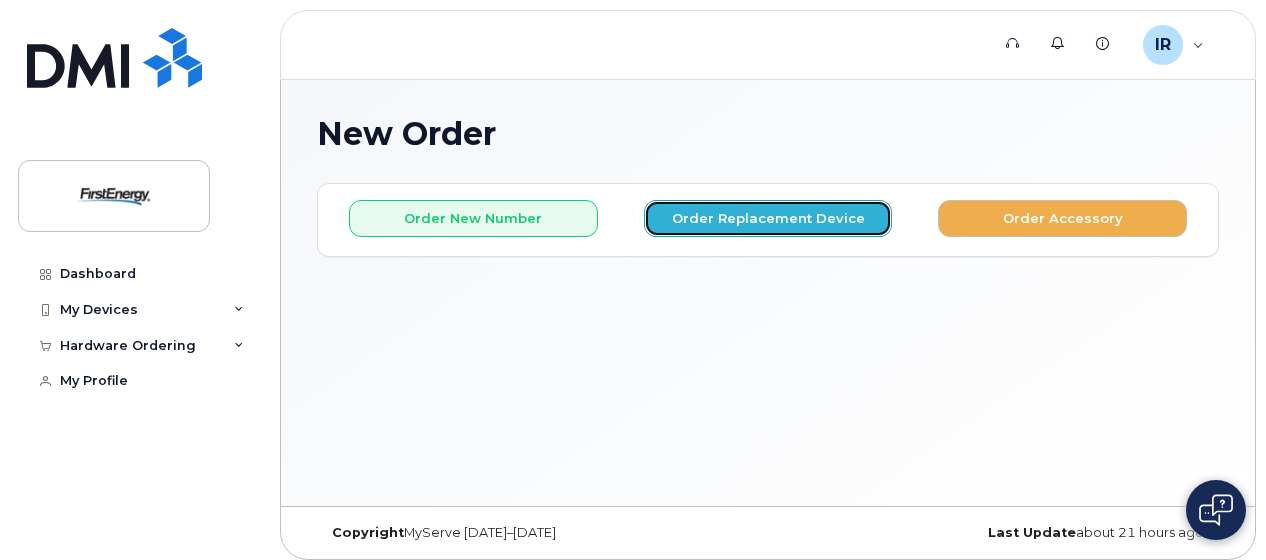 click on "Order Replacement Device" 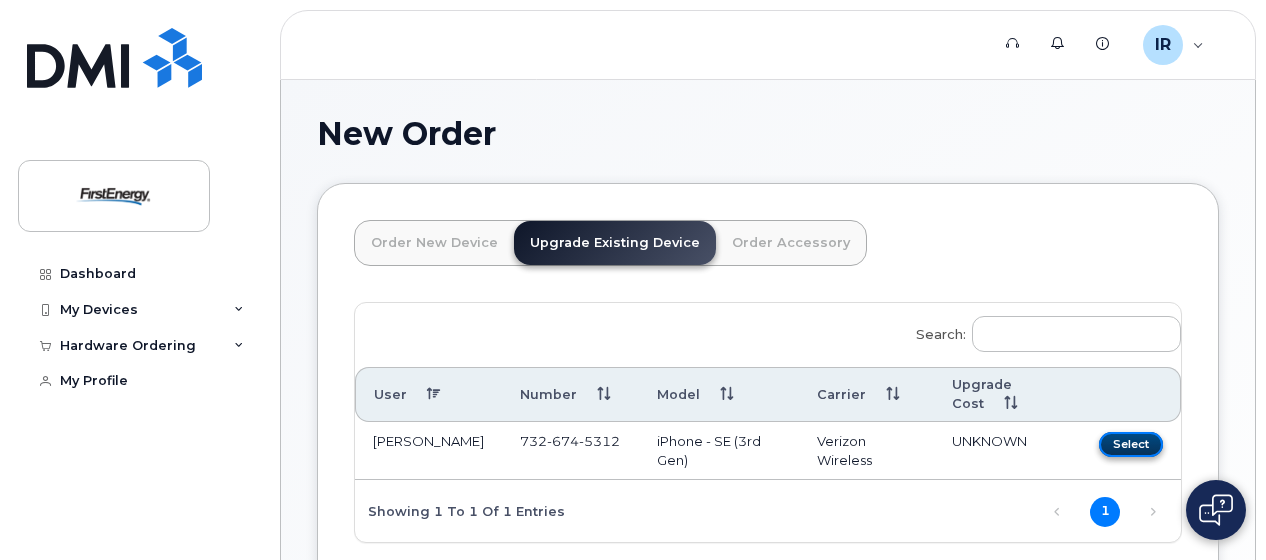click on "Select" 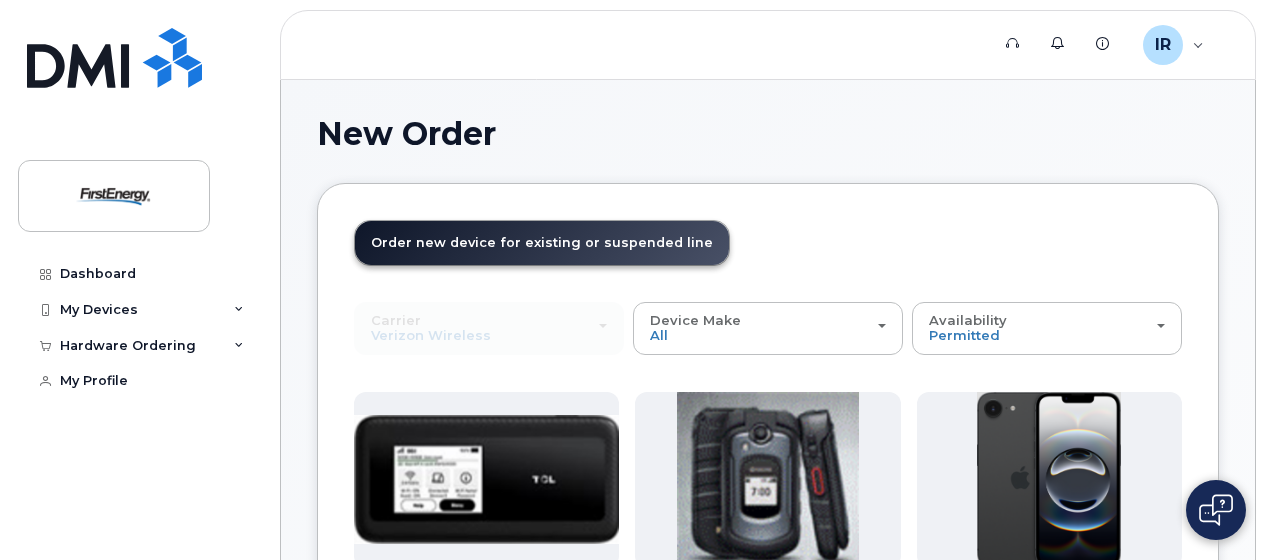 click on "Support   Alerts   Knowledge Base IR [PERSON_NAME] Employee English Français  Sign out Dashboard My Devices Add Device [PHONE_NUMBER] ([PERSON_NAME]) Hardware Ordering New Order My Profile
New Order
×
Share This Order
If you want to allow others to create or edit orders, share this link with them:
[URL][DOMAIN_NAME]
Loading....
Order New Device
Upgrade Existing Device
Order Accessory
Order new device and new line
Order new device for existing or suspended line
Order Accessory
Carrier
Verizon Wireless
AT&T Wireless
US Cellular
Verizon Wireless
AT&T Wireless
US Cellular
Device Make
All
Cell Phone
iPhone
Modem
Tablet
All" 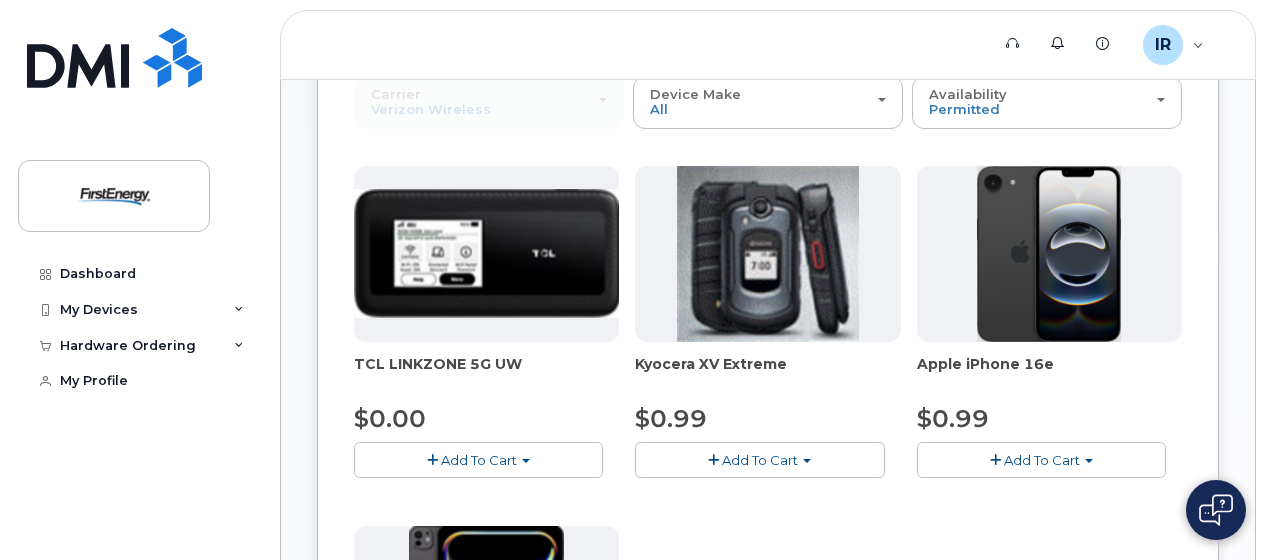 scroll, scrollTop: 229, scrollLeft: 0, axis: vertical 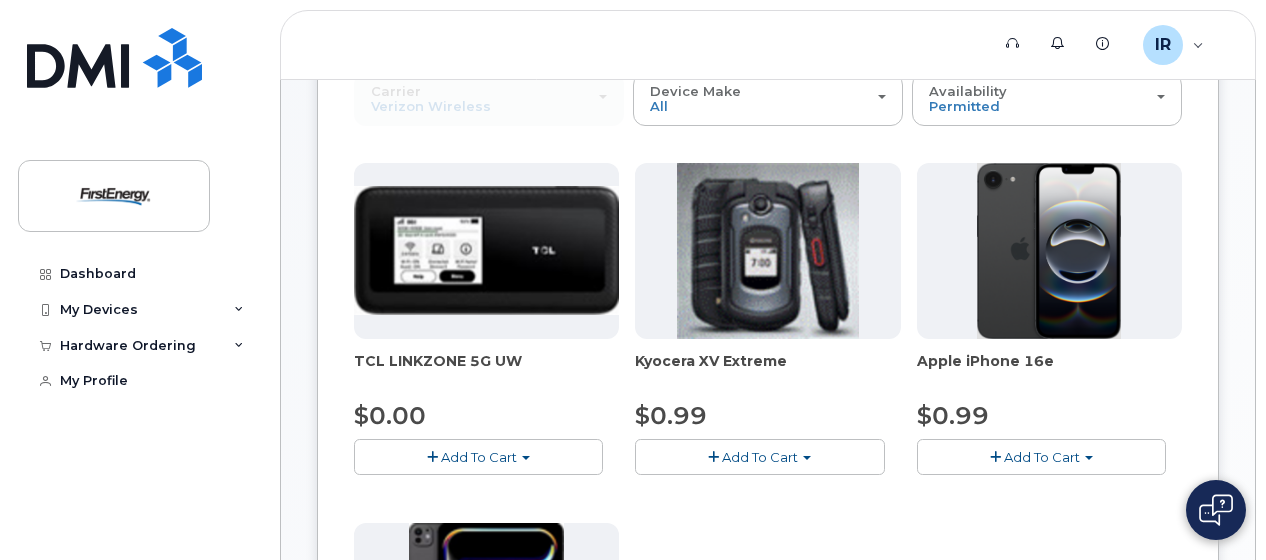 click on "Add To Cart" 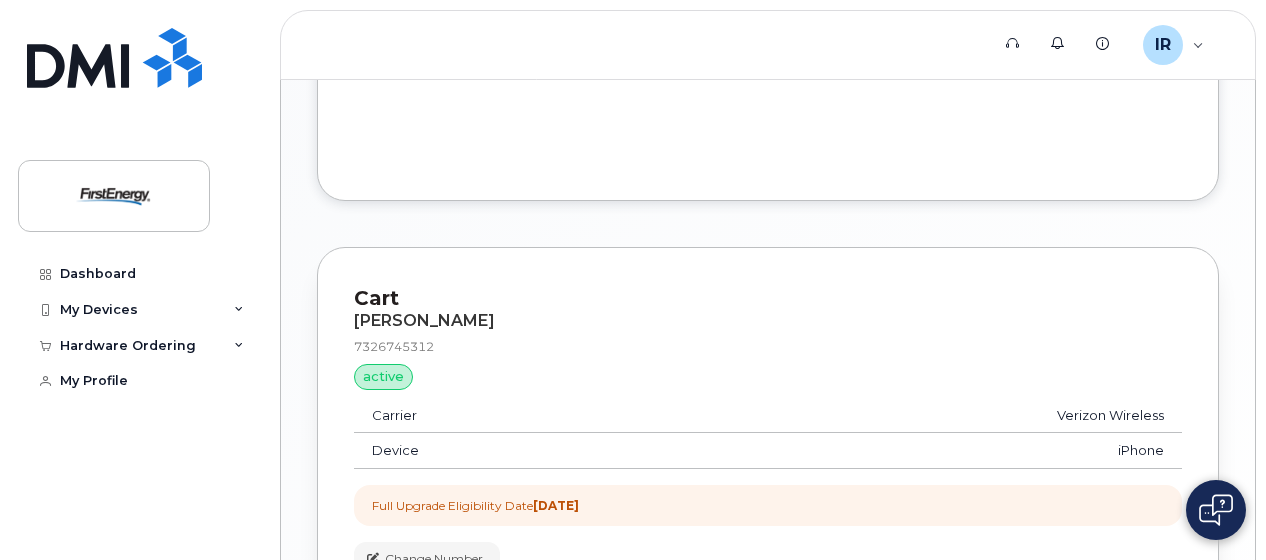 scroll, scrollTop: 229, scrollLeft: 0, axis: vertical 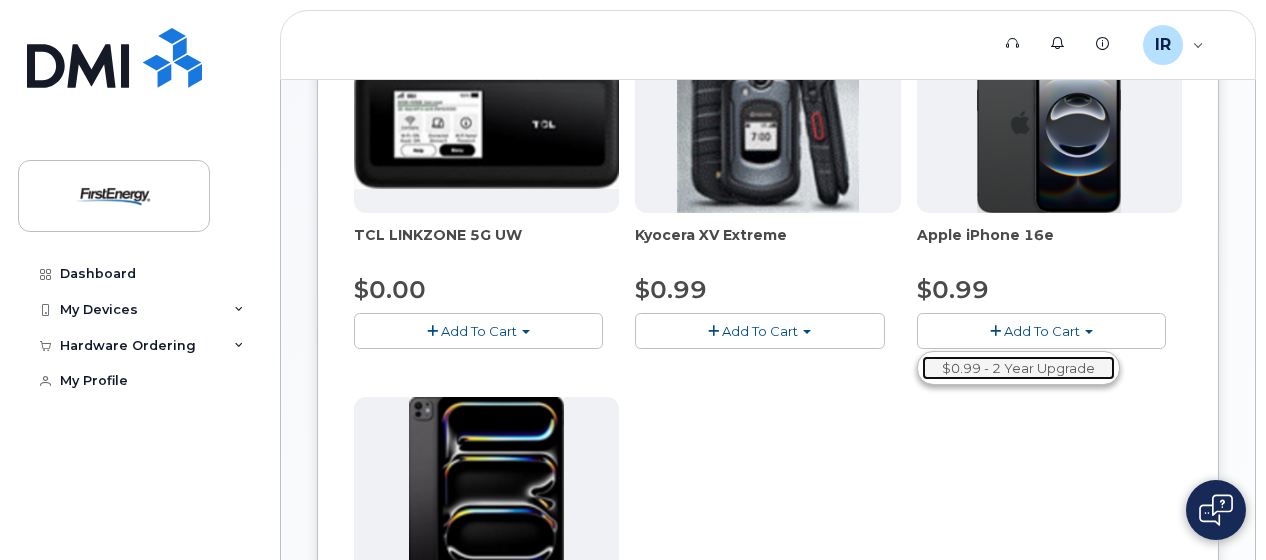 click on "$0.99 - 2 Year Upgrade" 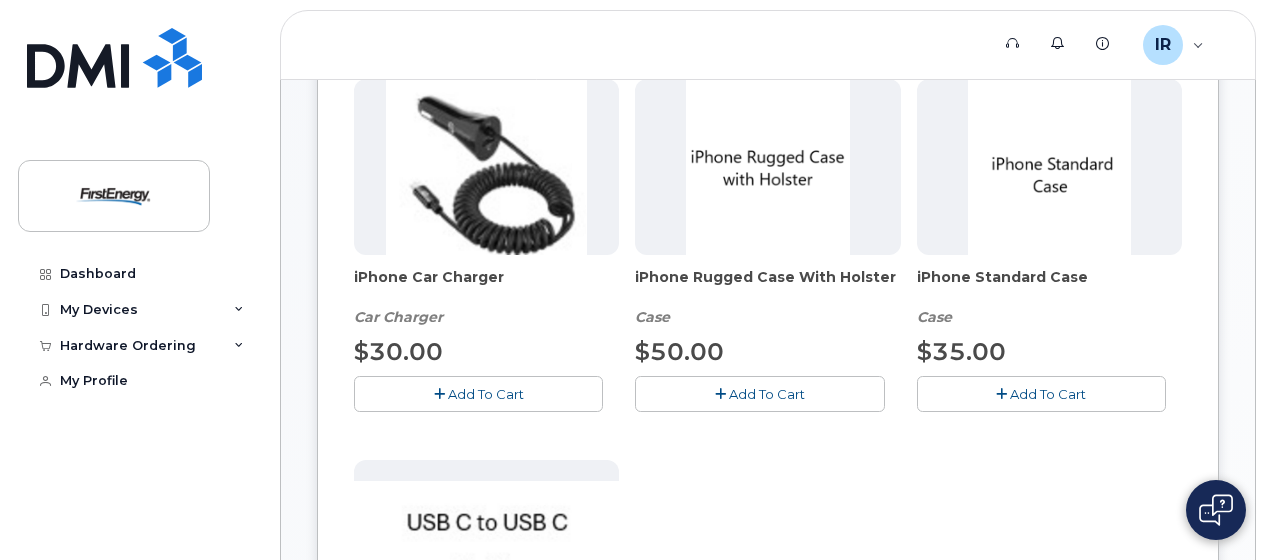 scroll, scrollTop: 355, scrollLeft: 0, axis: vertical 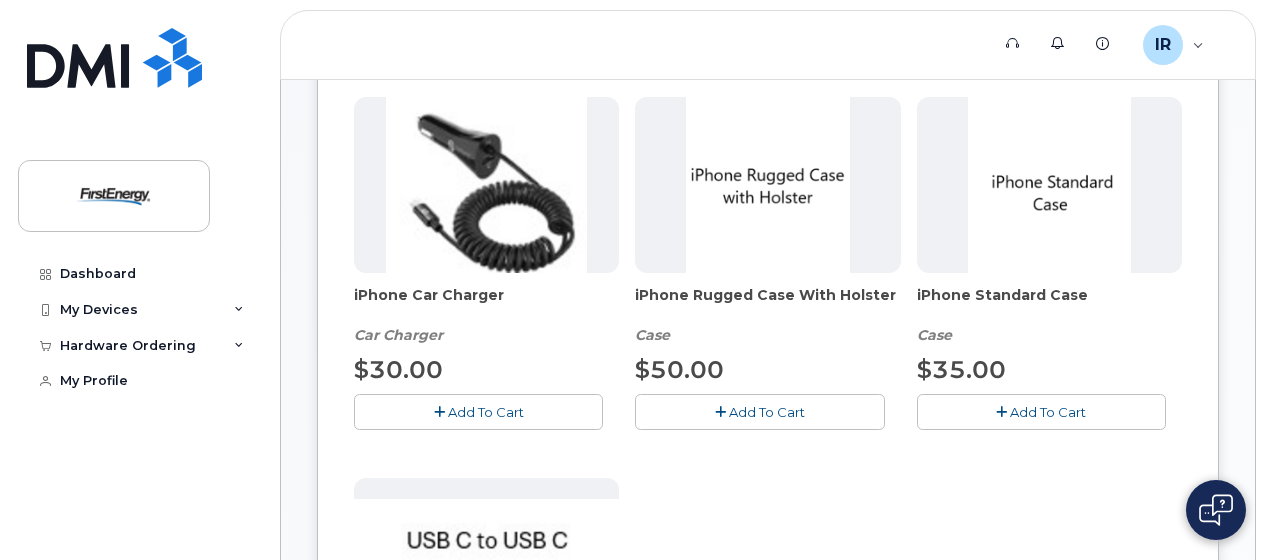 click on "Add To Cart" 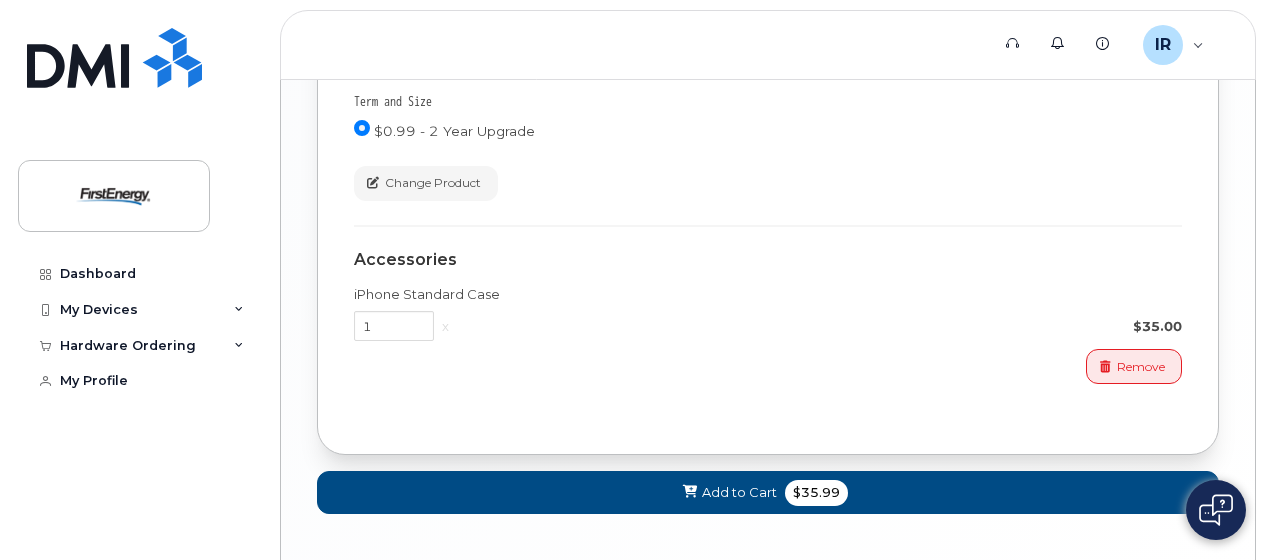 scroll, scrollTop: 1766, scrollLeft: 0, axis: vertical 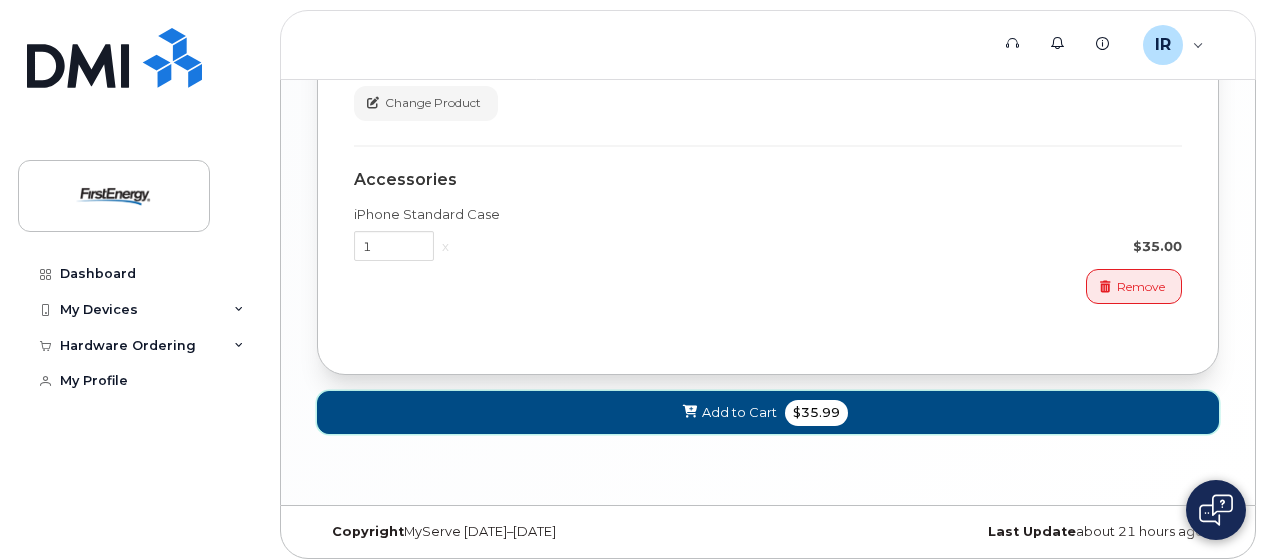 click on "Add to Cart" 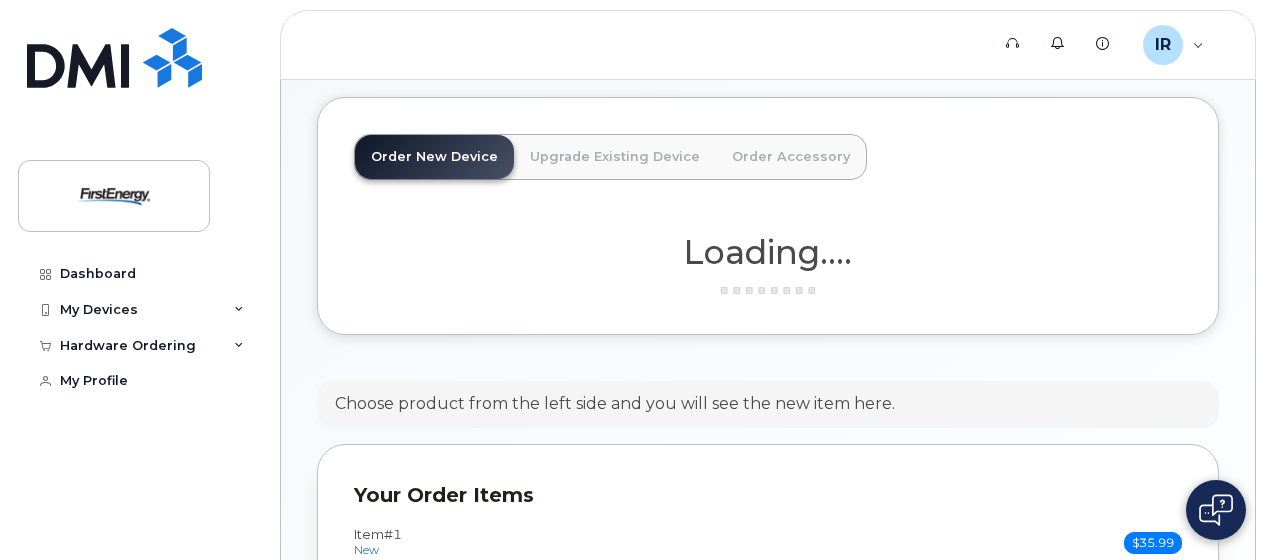 scroll, scrollTop: 860, scrollLeft: 0, axis: vertical 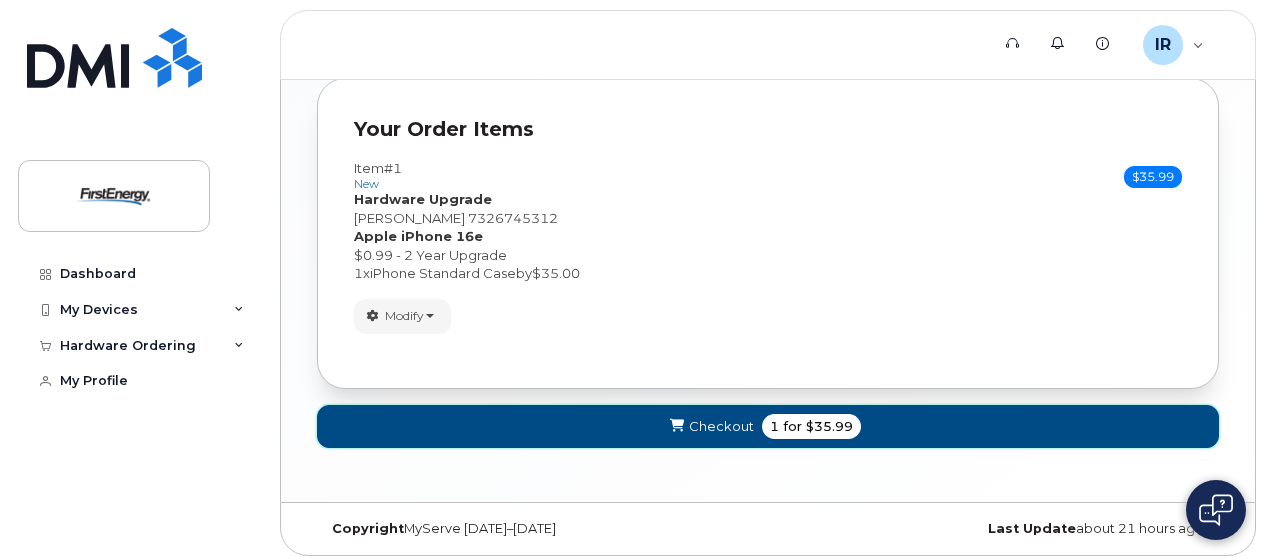 click on "Checkout" 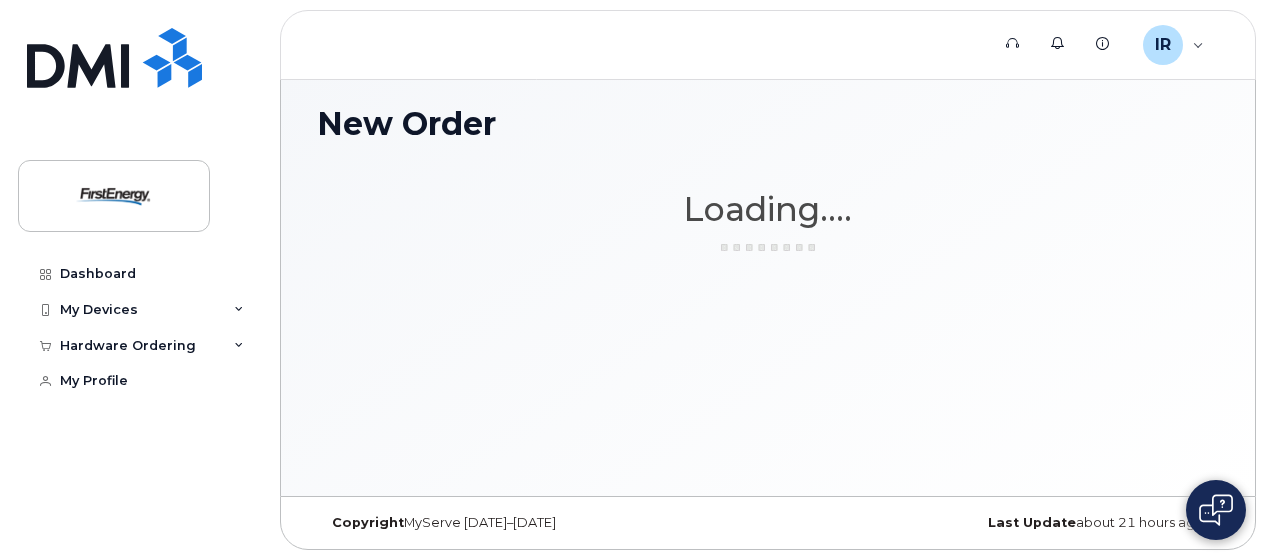 scroll, scrollTop: 9, scrollLeft: 0, axis: vertical 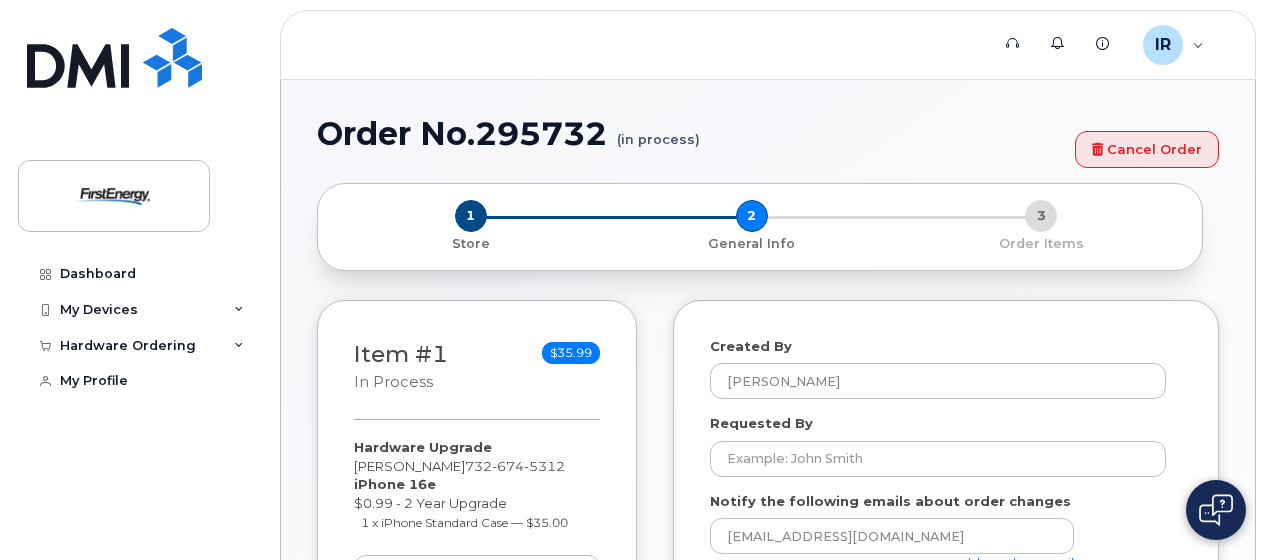 select 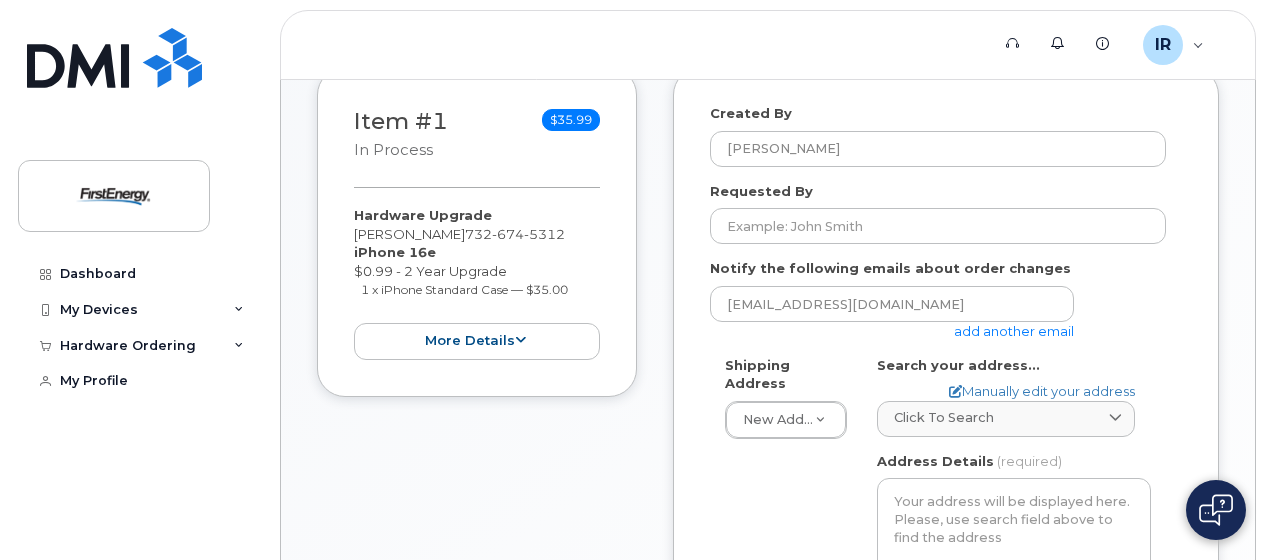 scroll, scrollTop: 320, scrollLeft: 0, axis: vertical 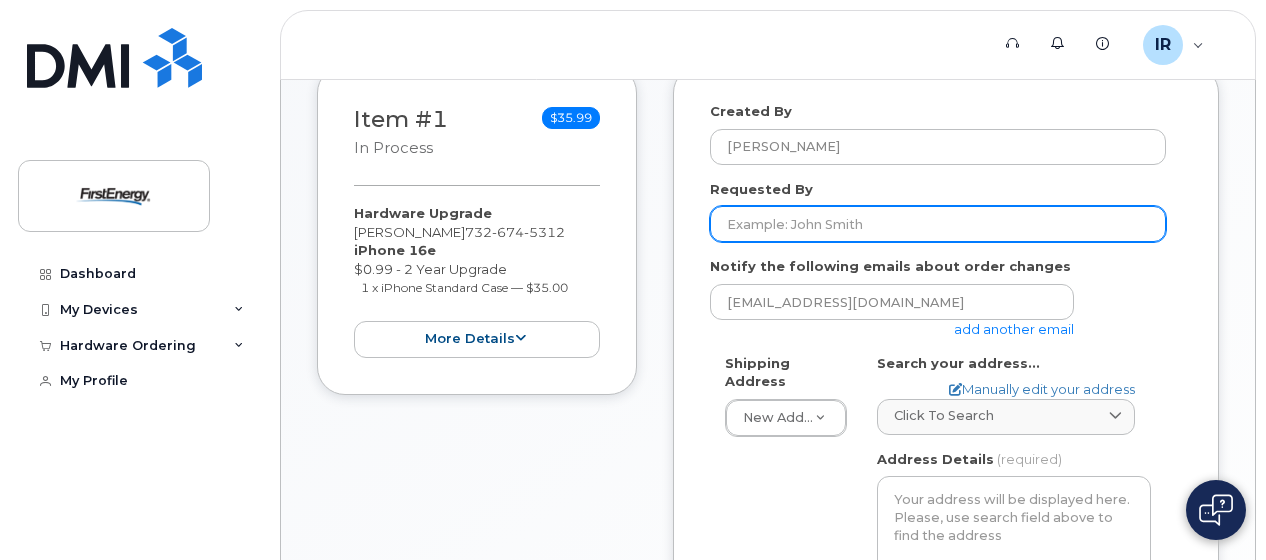 click on "Requested By" 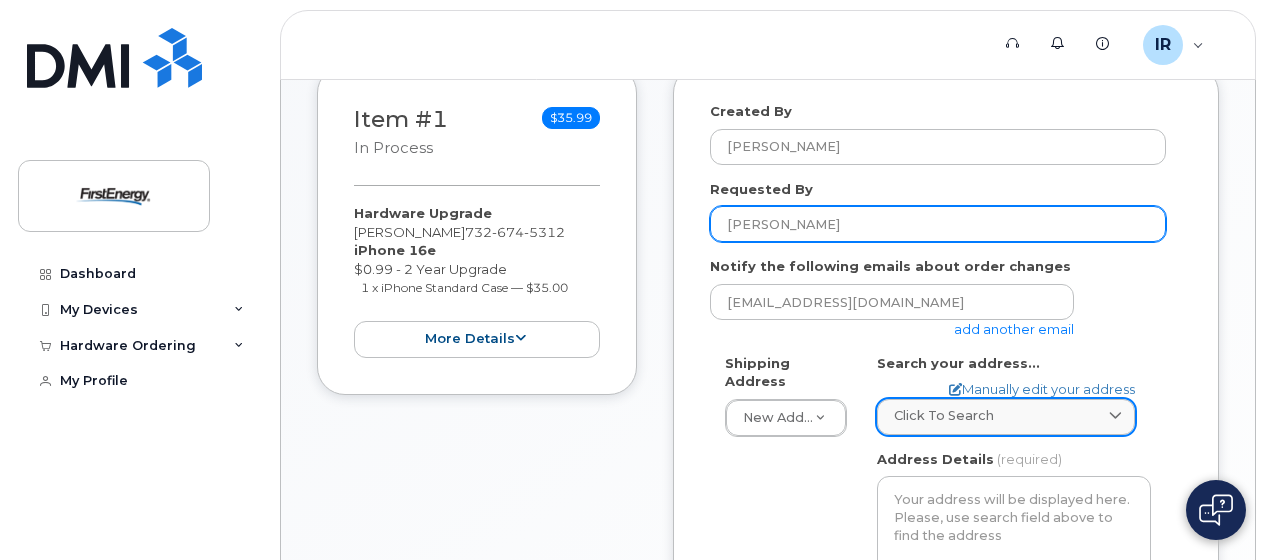 type on "[PERSON_NAME]" 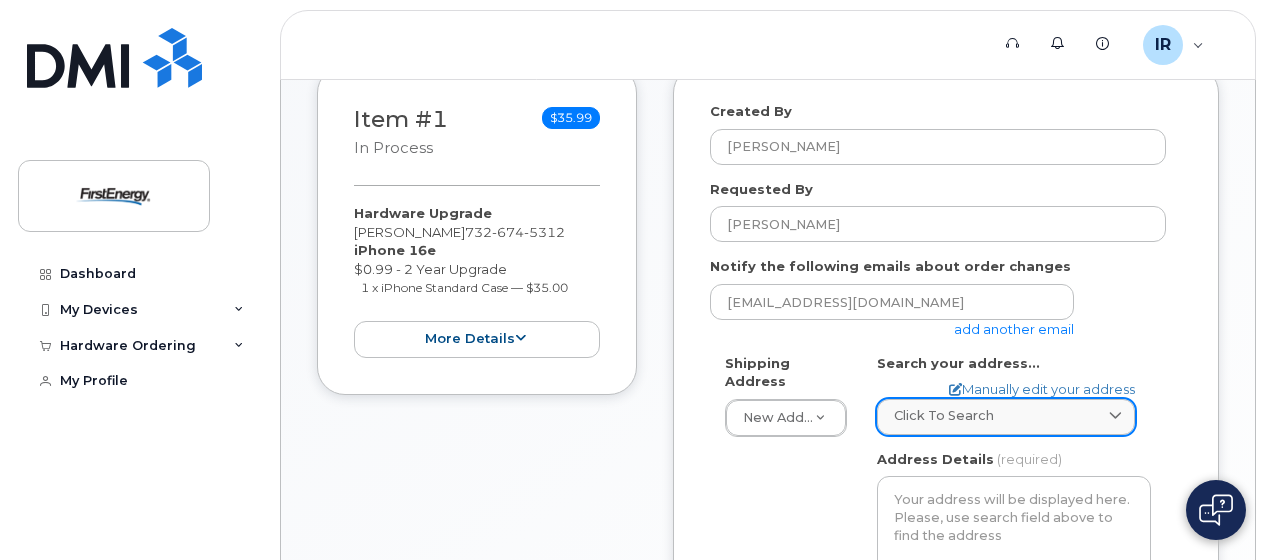 click on "Click to search" 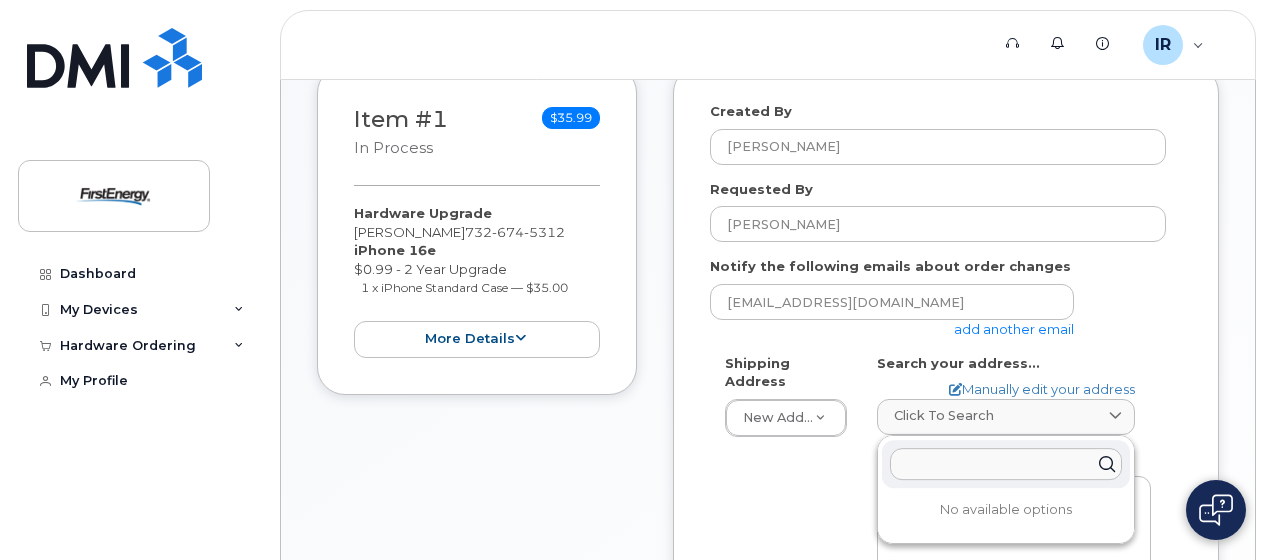 click 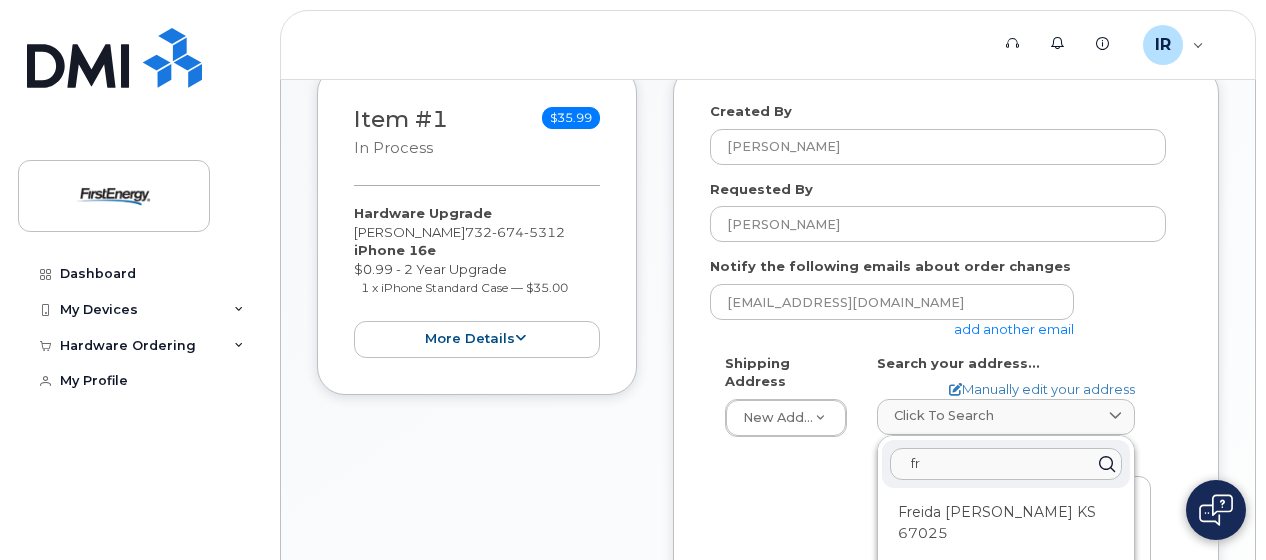 type on "f" 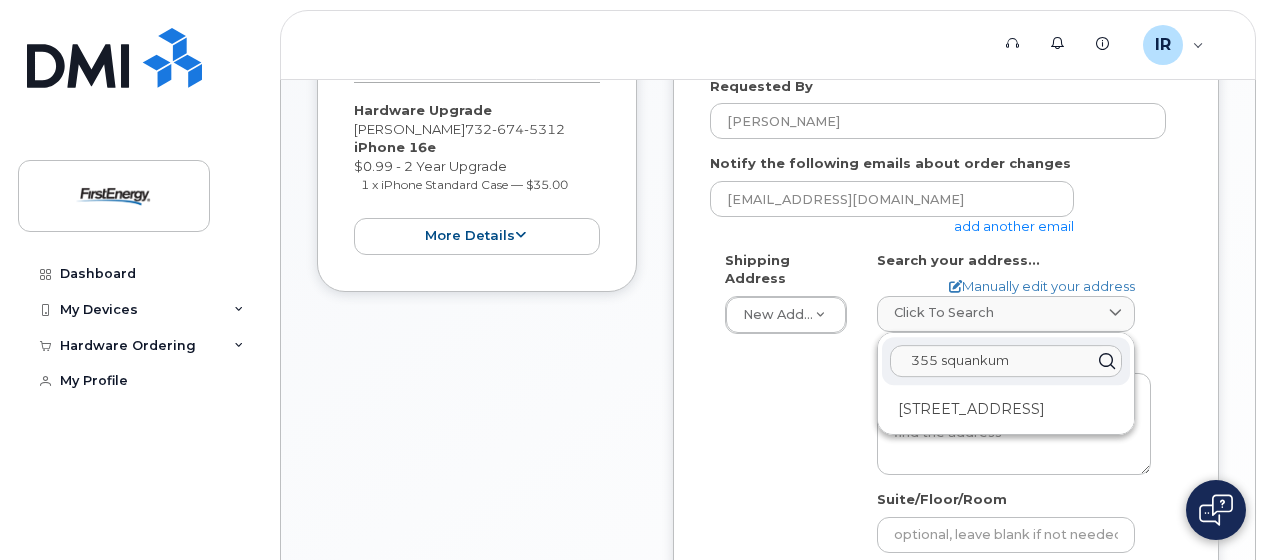 scroll, scrollTop: 425, scrollLeft: 0, axis: vertical 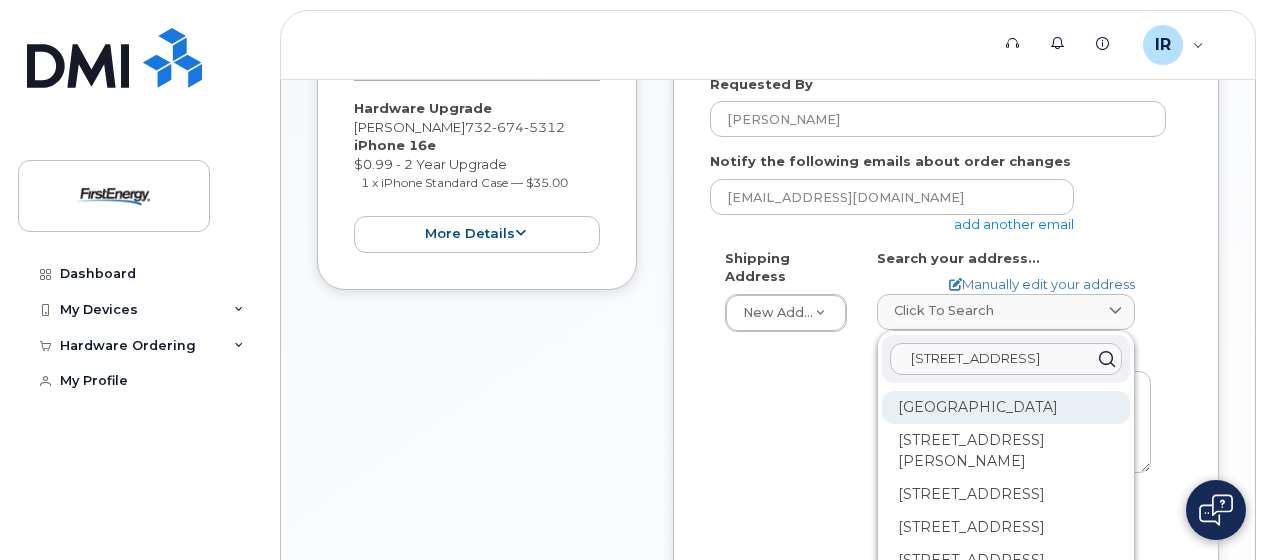 drag, startPoint x: 1052, startPoint y: 358, endPoint x: 1021, endPoint y: 404, distance: 55.470715 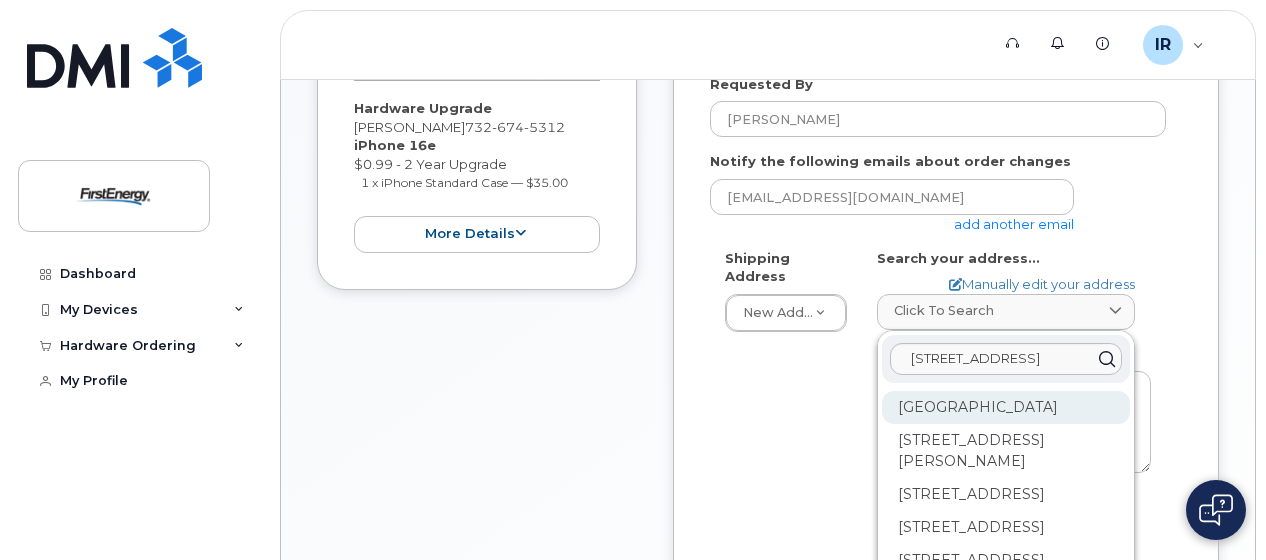 scroll, scrollTop: 0, scrollLeft: 0, axis: both 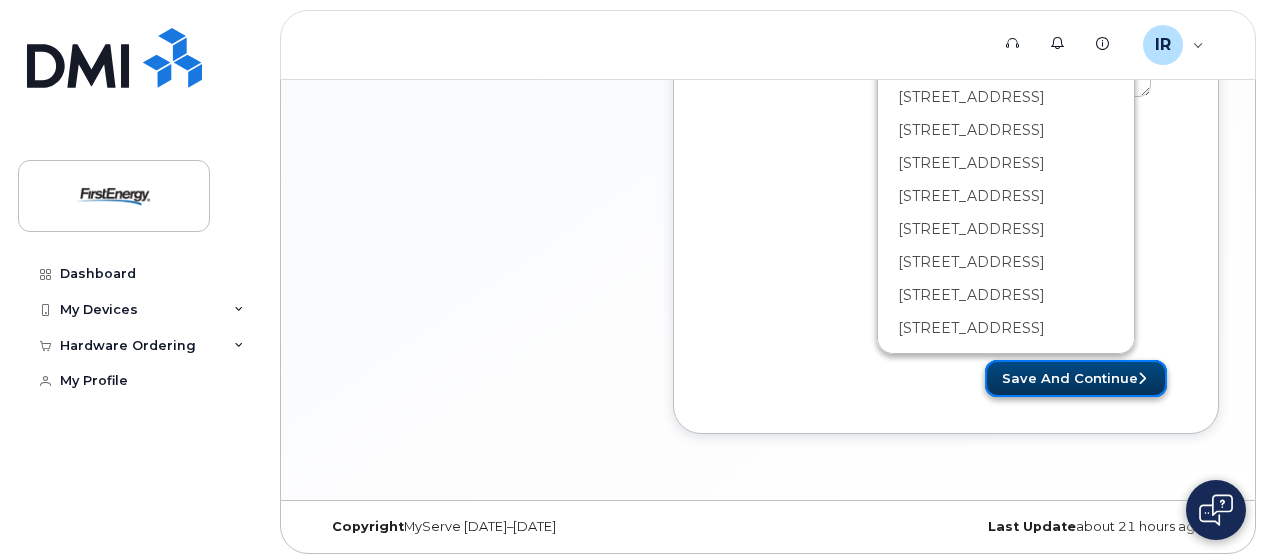 click on "Save and Continue" 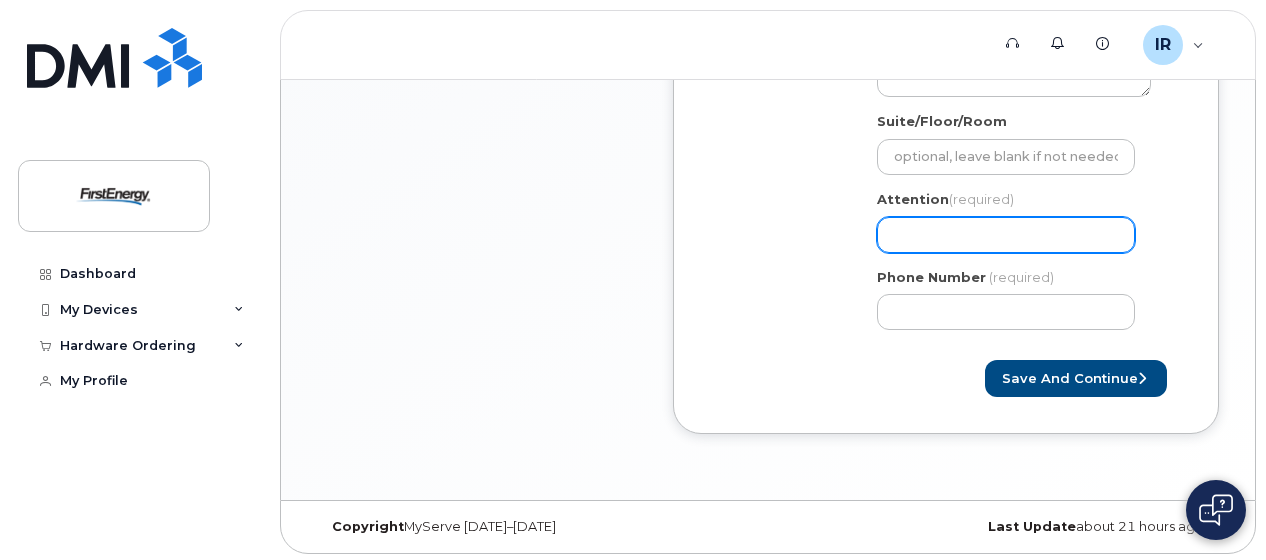 click on "Attention
(required)" 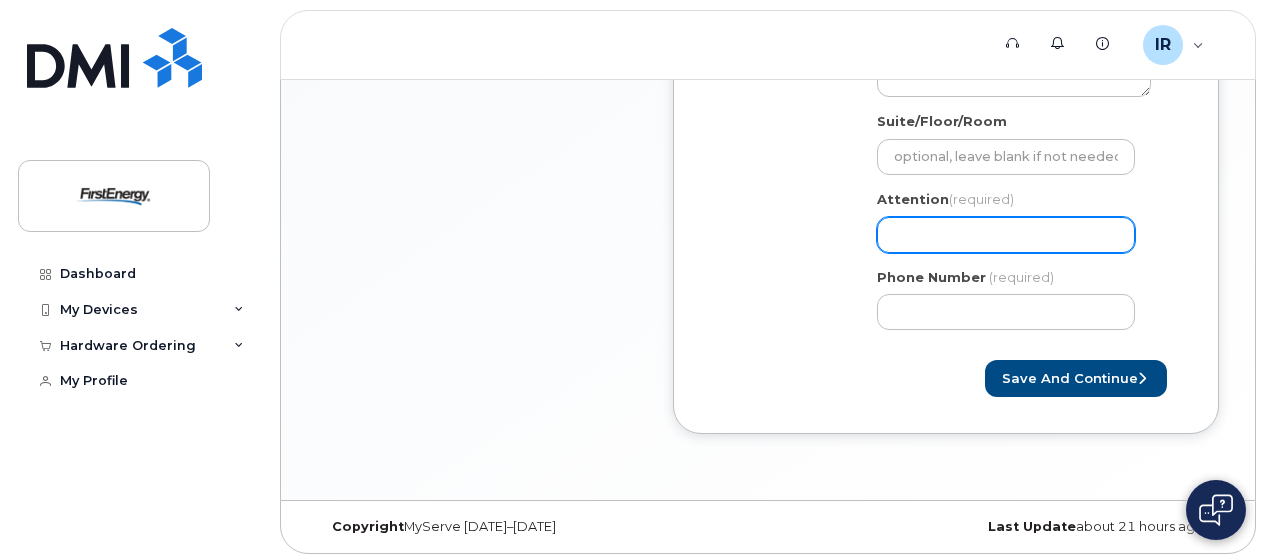 select 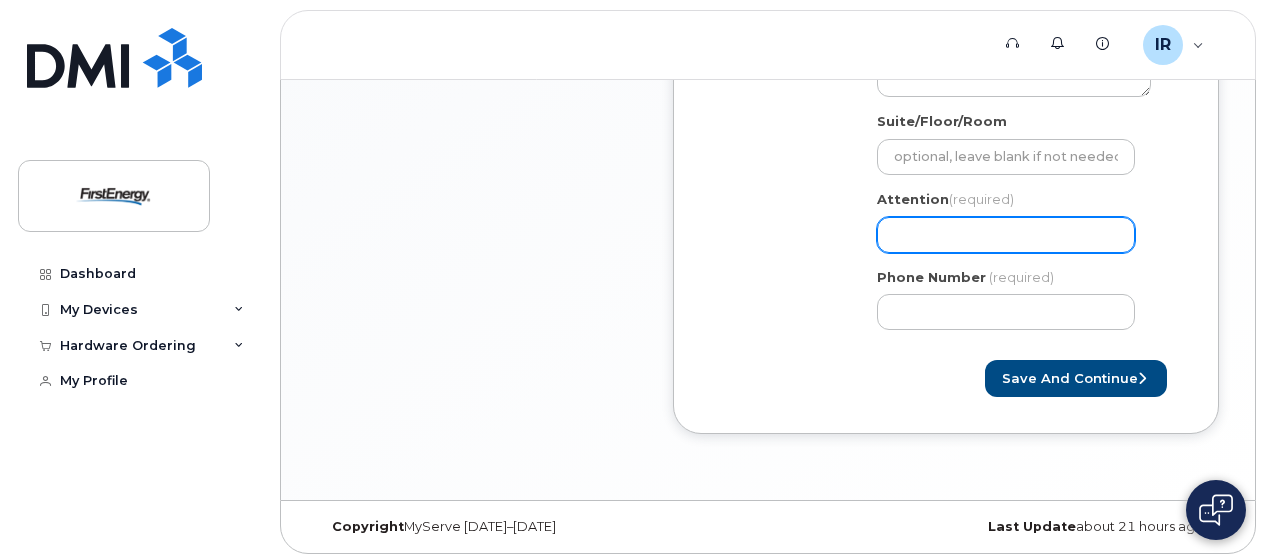 type on "r" 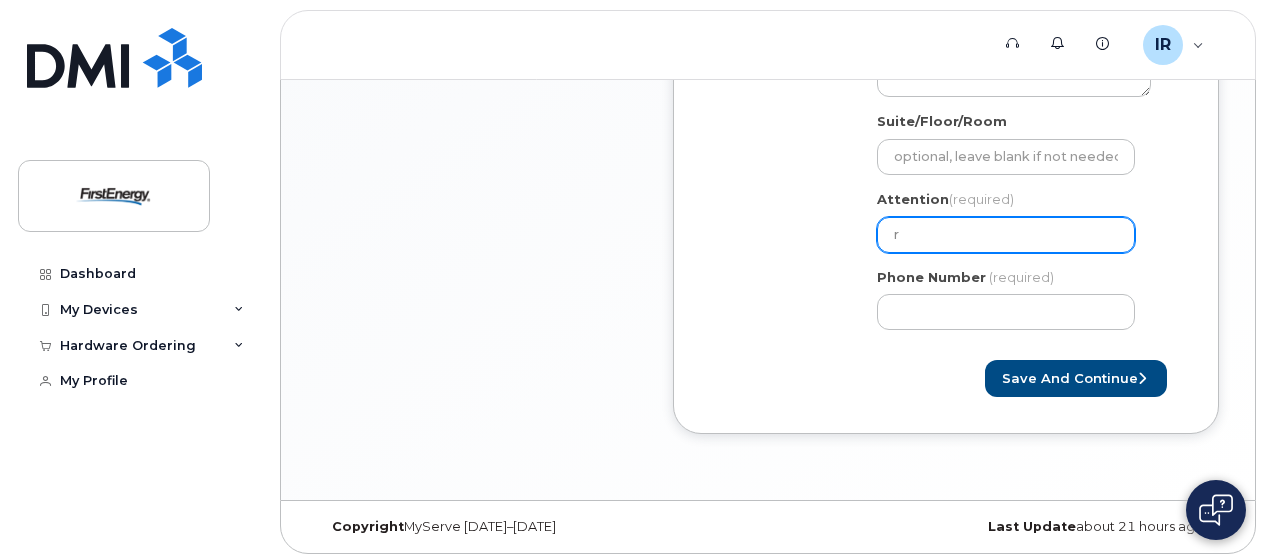 select 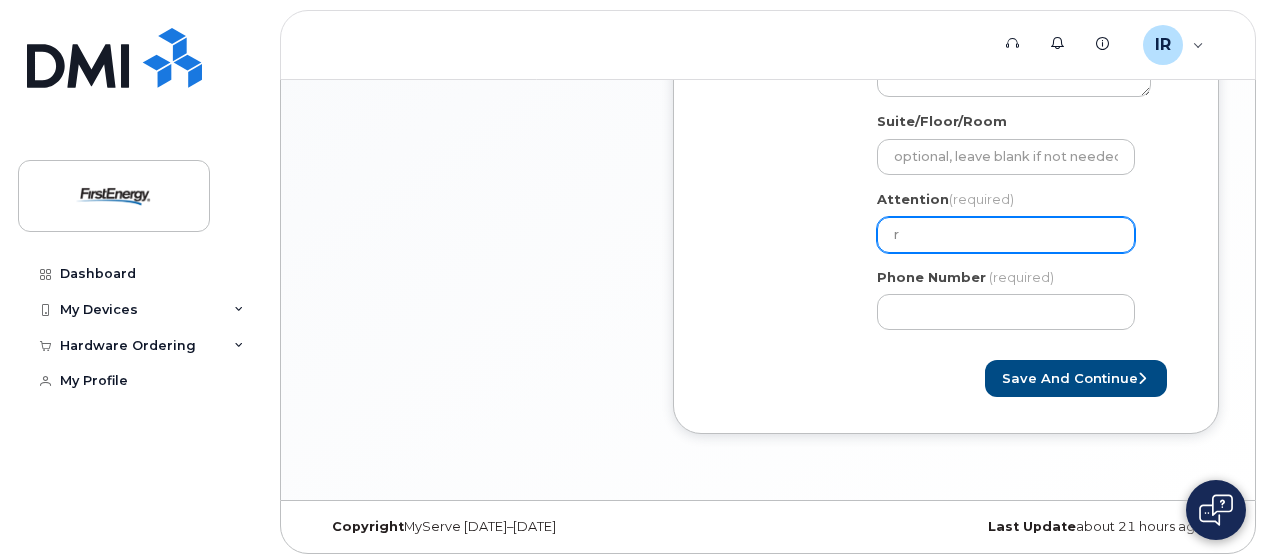 type on "ri" 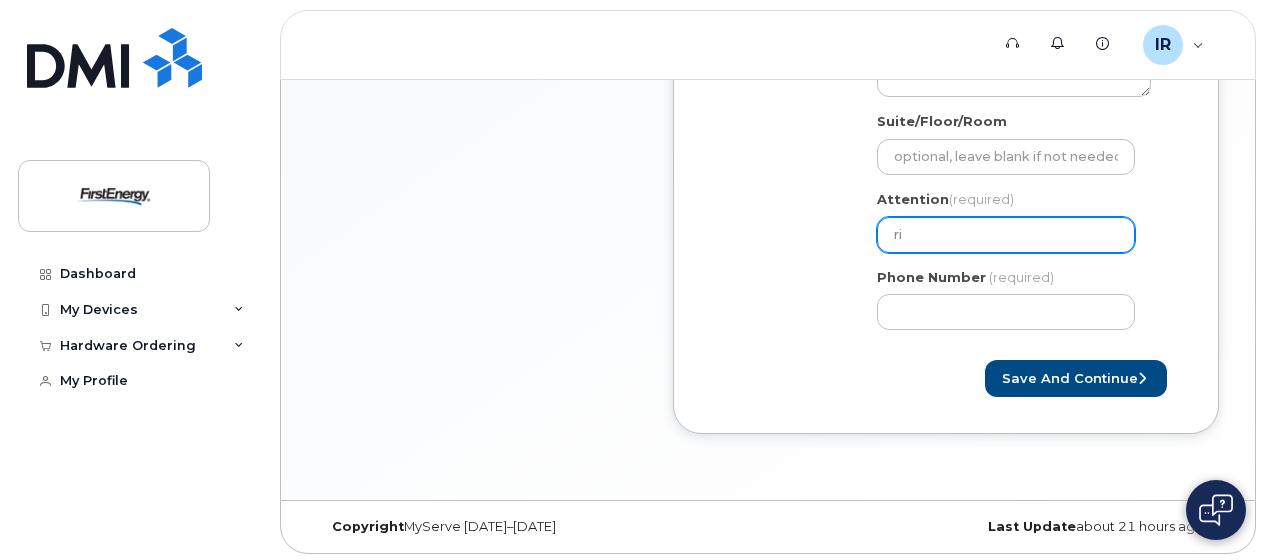 select 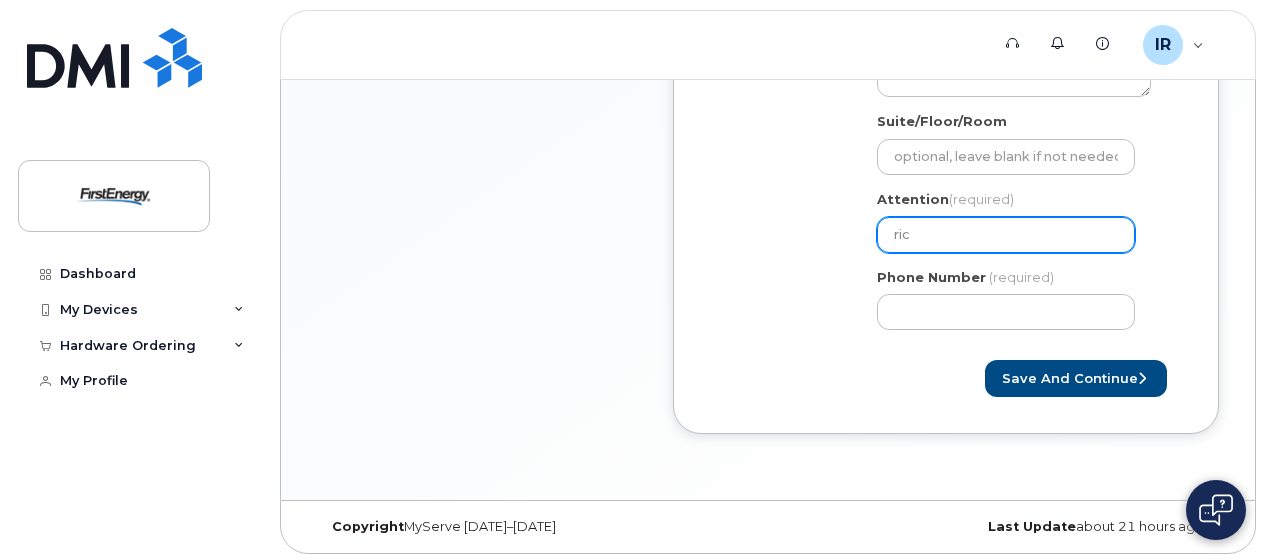 select 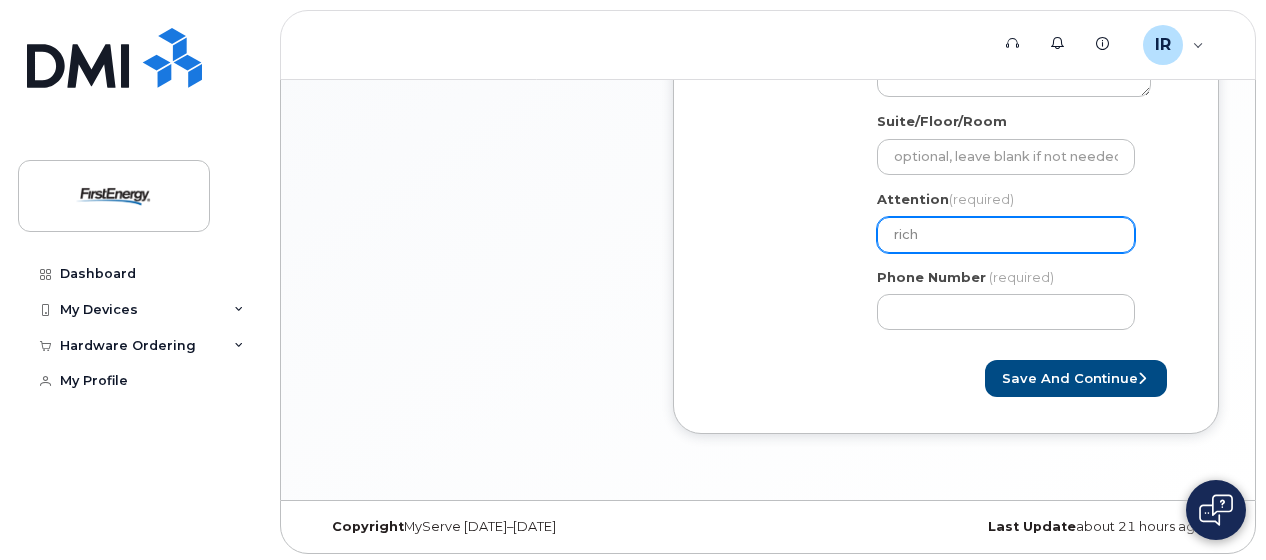 select 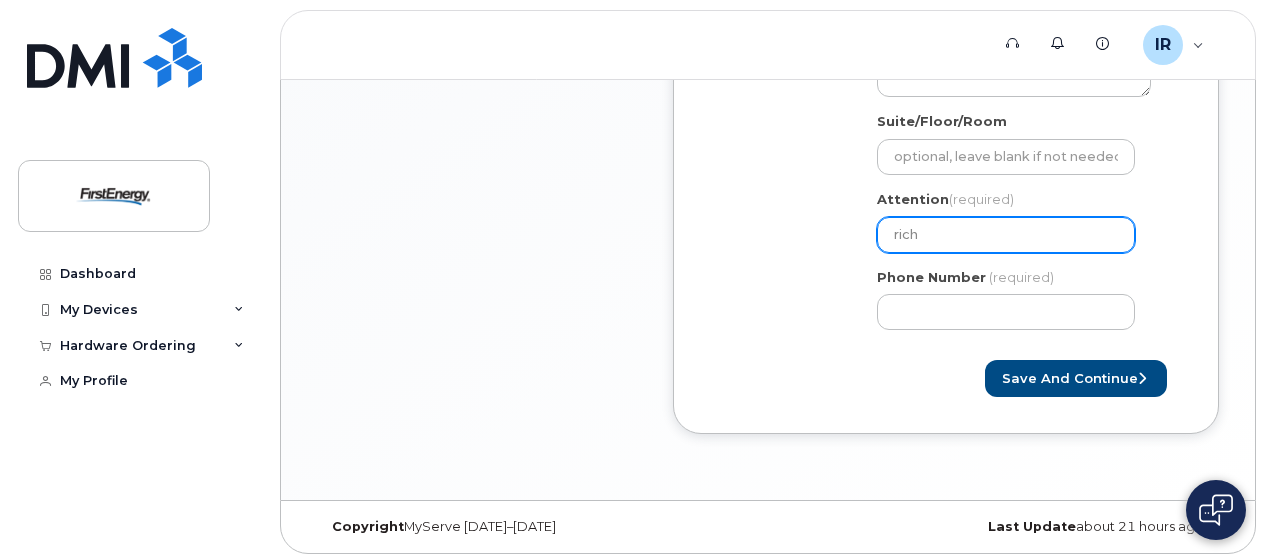 type on "richa" 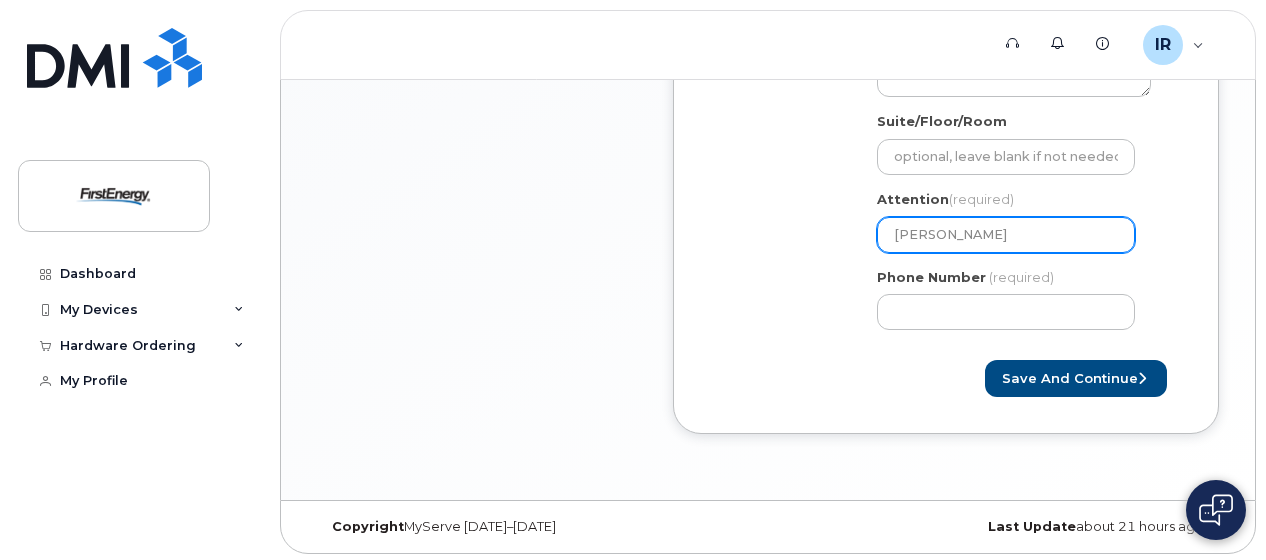 select 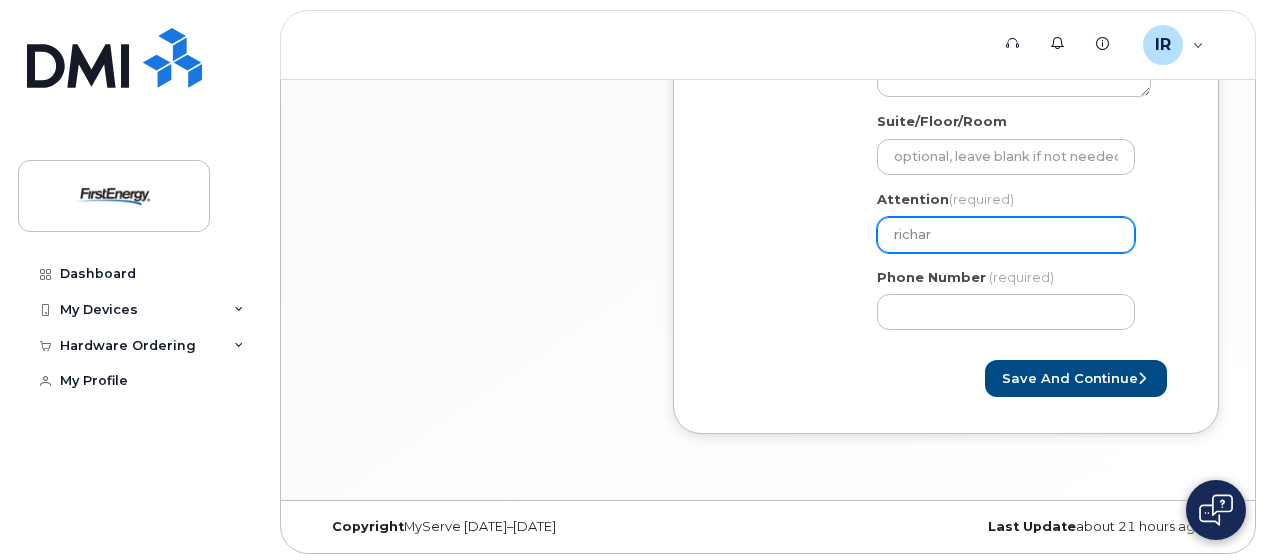 select 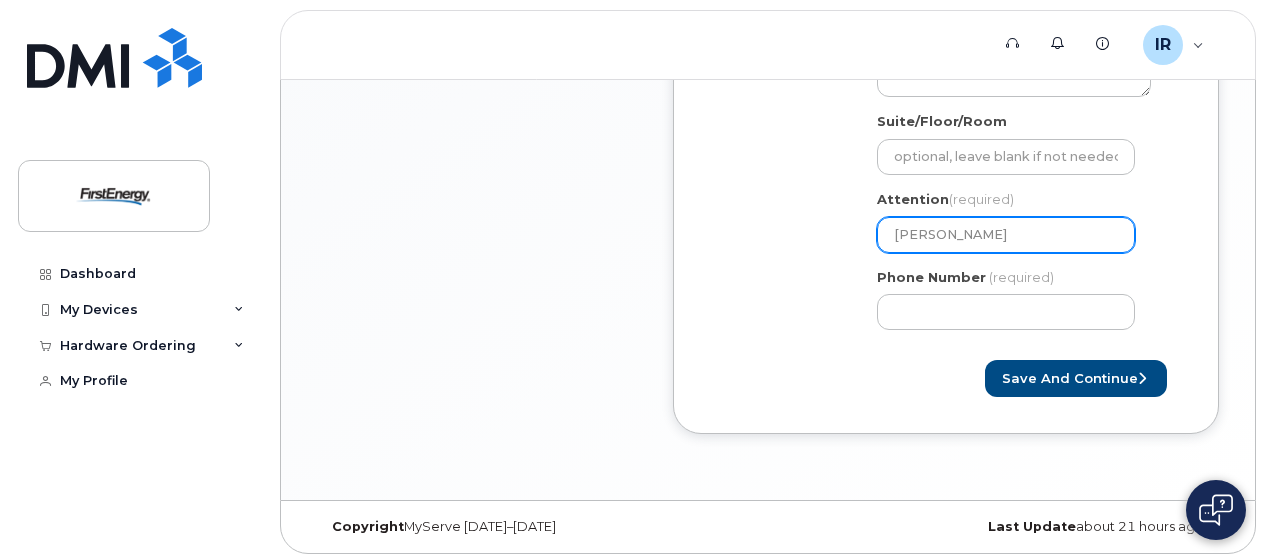 type on "richard" 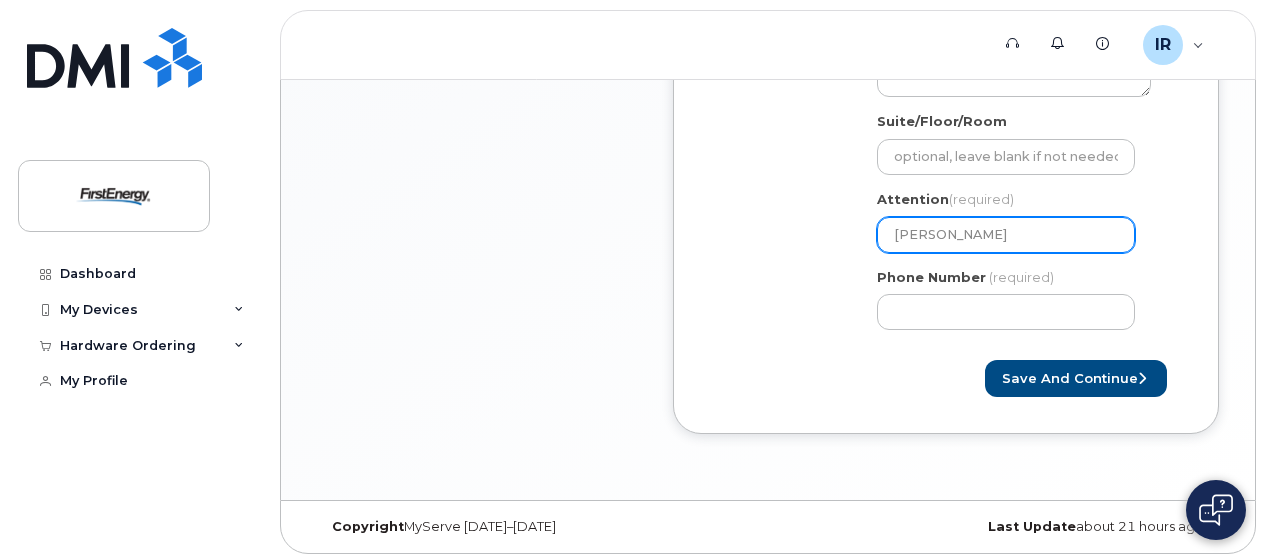 select 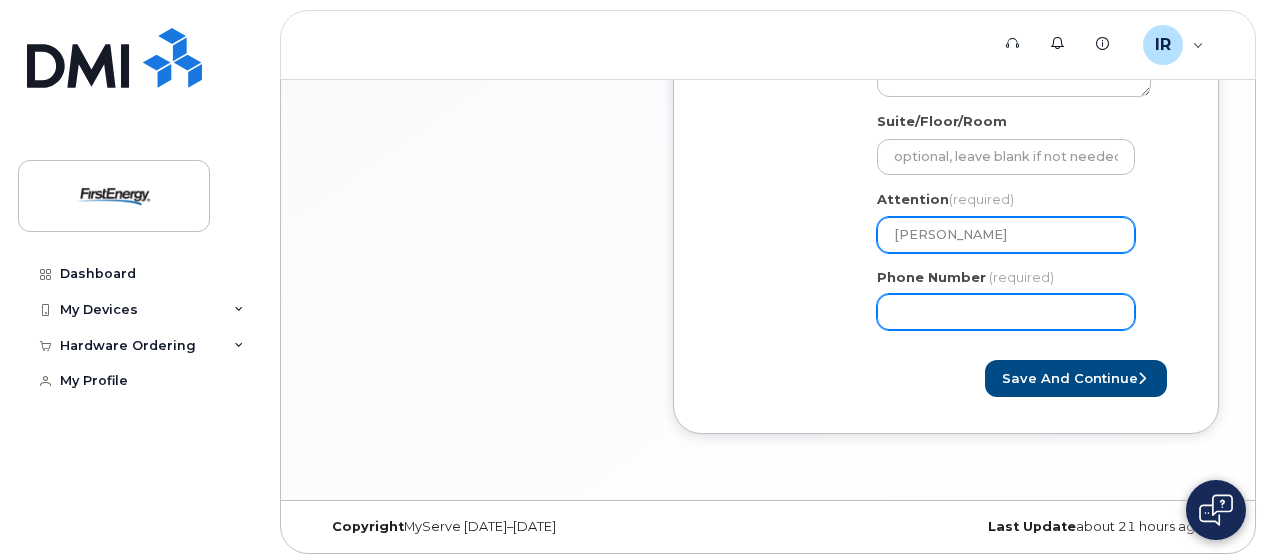 type on "richard ivery" 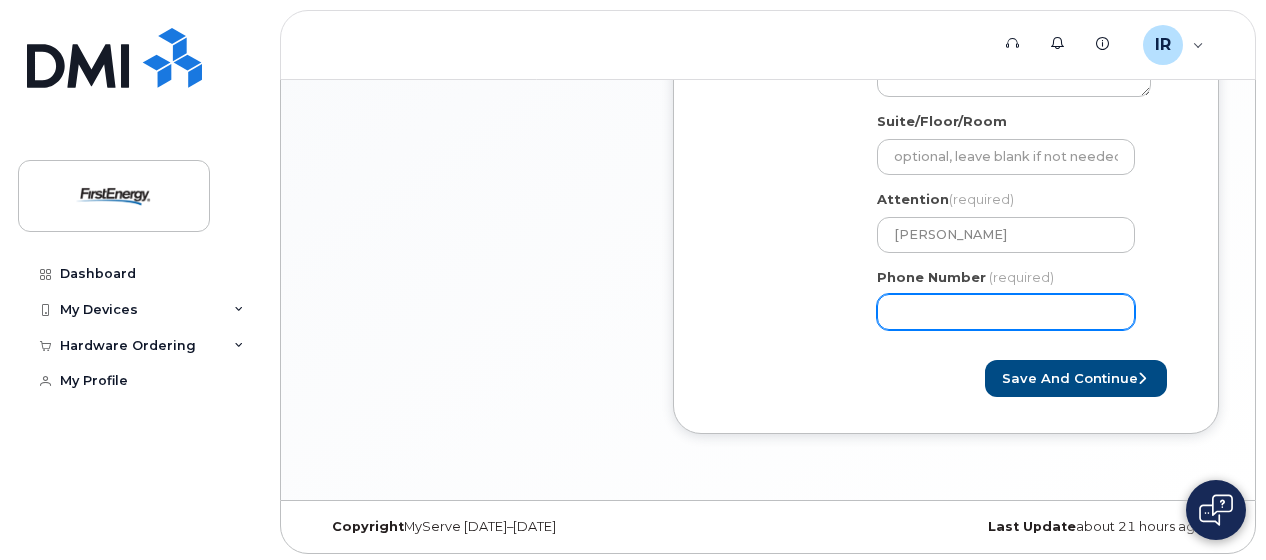 click on "Phone Number" 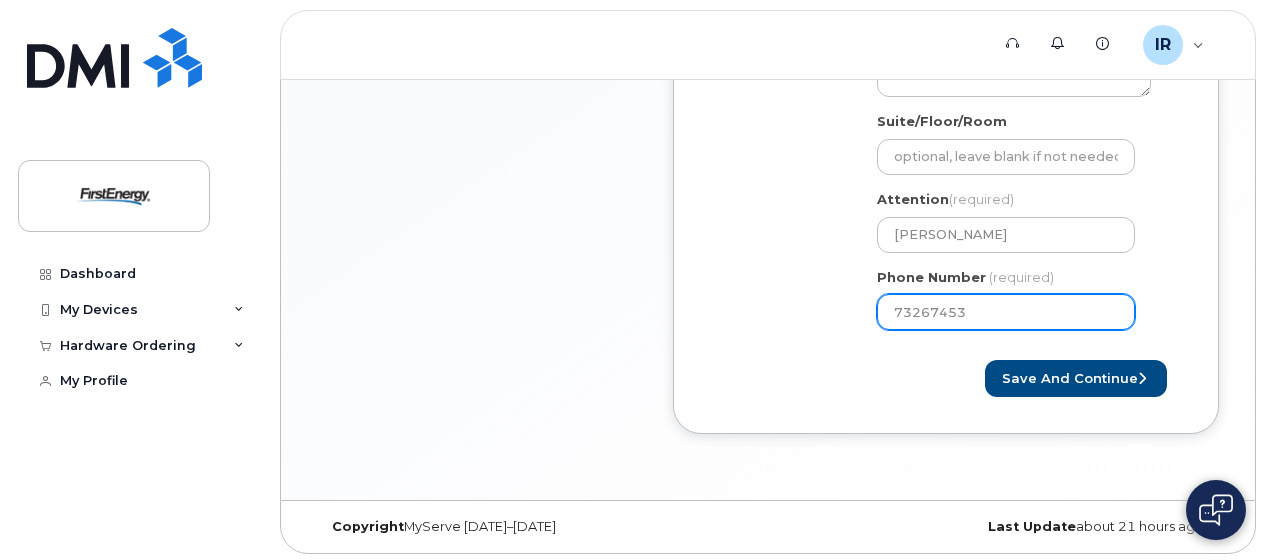 type on "732674531" 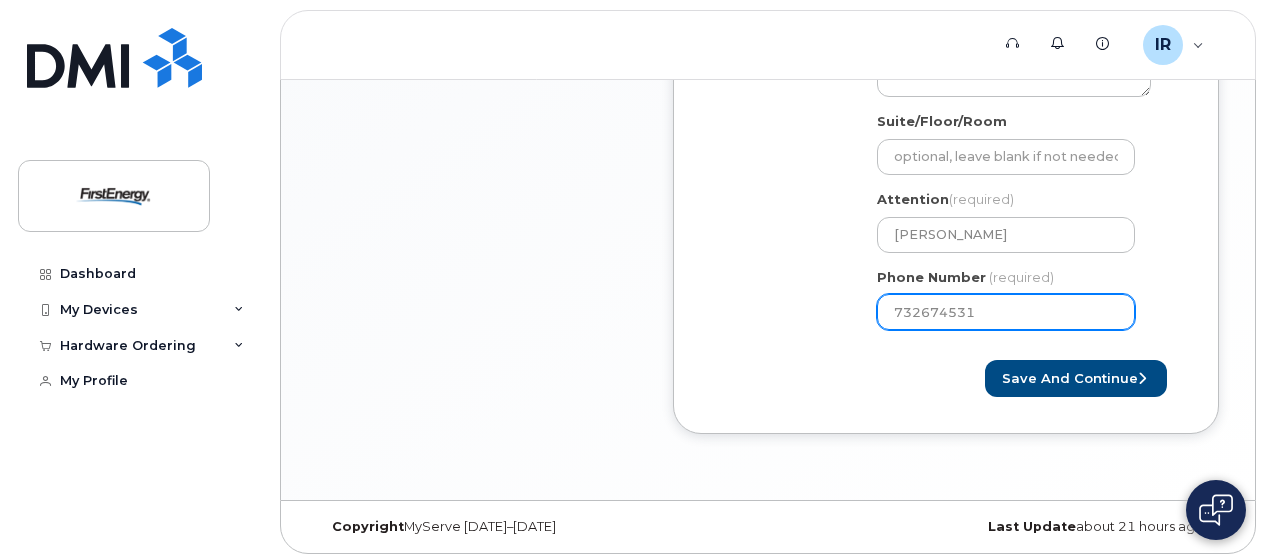 select 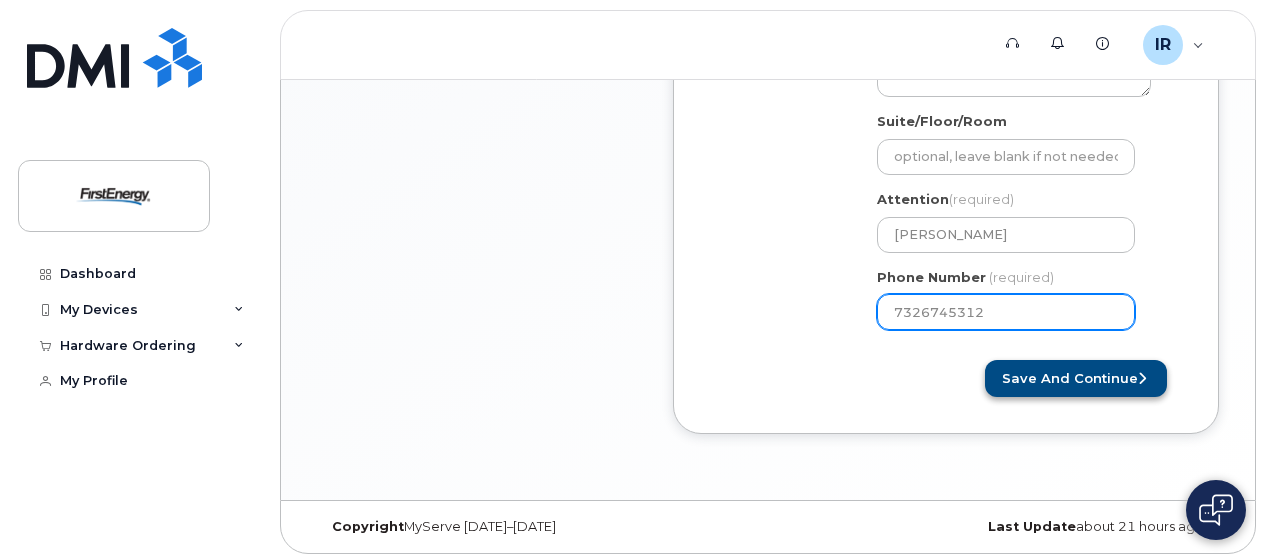 type on "7326745312" 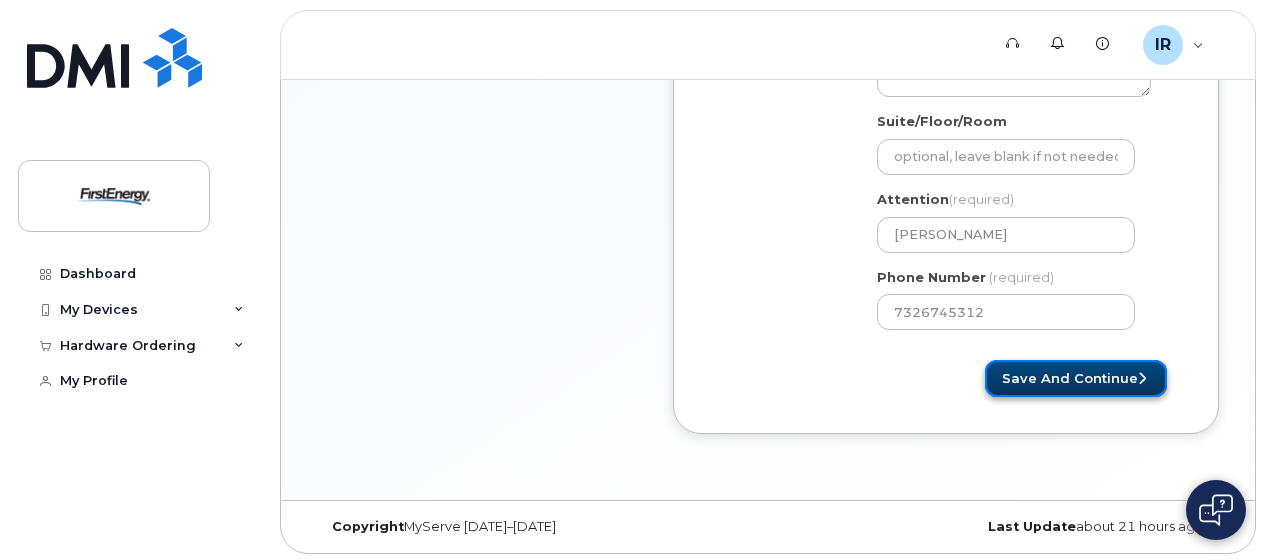 click on "Save and Continue" 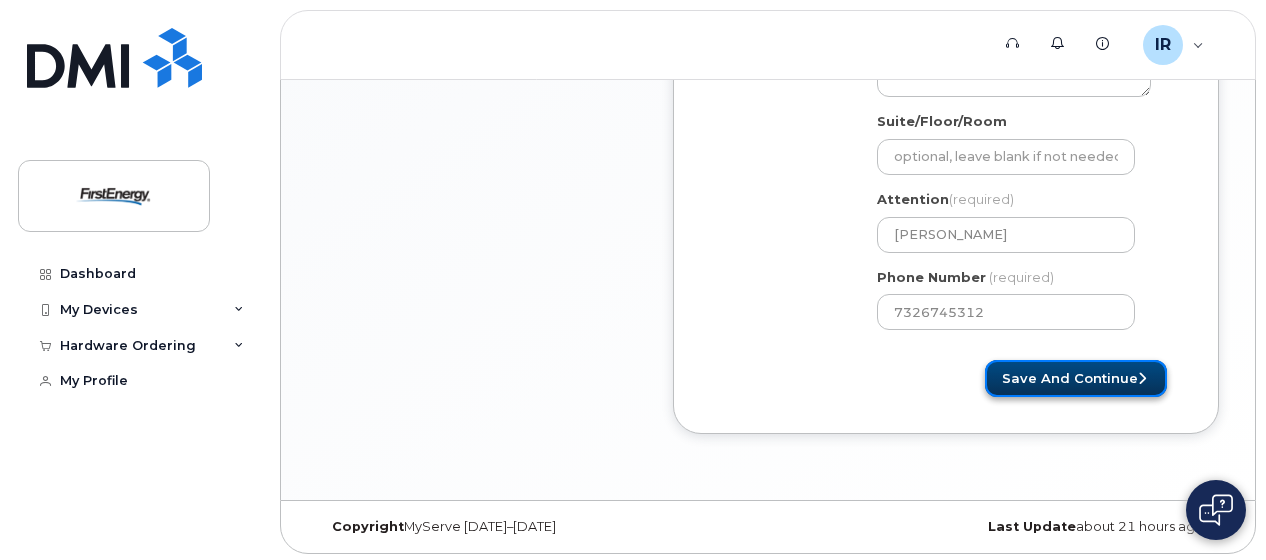 click on "Save and Continue" 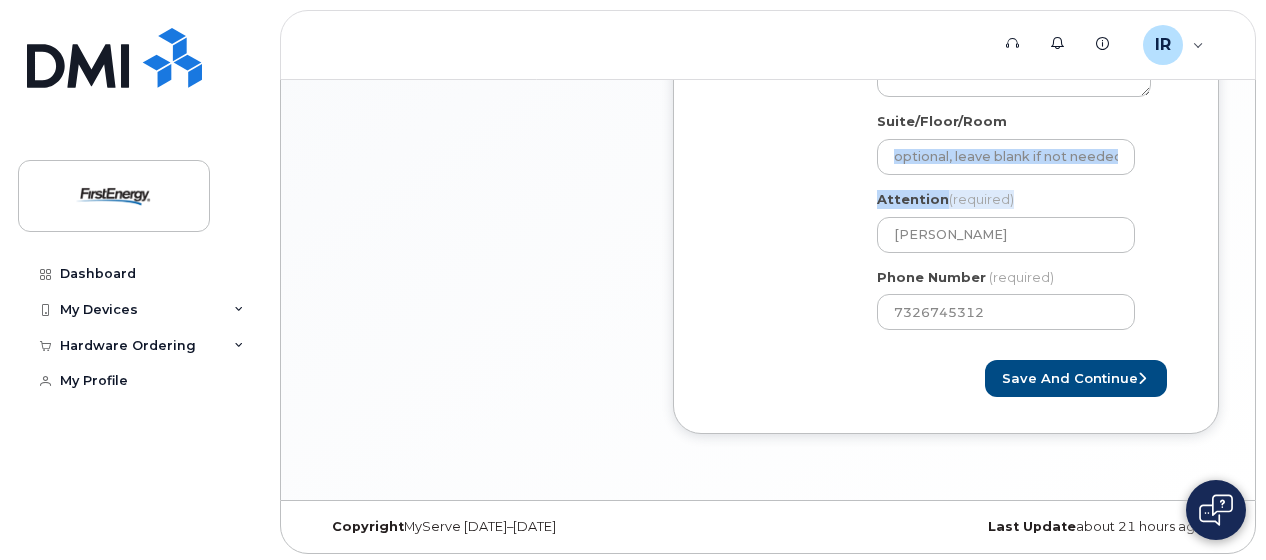 drag, startPoint x: 1260, startPoint y: 184, endPoint x: 1263, endPoint y: 156, distance: 28.160255 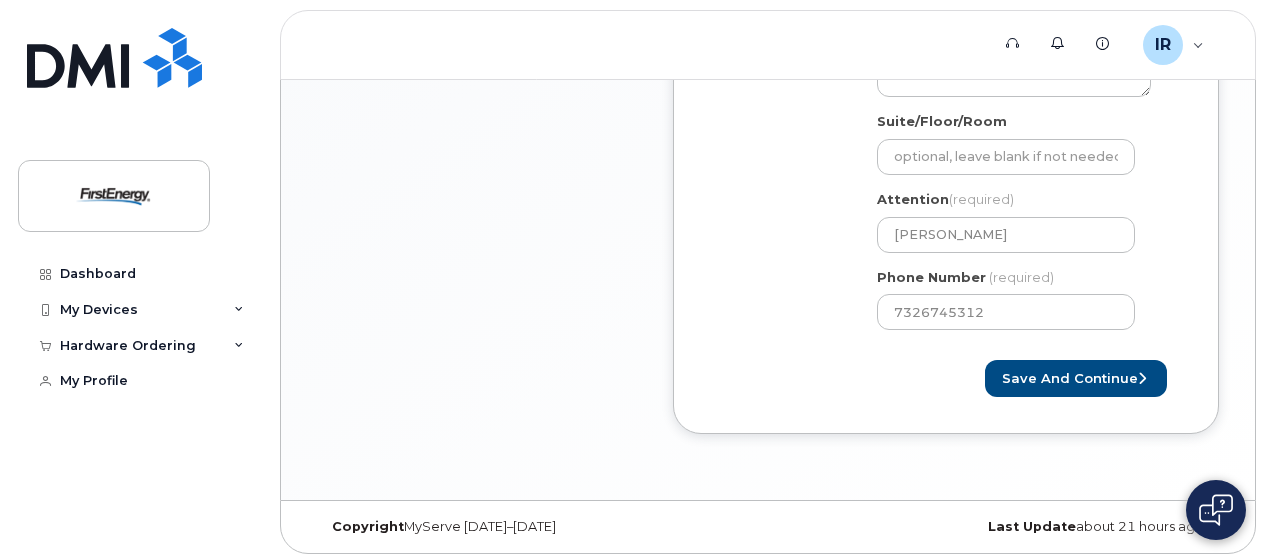 drag, startPoint x: 1263, startPoint y: 156, endPoint x: 1244, endPoint y: 307, distance: 152.19067 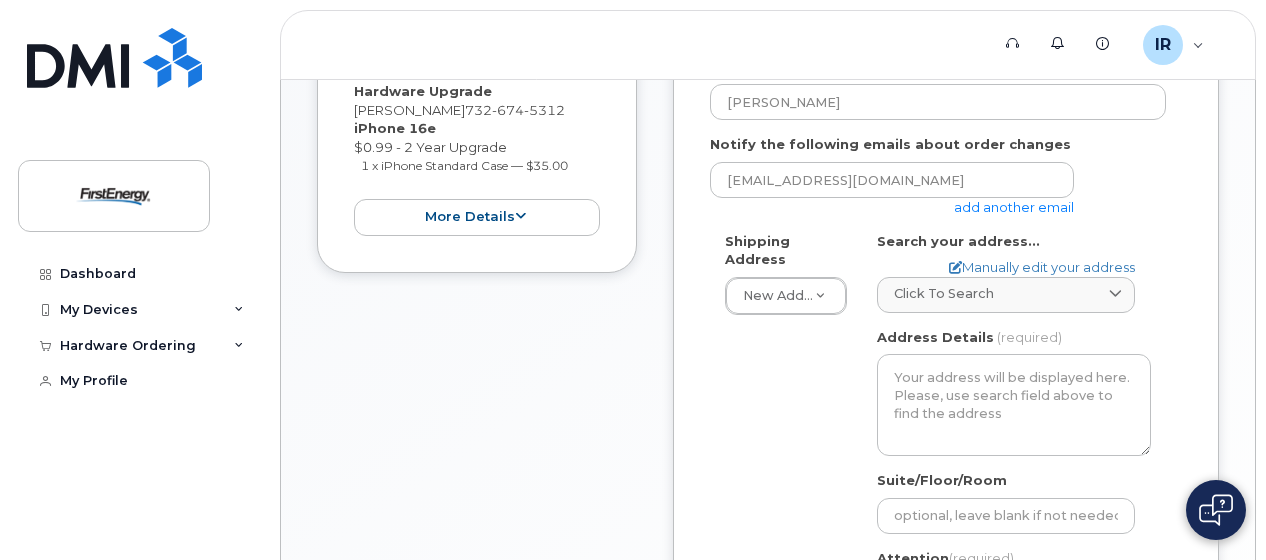 scroll, scrollTop: 444, scrollLeft: 0, axis: vertical 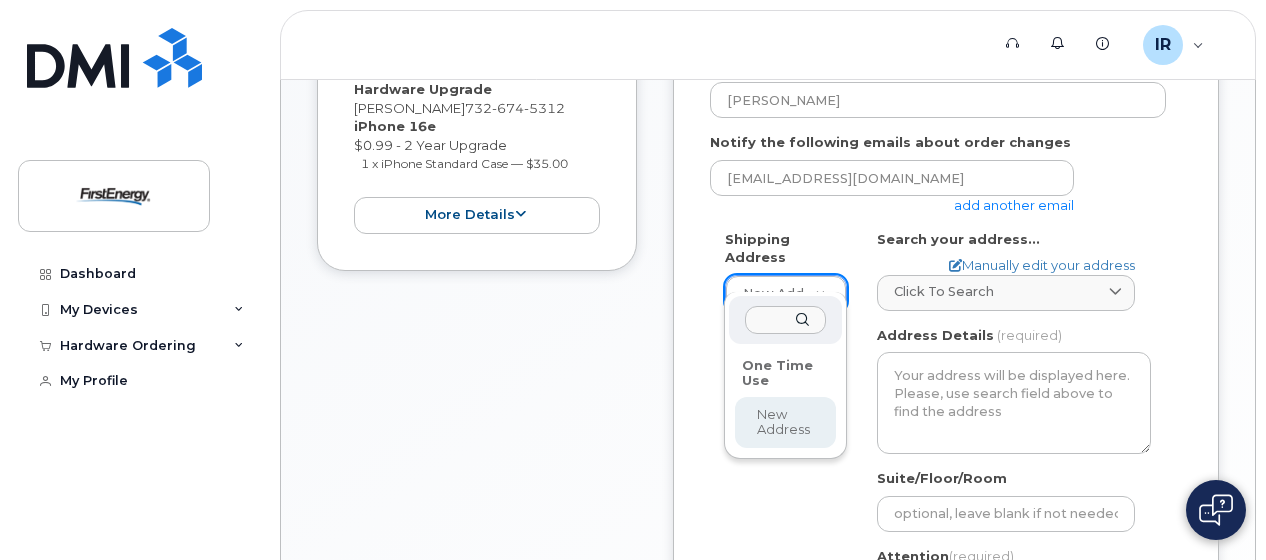 click 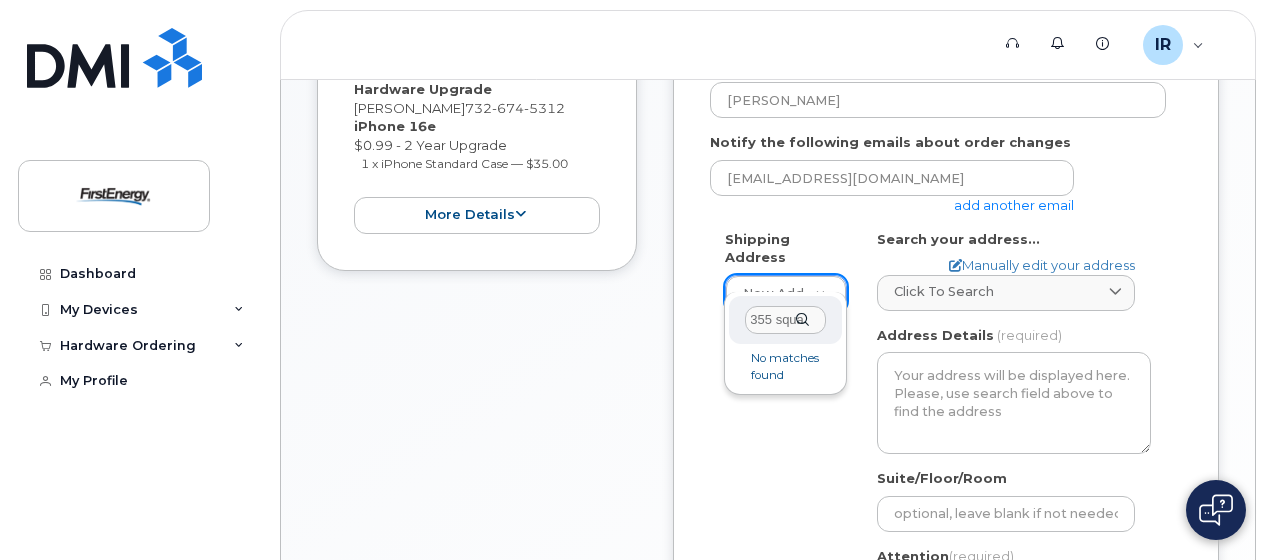 scroll, scrollTop: 0, scrollLeft: 0, axis: both 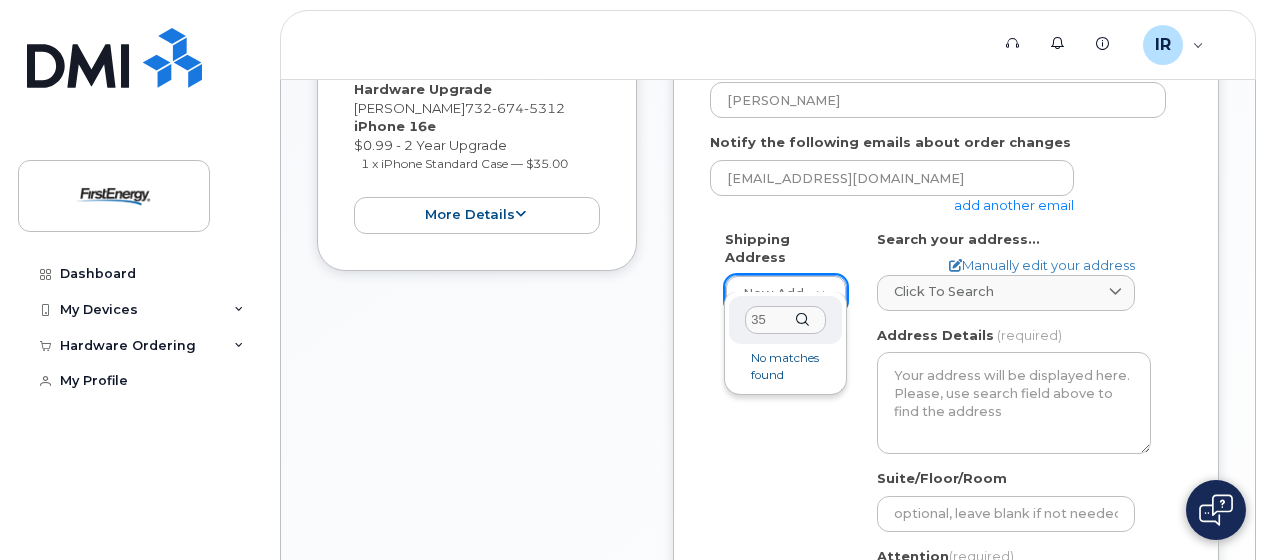 type on "3" 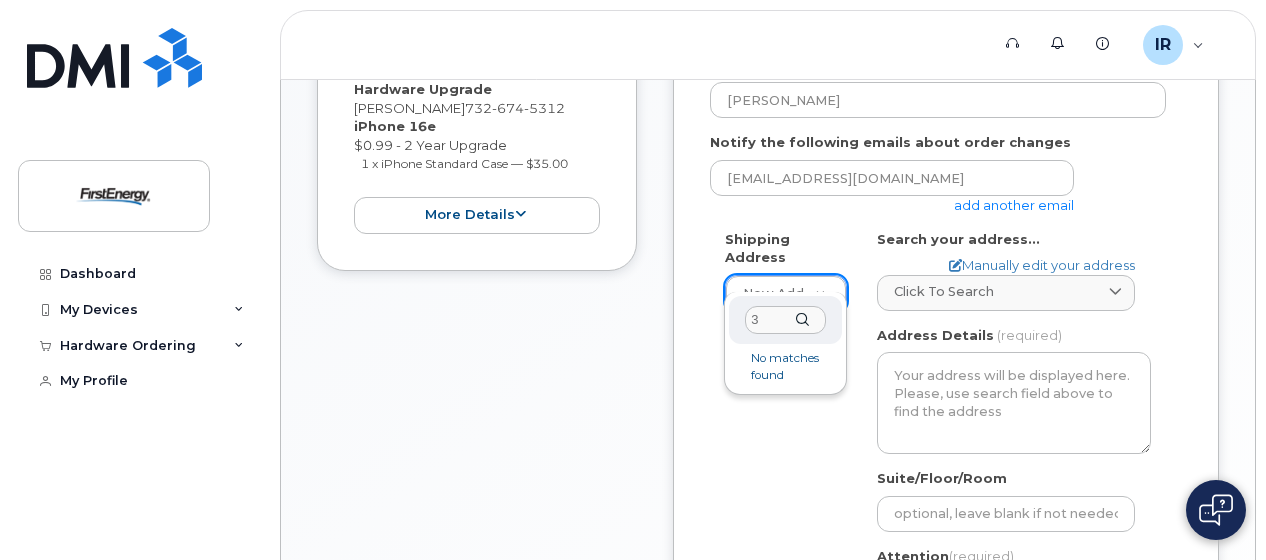 type 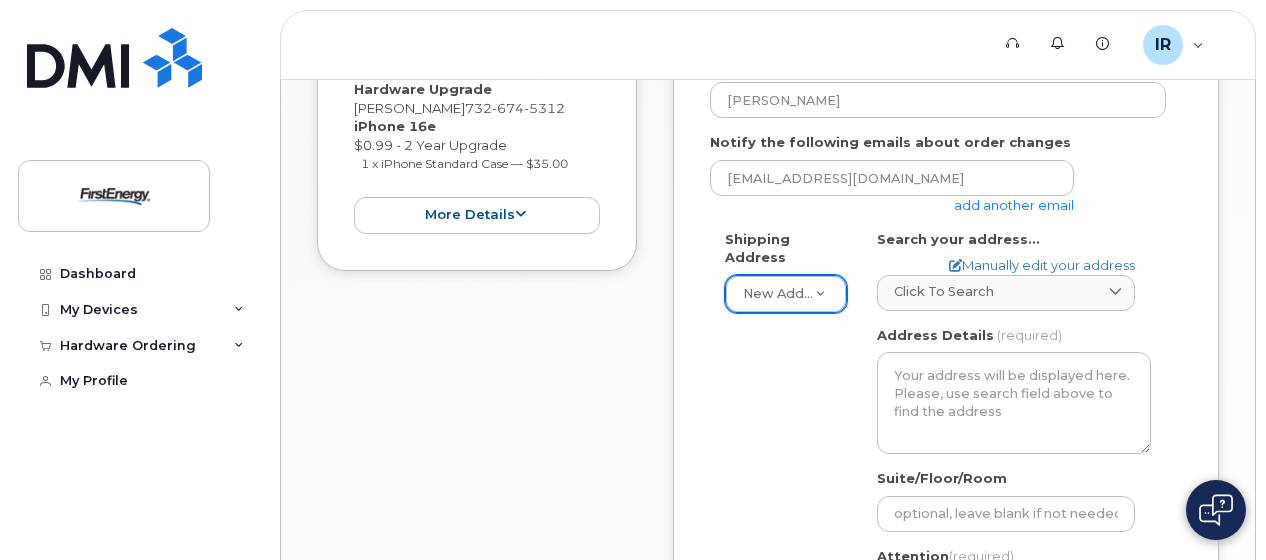 type on "3" 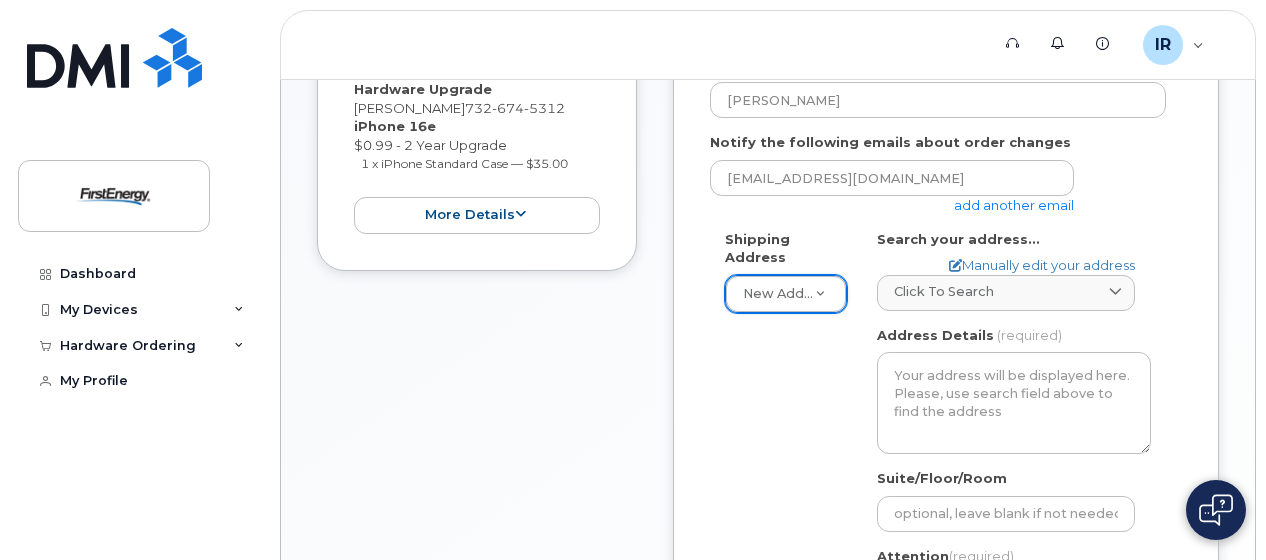 type 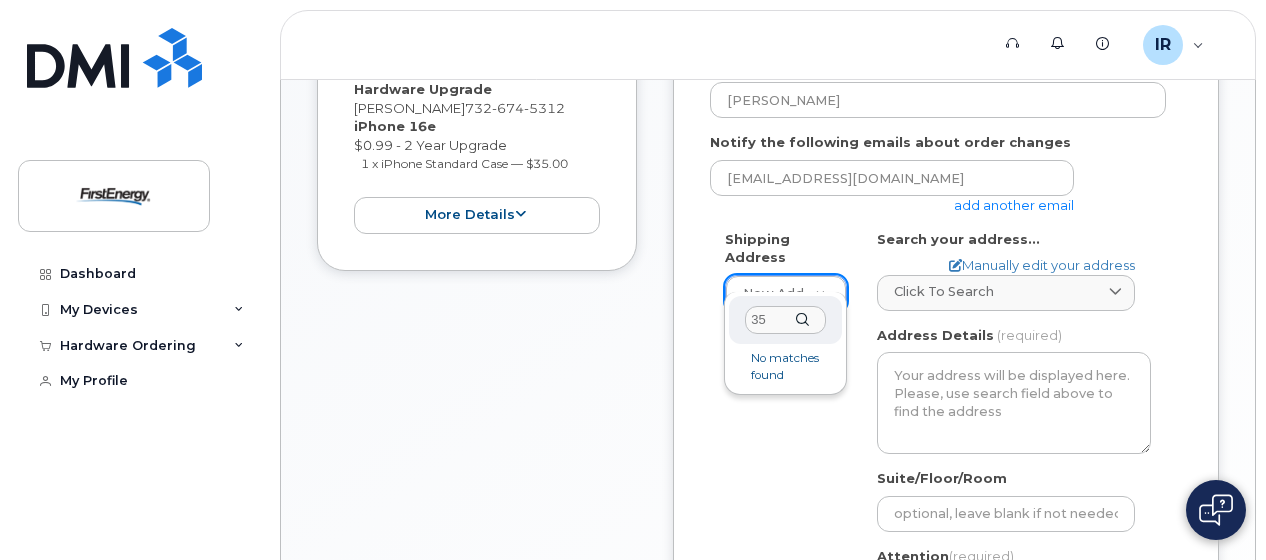 type on "3" 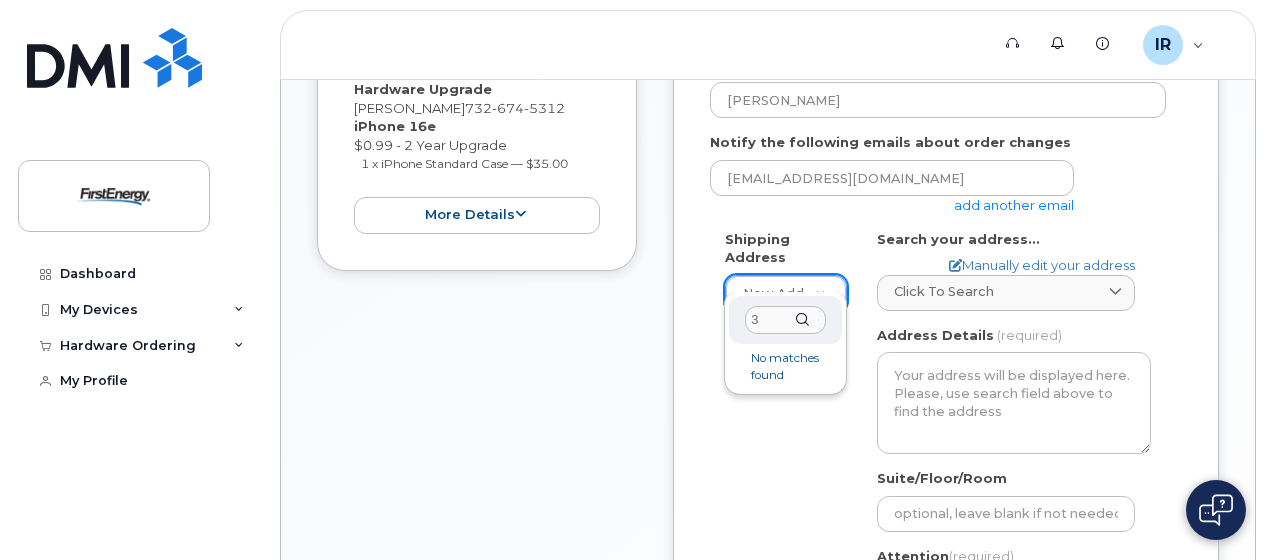 type 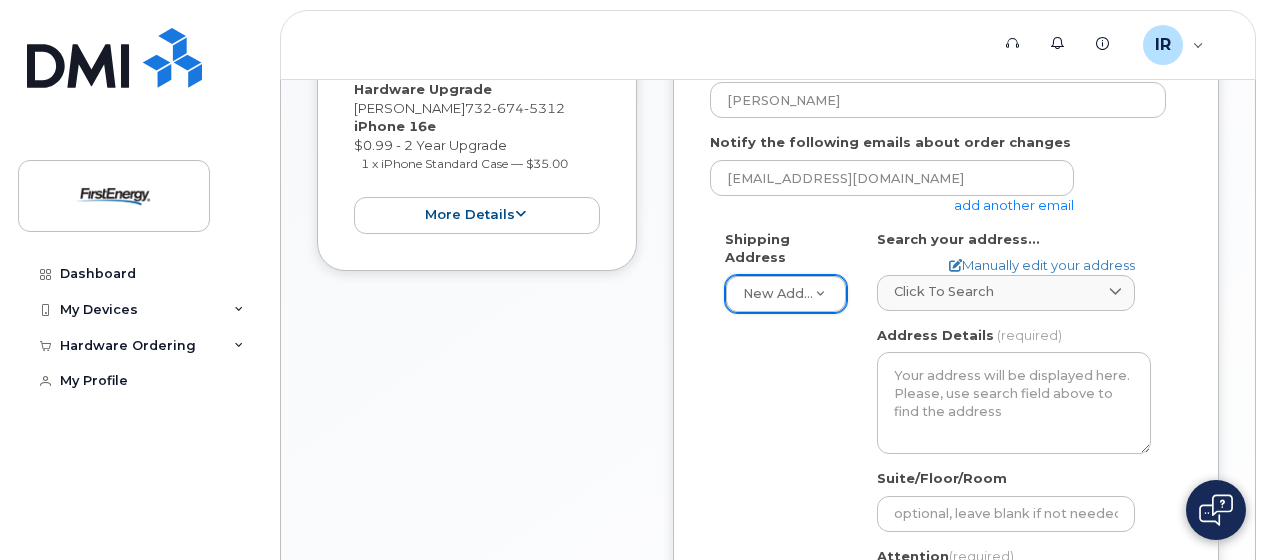 click on "Click to search" 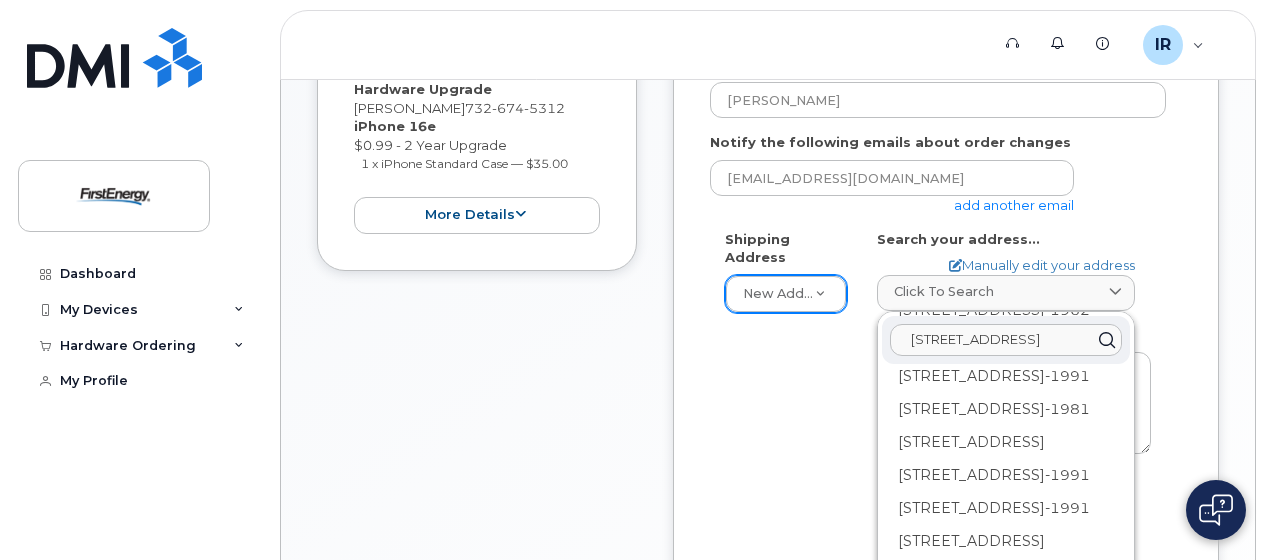 scroll, scrollTop: 2247, scrollLeft: 0, axis: vertical 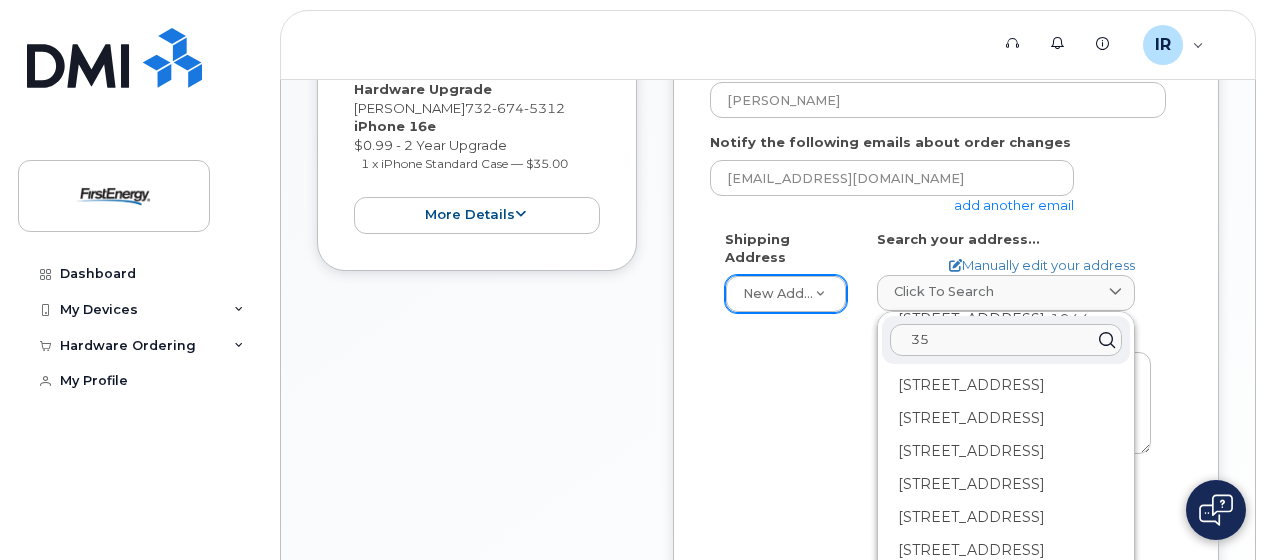 type on "3" 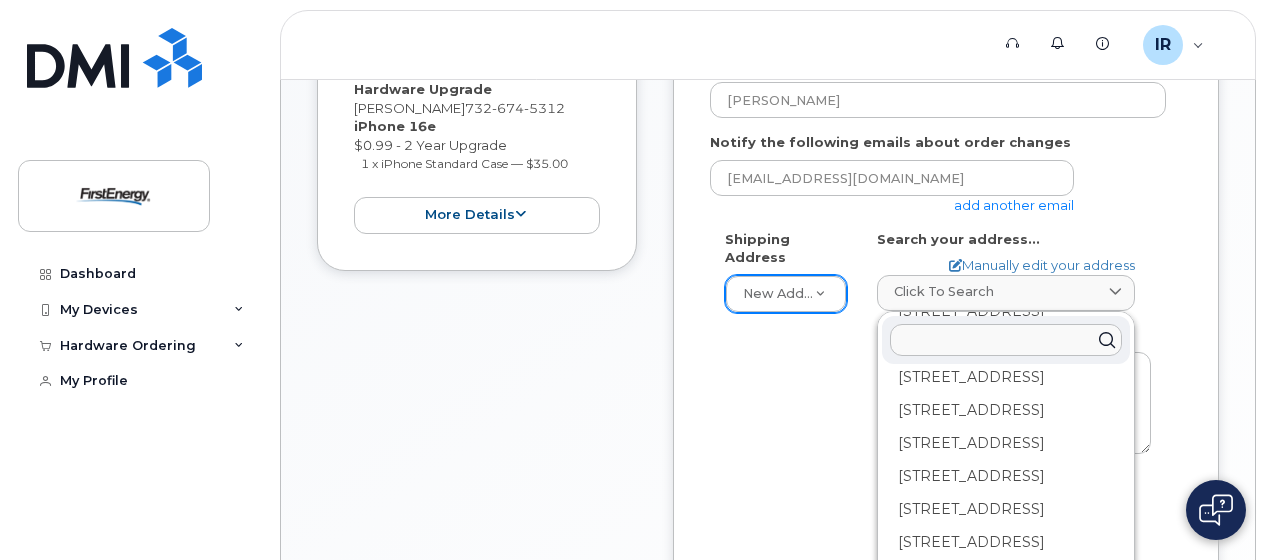 scroll, scrollTop: 0, scrollLeft: 0, axis: both 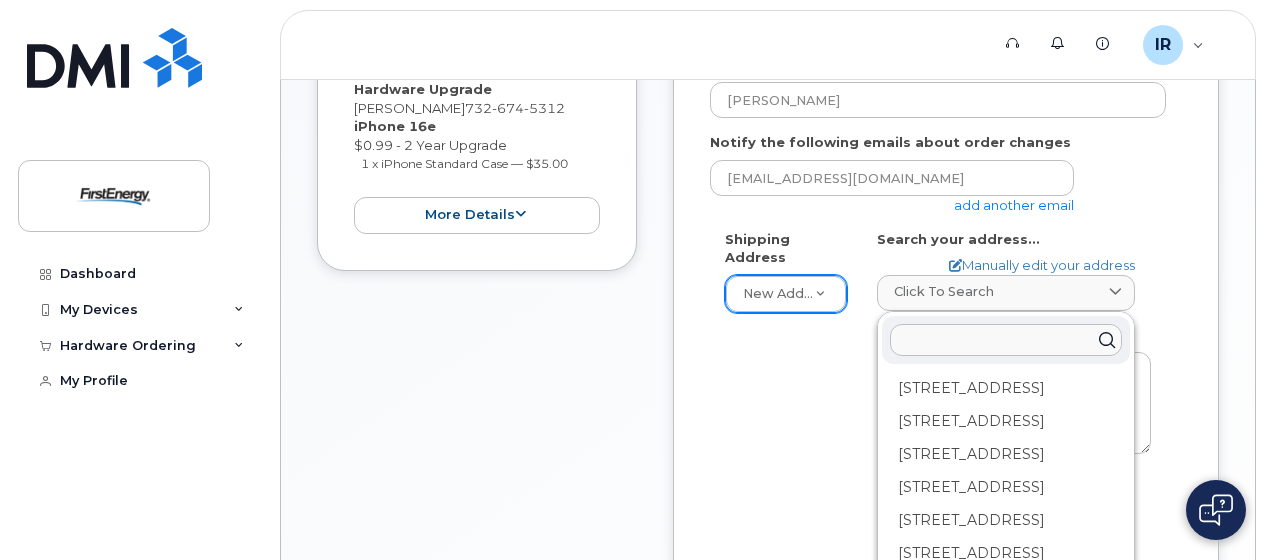 type 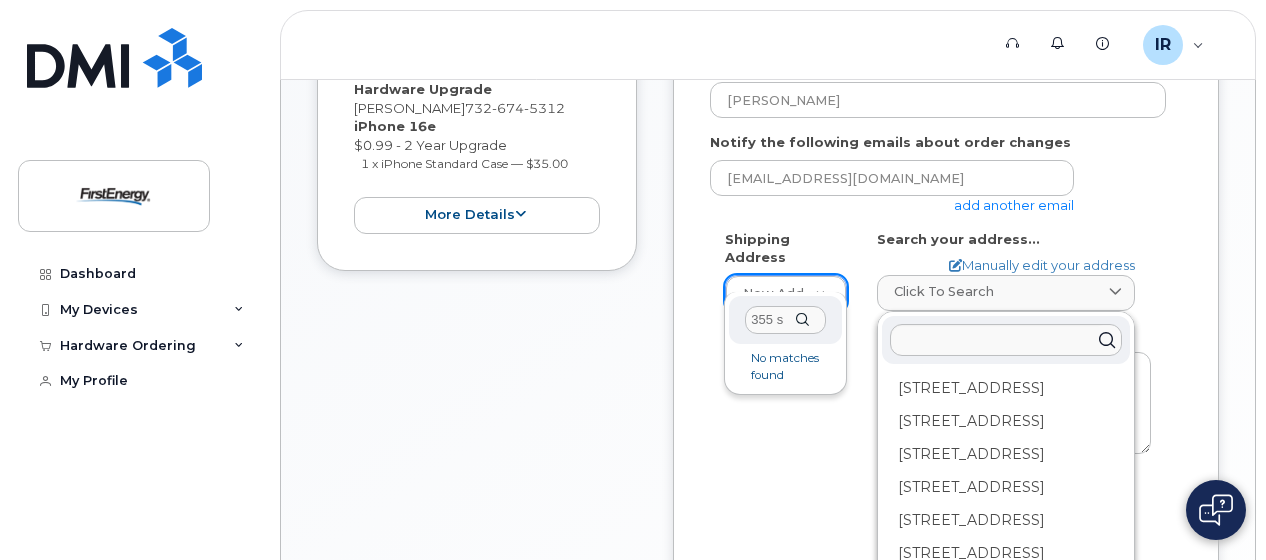 scroll, scrollTop: 0, scrollLeft: 0, axis: both 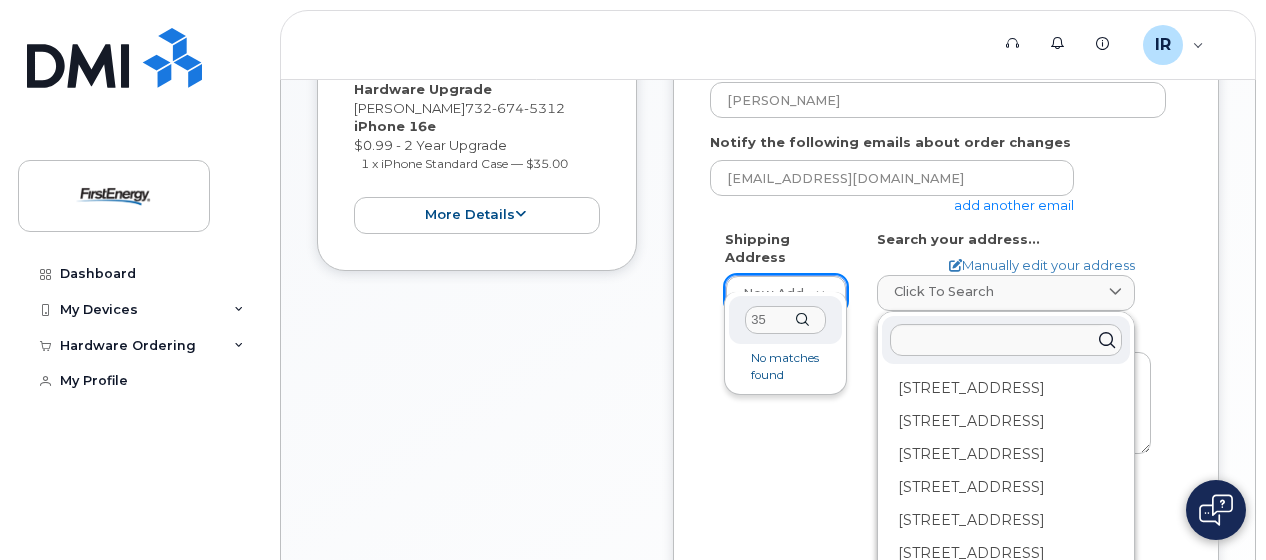 type on "3" 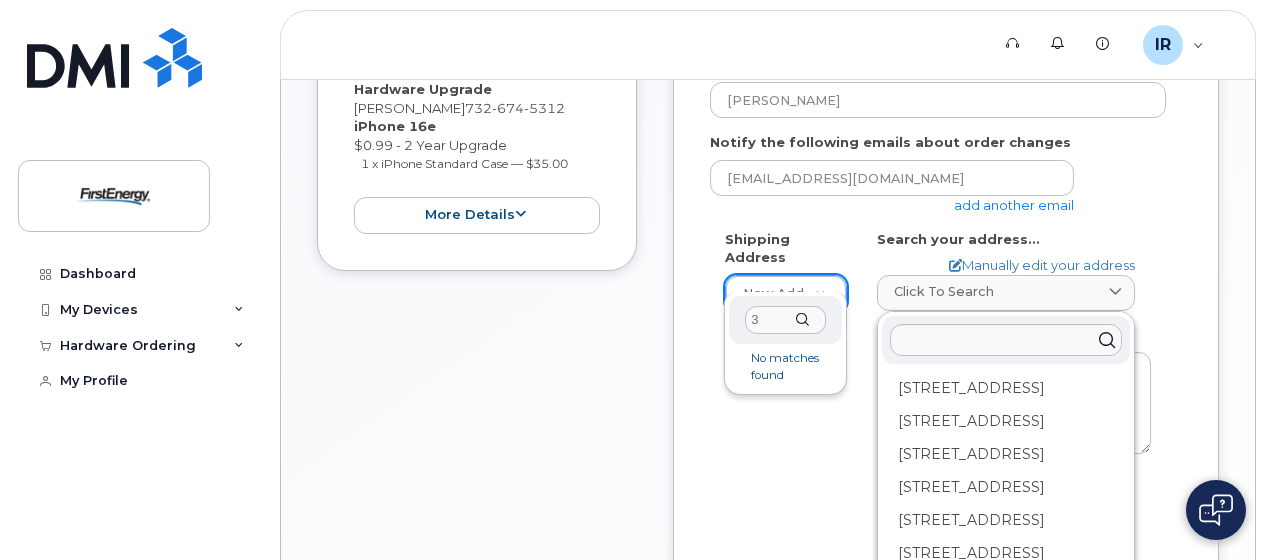 type 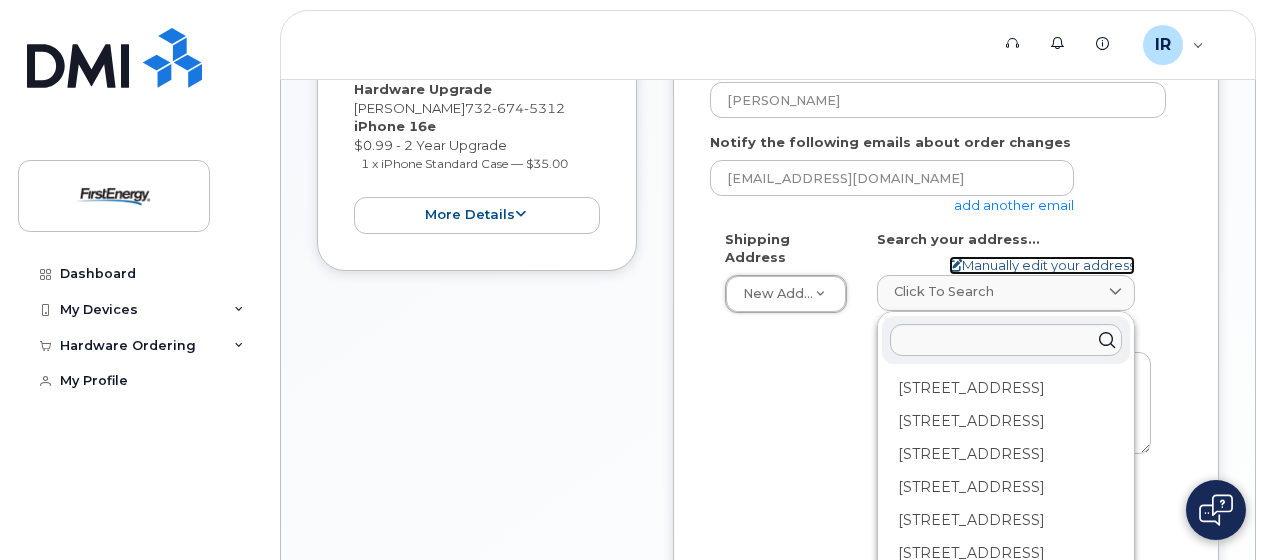 click 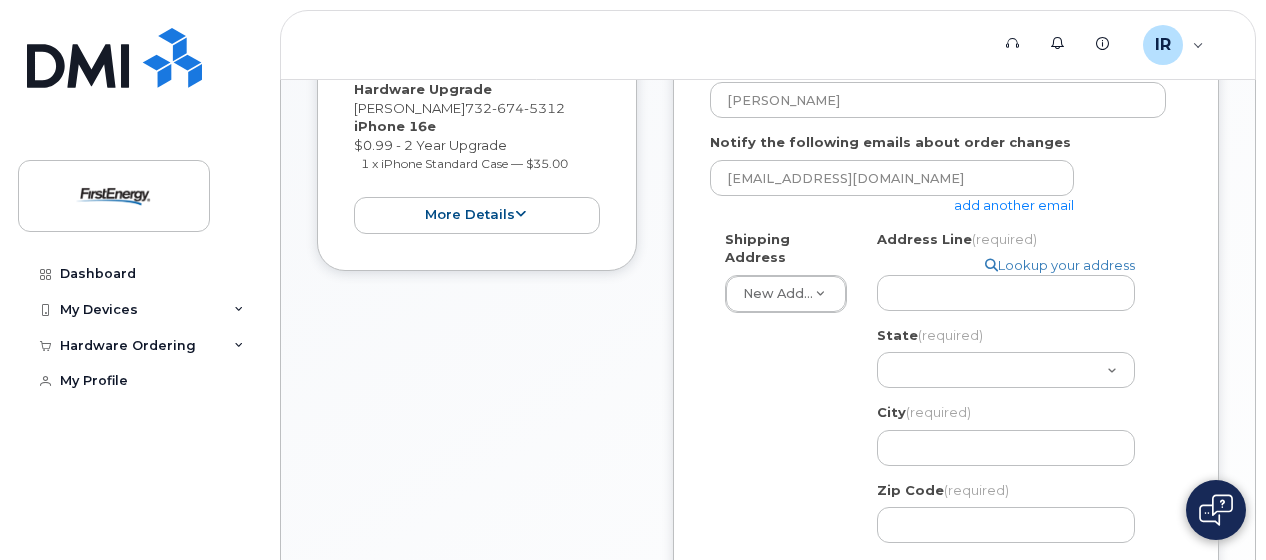 click on "Address Line
(required)
Lookup your address" 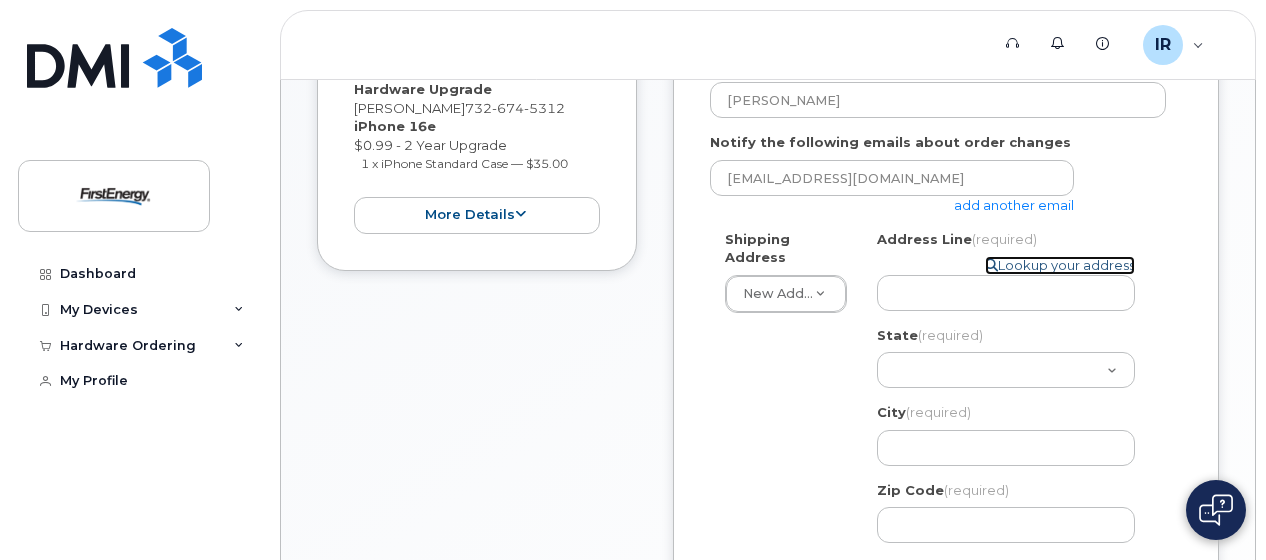 click 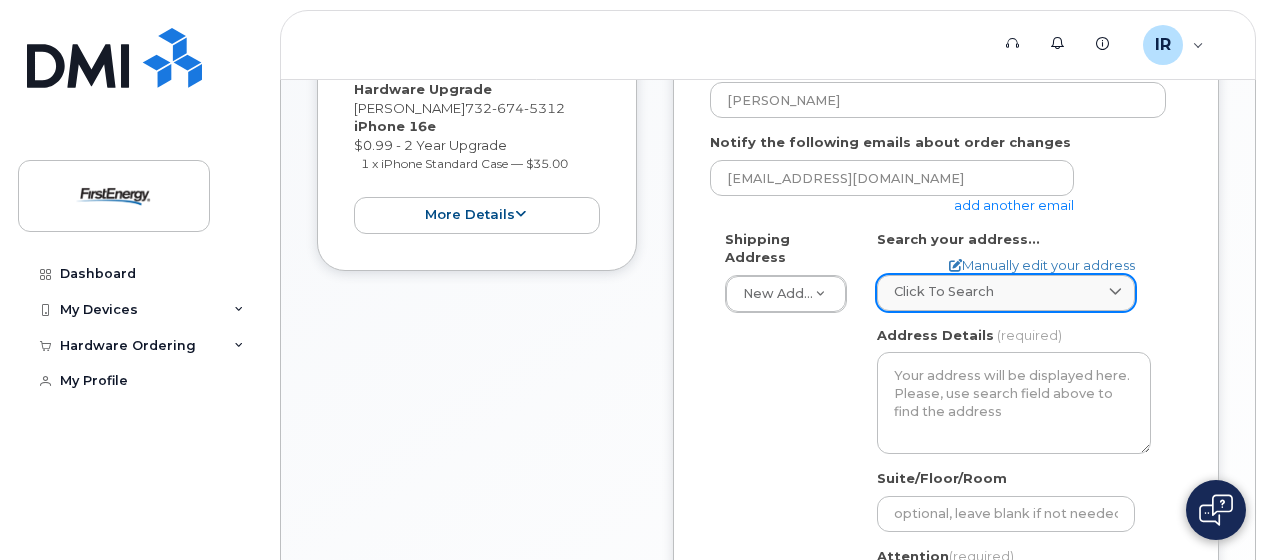 click on "Click to search" 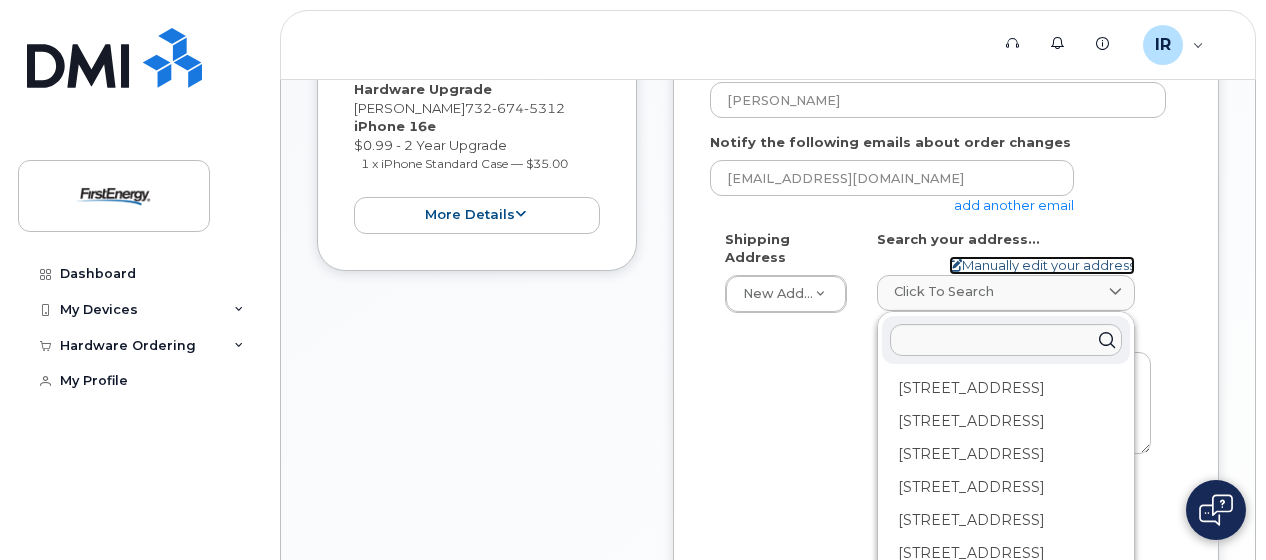click 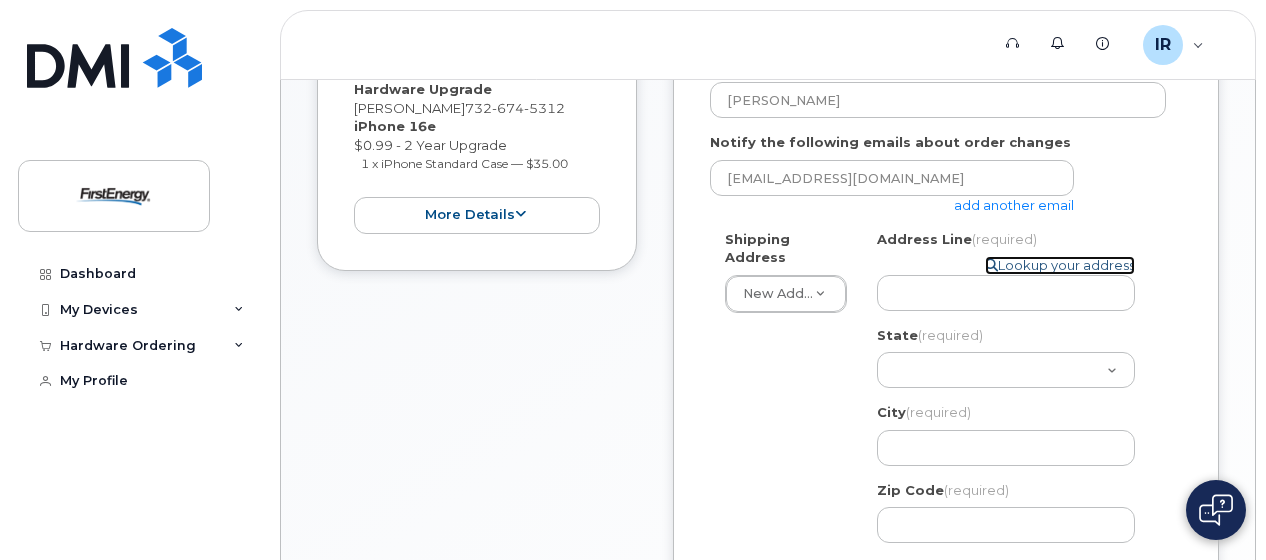click 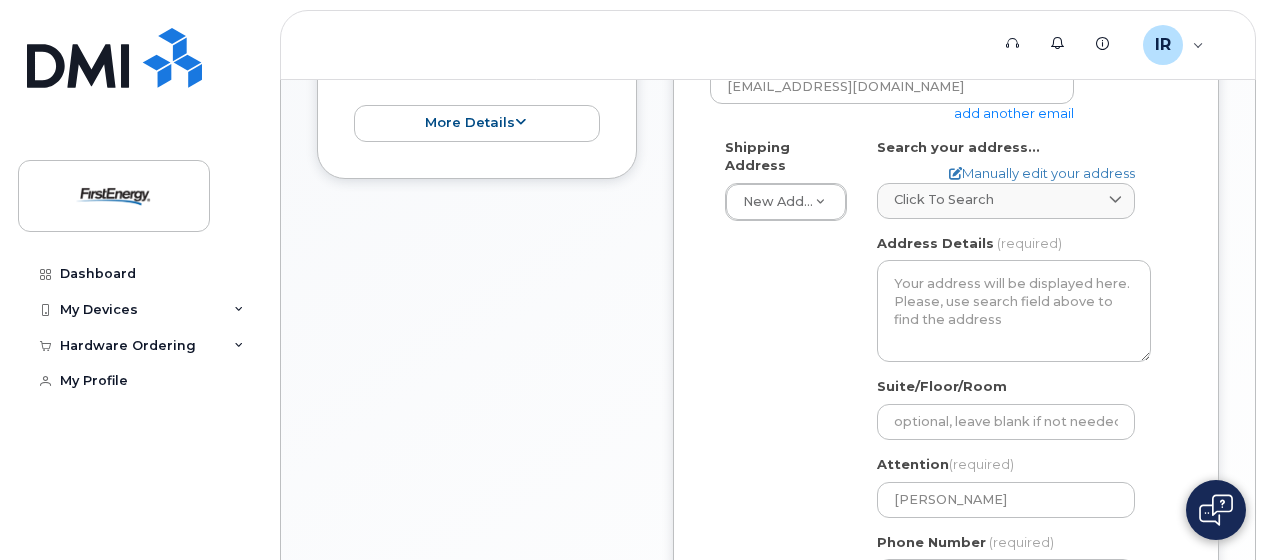 scroll, scrollTop: 534, scrollLeft: 0, axis: vertical 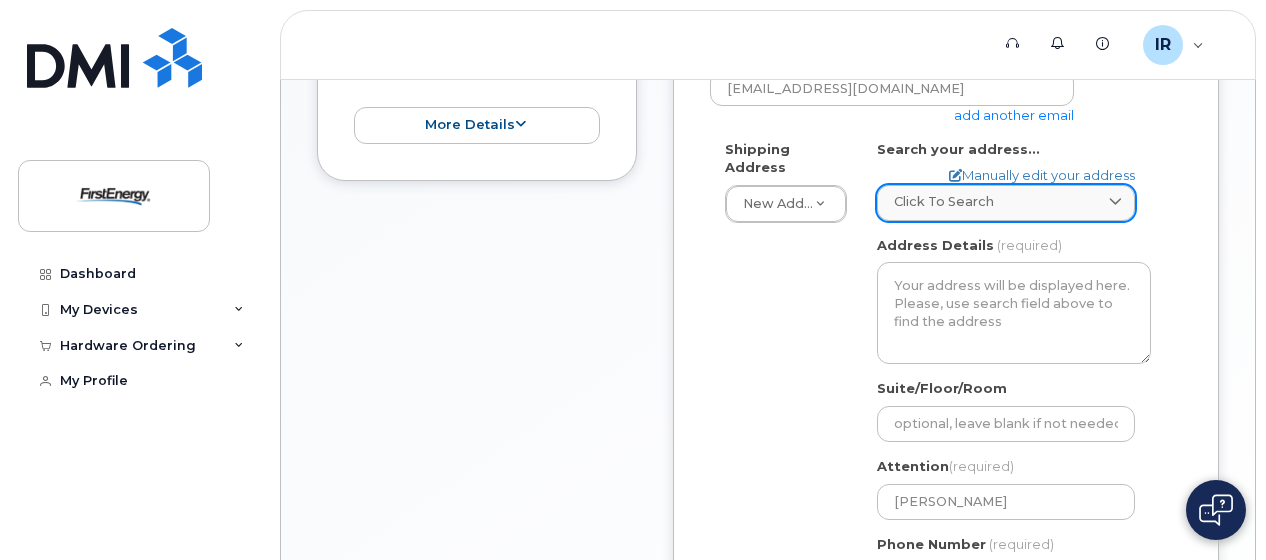 click on "Click to search" 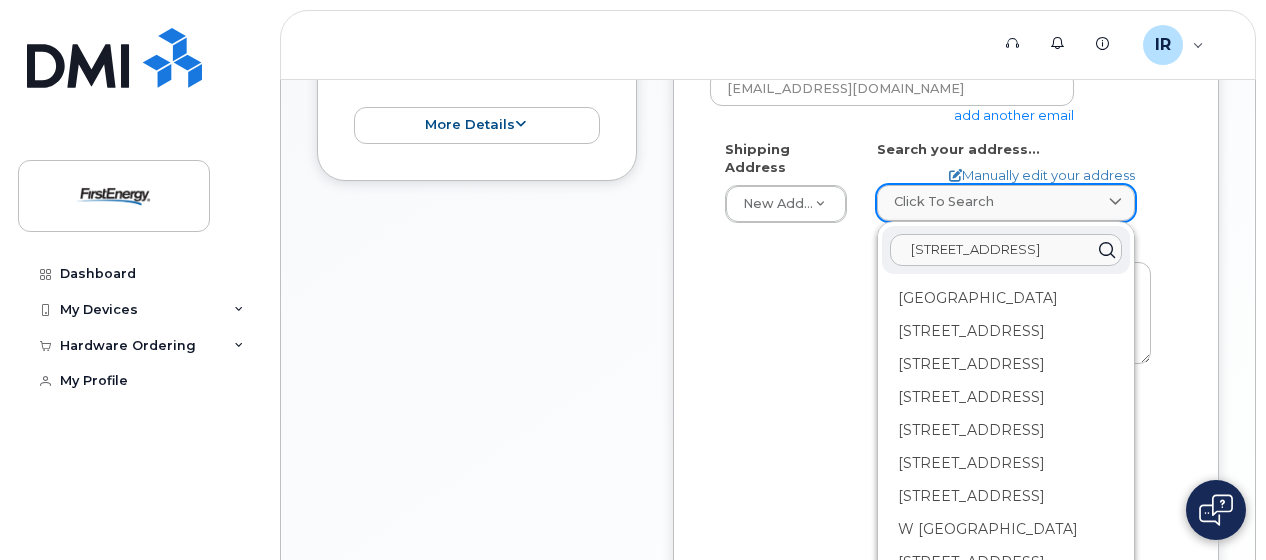 scroll, scrollTop: 0, scrollLeft: 68, axis: horizontal 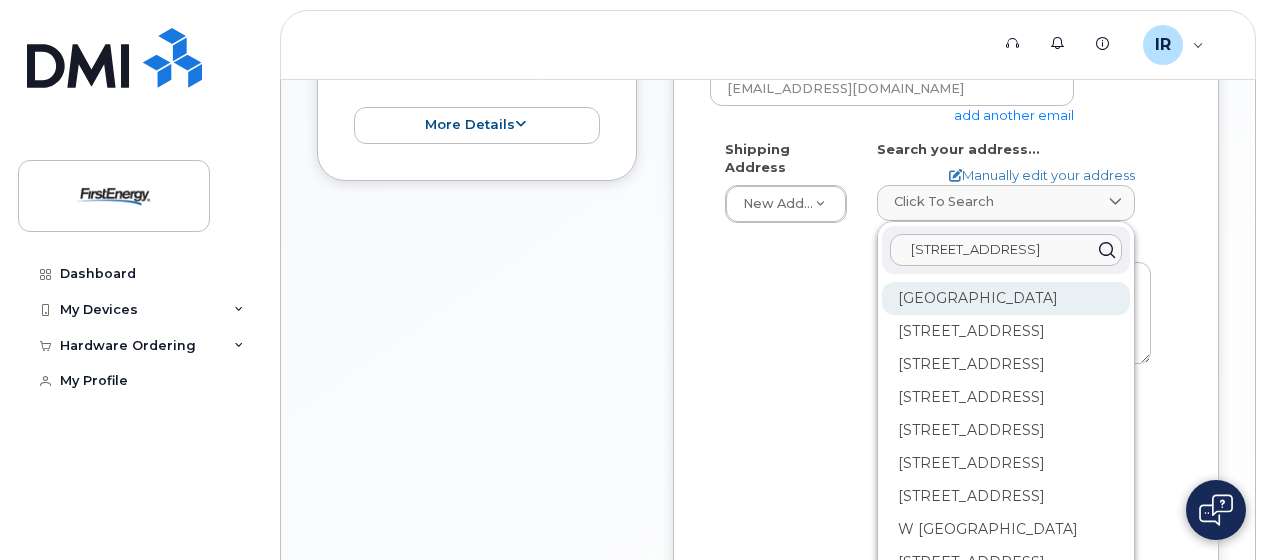 type on "355 Squankum road lakwood NJ 08701" 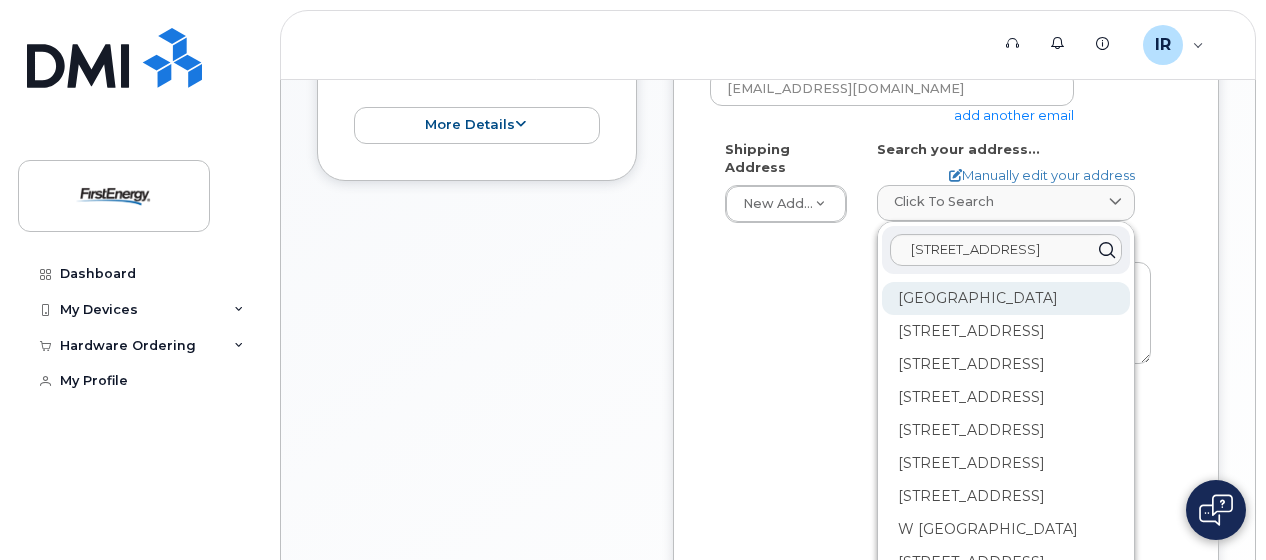 scroll, scrollTop: 0, scrollLeft: 0, axis: both 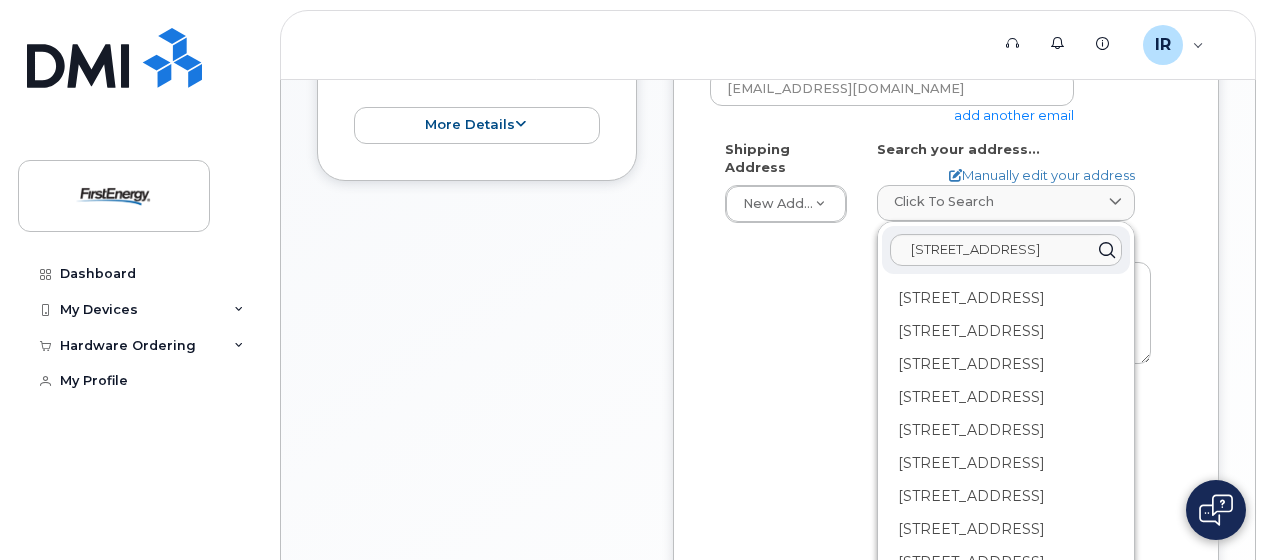 click 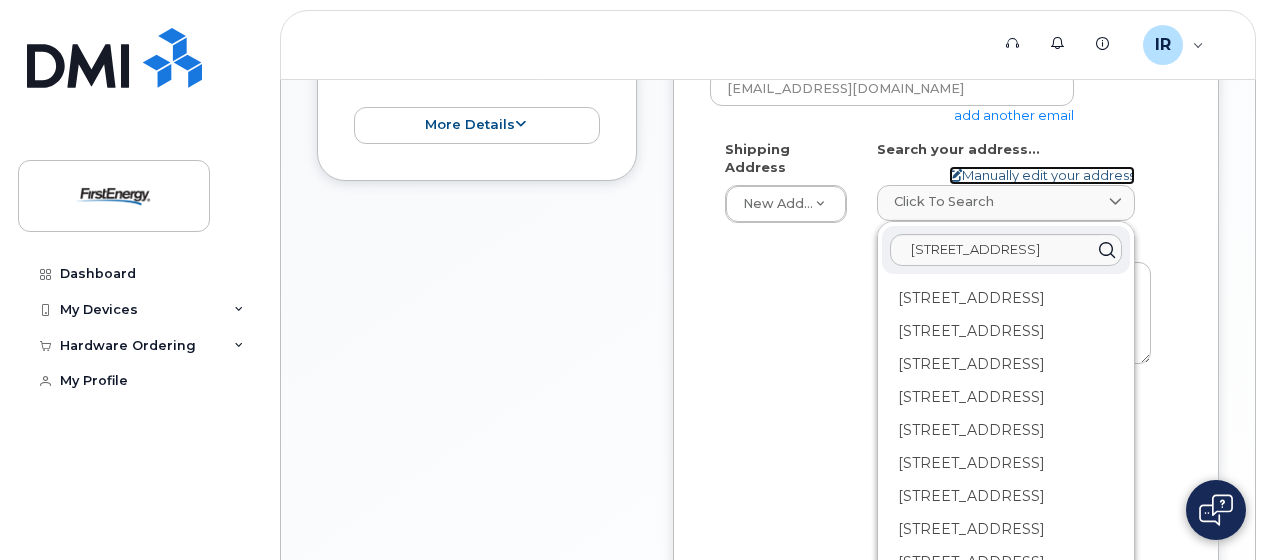 click 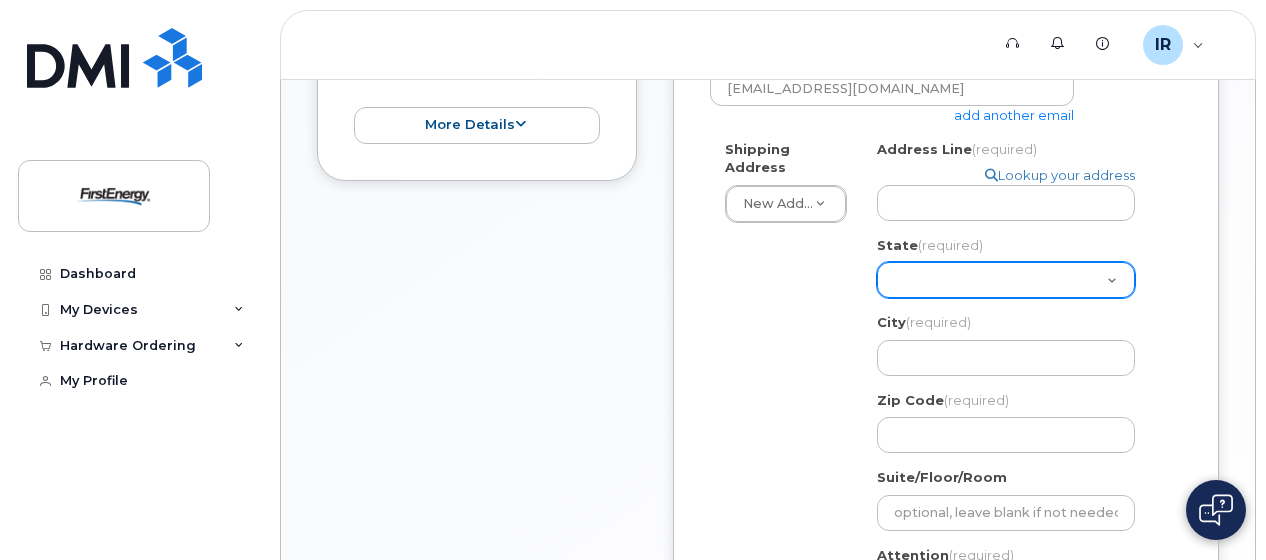 click on "Alabama
Alaska
American Samoa
Arizona
Arkansas
California
Colorado
Connecticut
Delaware
District of Columbia
Florida
Georgia
Guam
Hawaii
Idaho
Illinois
Indiana
Iowa
Kansas
Kentucky
Louisiana
Maine
Maryland
Massachusetts
Michigan
Minnesota
Mississippi
Missouri
Montana
Nebraska
Nevada
New Hampshire
New Jersey
New Mexico
New York
North Carolina
North Dakota
Ohio
Oklahoma
Oregon
Pennsylvania
Puerto Rico
Rhode Island
South Carolina
South Dakota
Tennessee
Texas
Utah
Vermont
Virginia
Virgin Islands
Washington
West Virginia
Wisconsin
Wyoming" 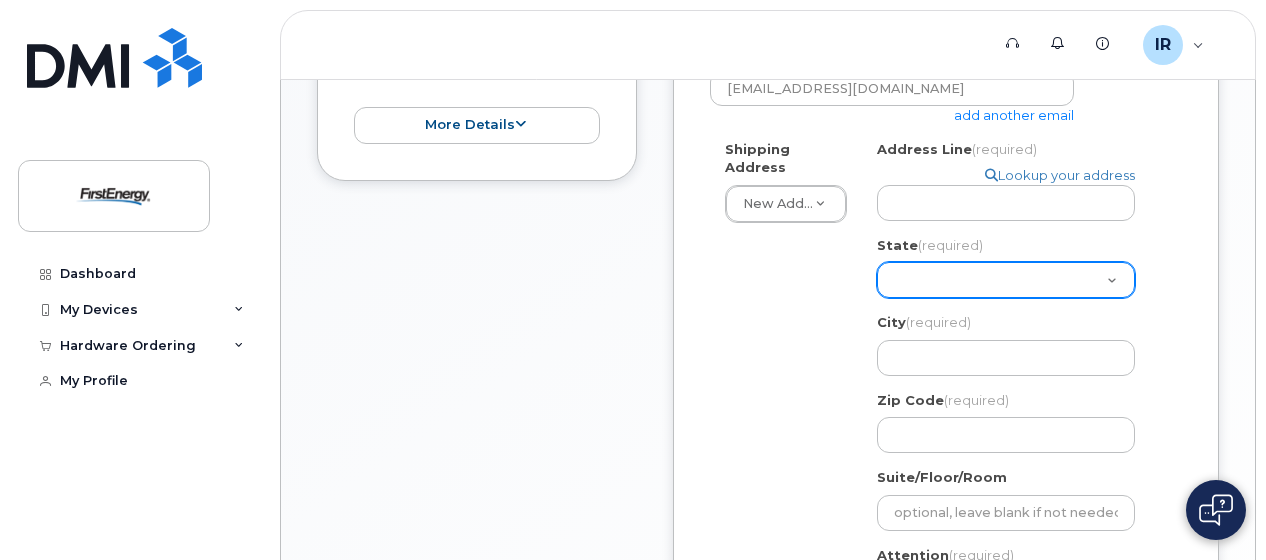 select on "NJ" 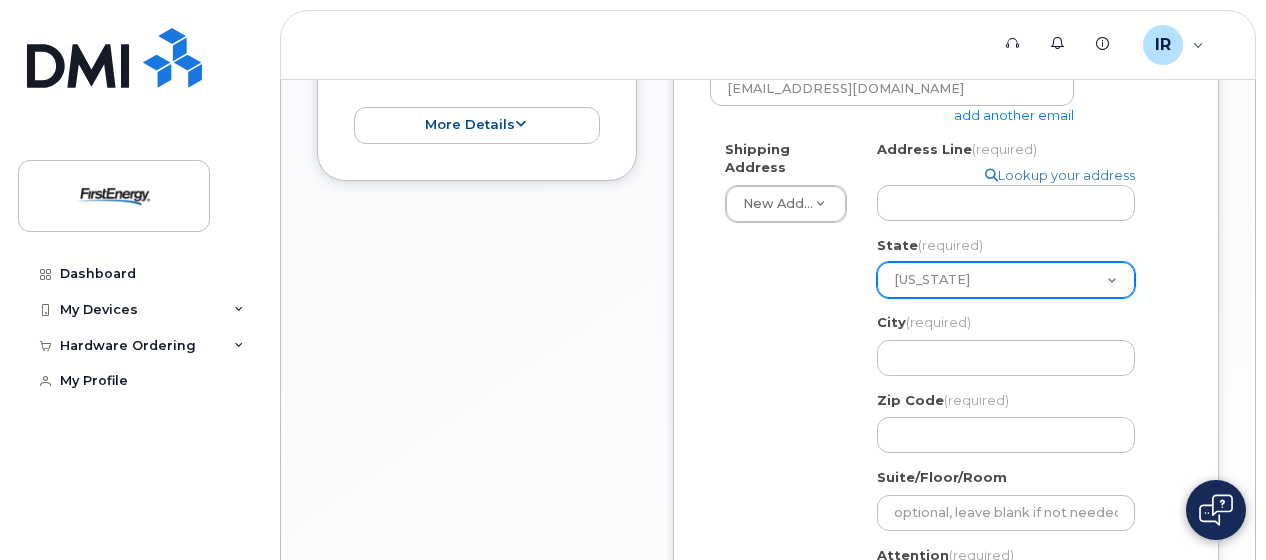 click on "Alabama
Alaska
American Samoa
Arizona
Arkansas
California
Colorado
Connecticut
Delaware
District of Columbia
Florida
Georgia
Guam
Hawaii
Idaho
Illinois
Indiana
Iowa
Kansas
Kentucky
Louisiana
Maine
Maryland
Massachusetts
Michigan
Minnesota
Mississippi
Missouri
Montana
Nebraska
Nevada
New Hampshire
New Jersey
New Mexico
New York
North Carolina
North Dakota
Ohio
Oklahoma
Oregon
Pennsylvania
Puerto Rico
Rhode Island
South Carolina
South Dakota
Tennessee
Texas
Utah
Vermont
Virginia
Virgin Islands
Washington
West Virginia
Wisconsin
Wyoming" 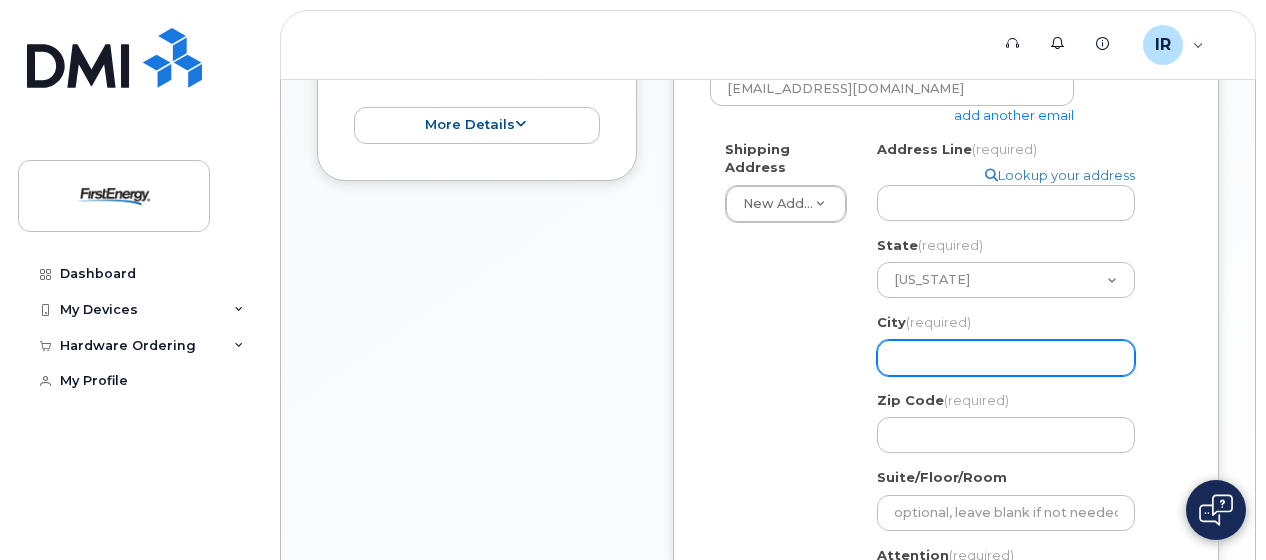 click on "City
(required)" 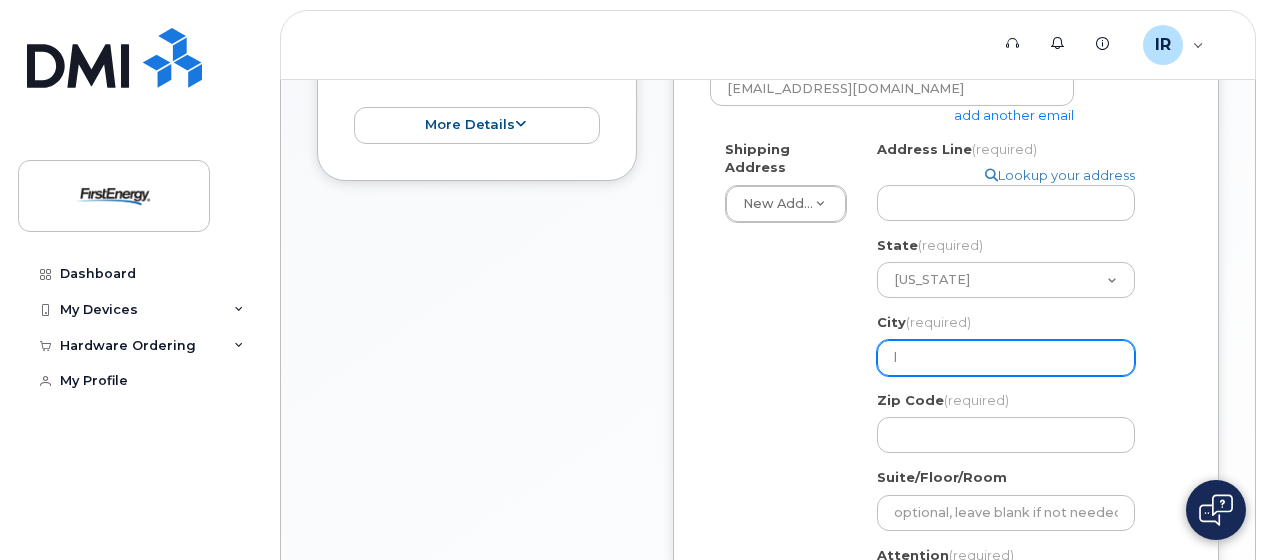 select 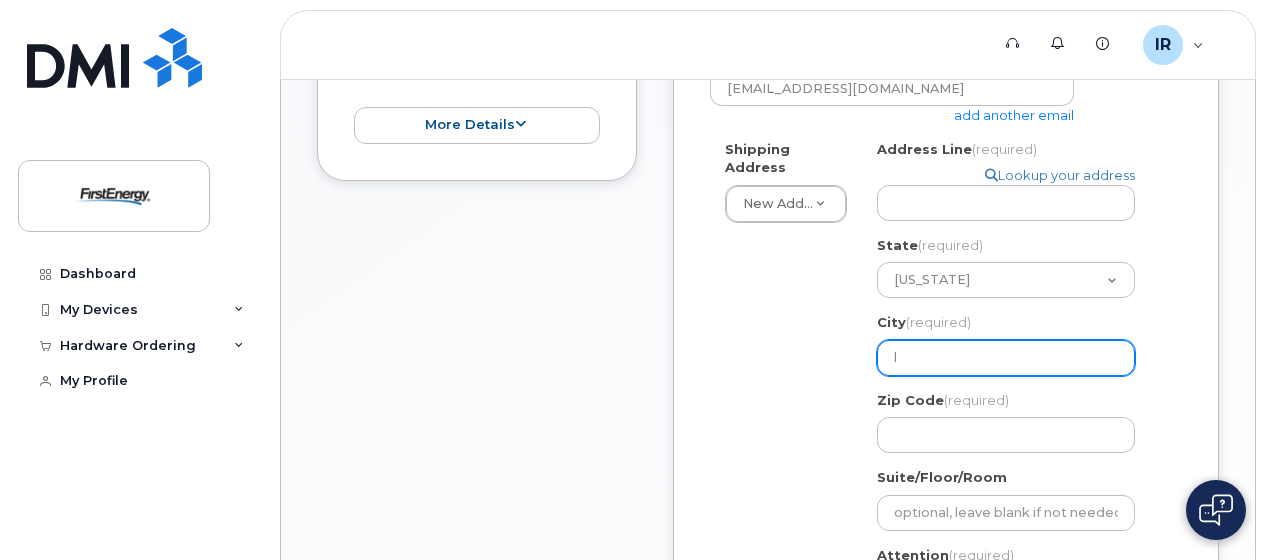 type on "la" 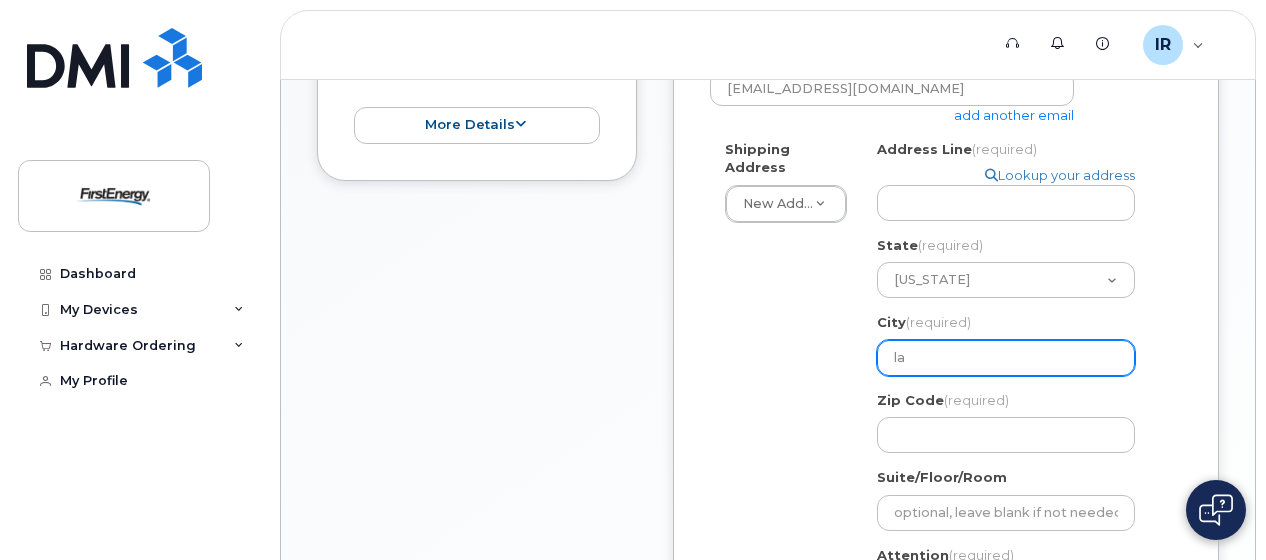select 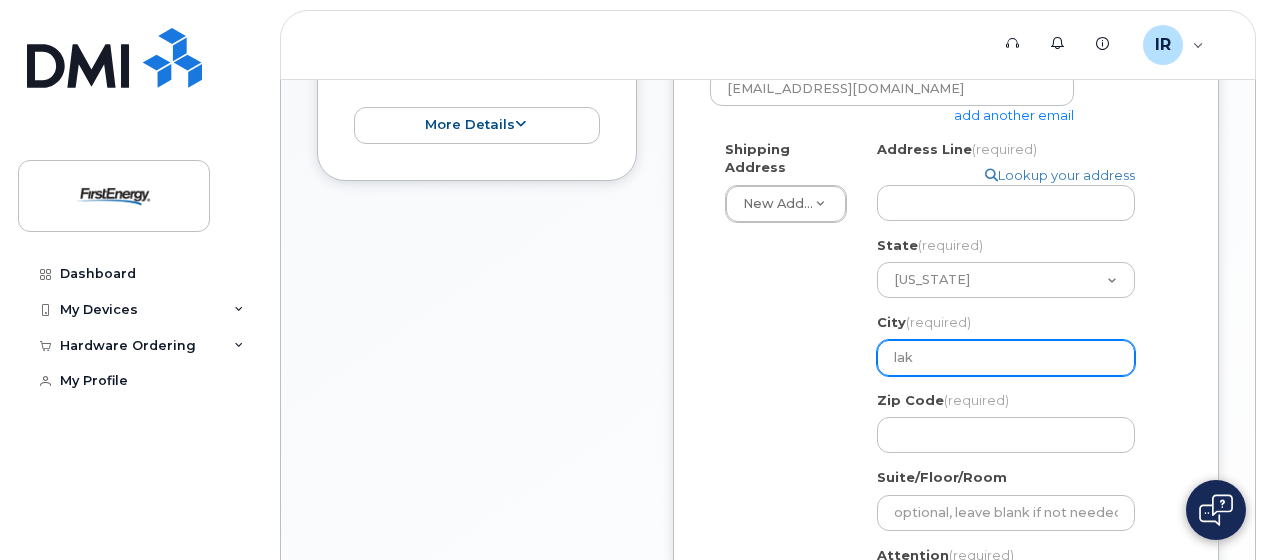 select 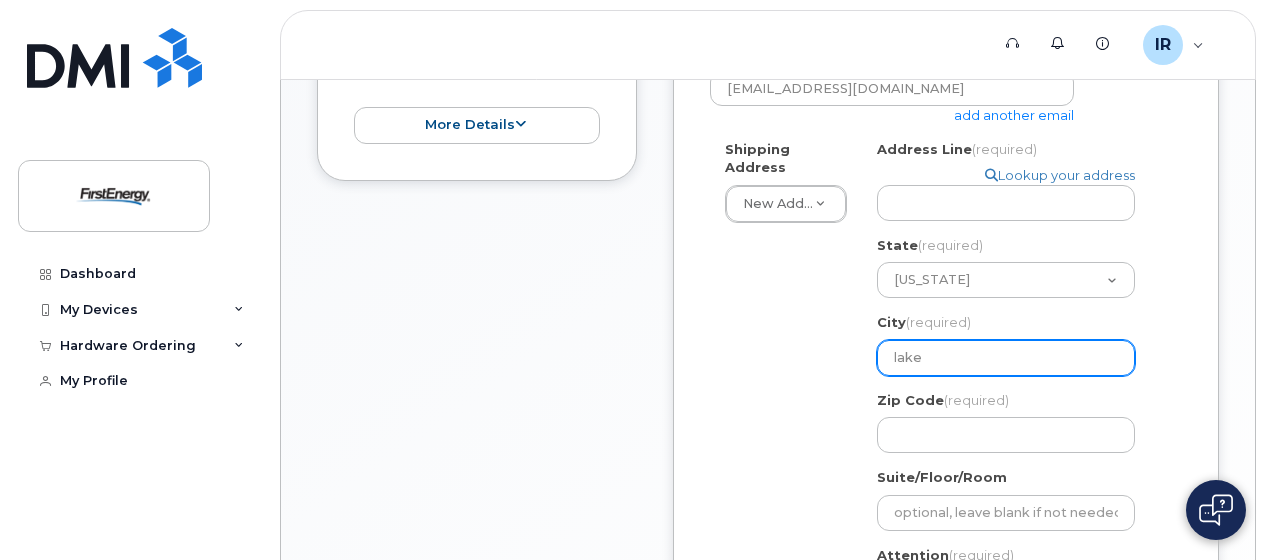 select 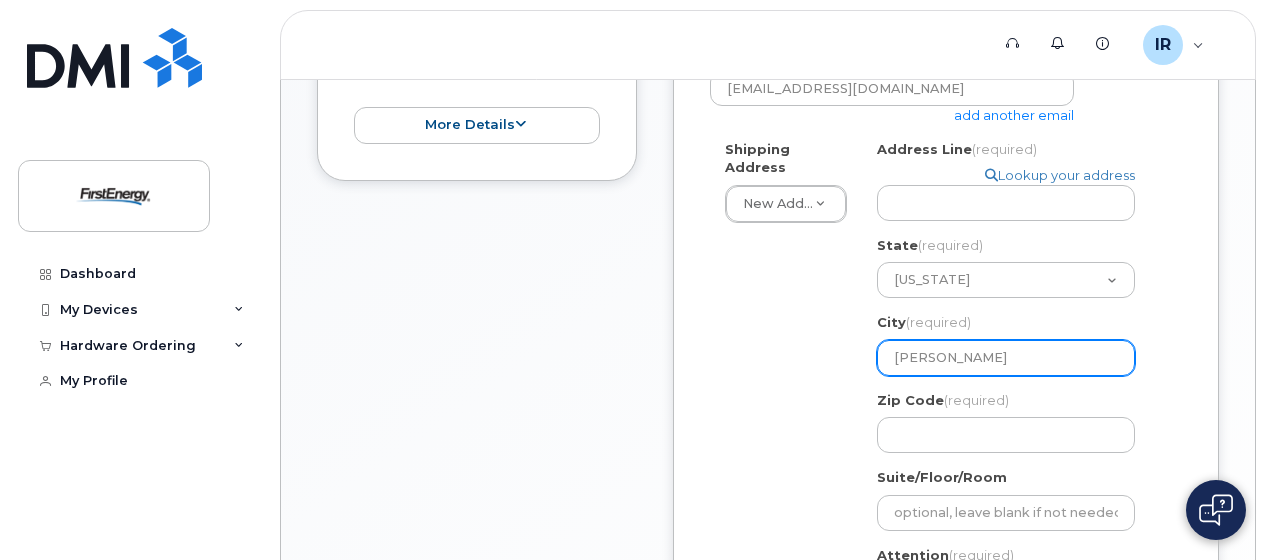 select 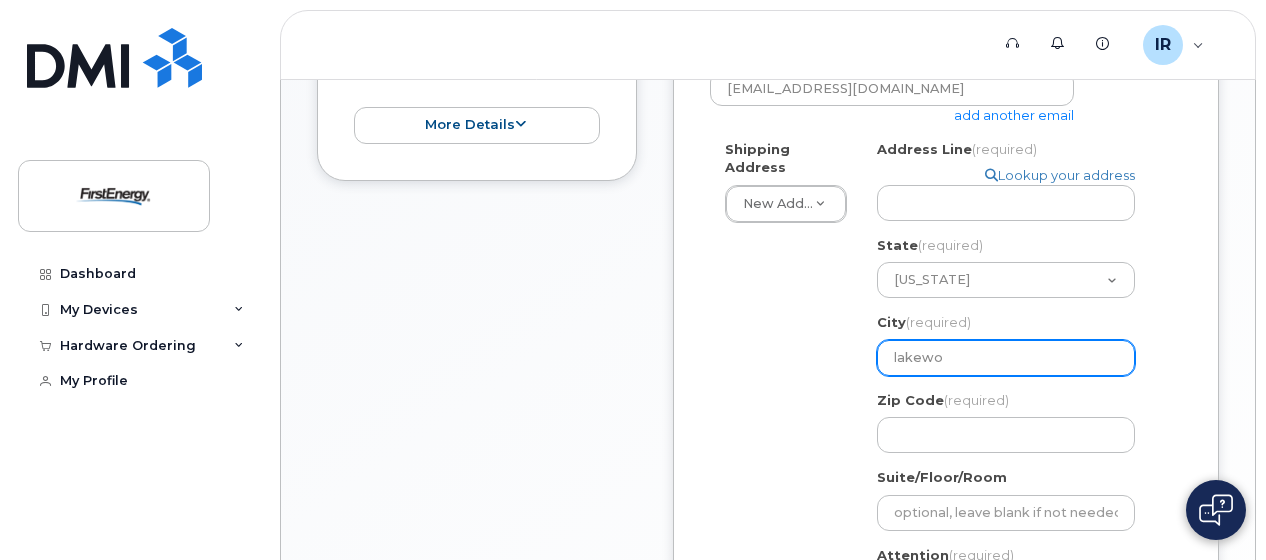 select 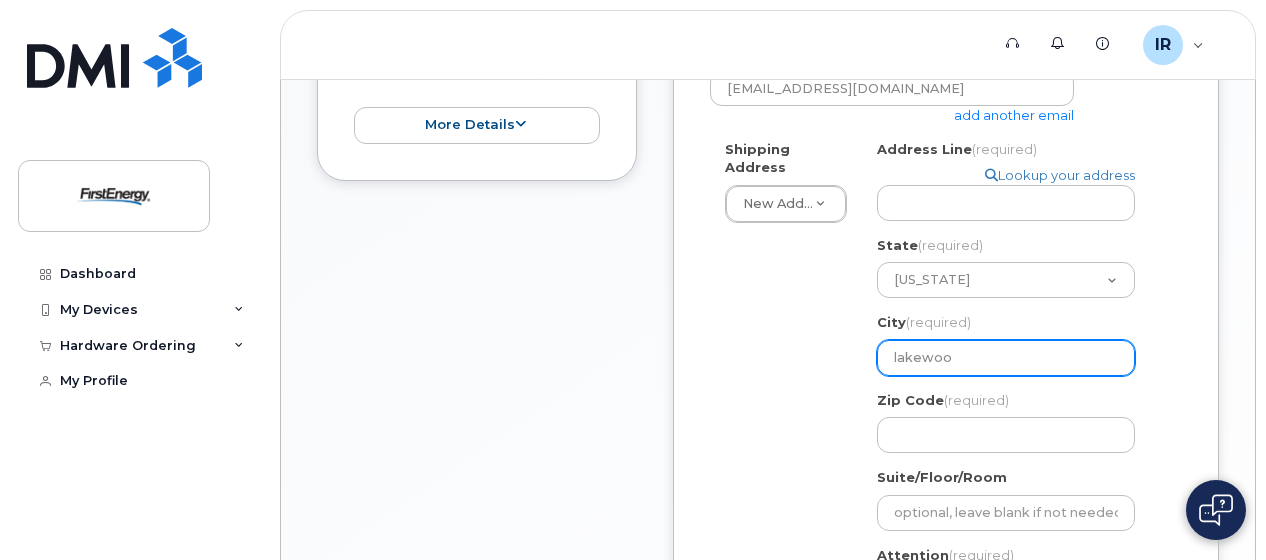 select 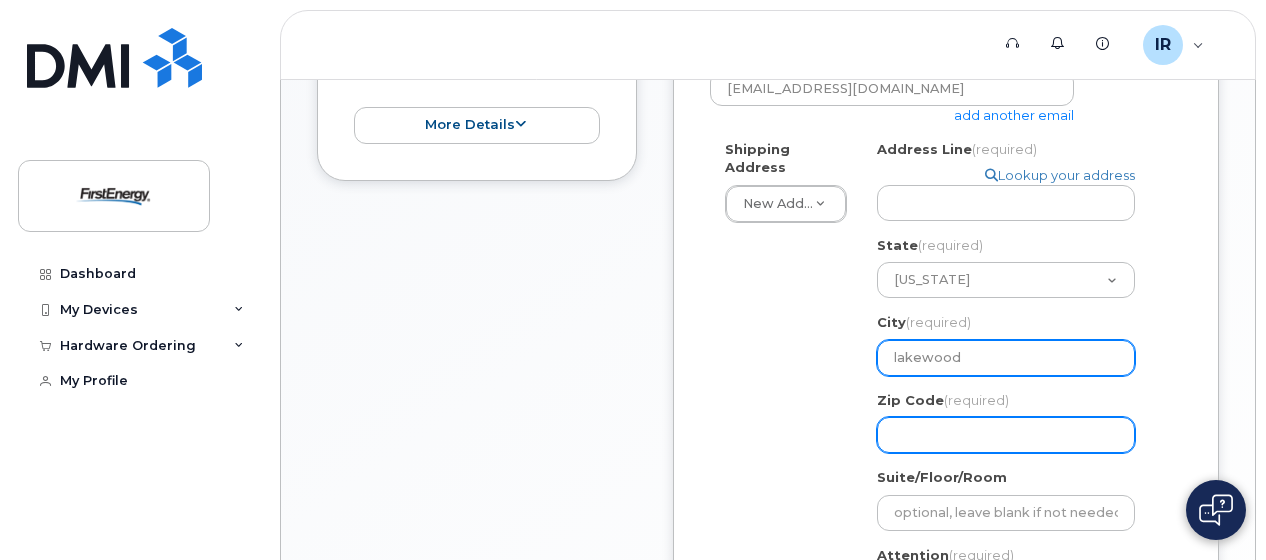 type on "lakewood" 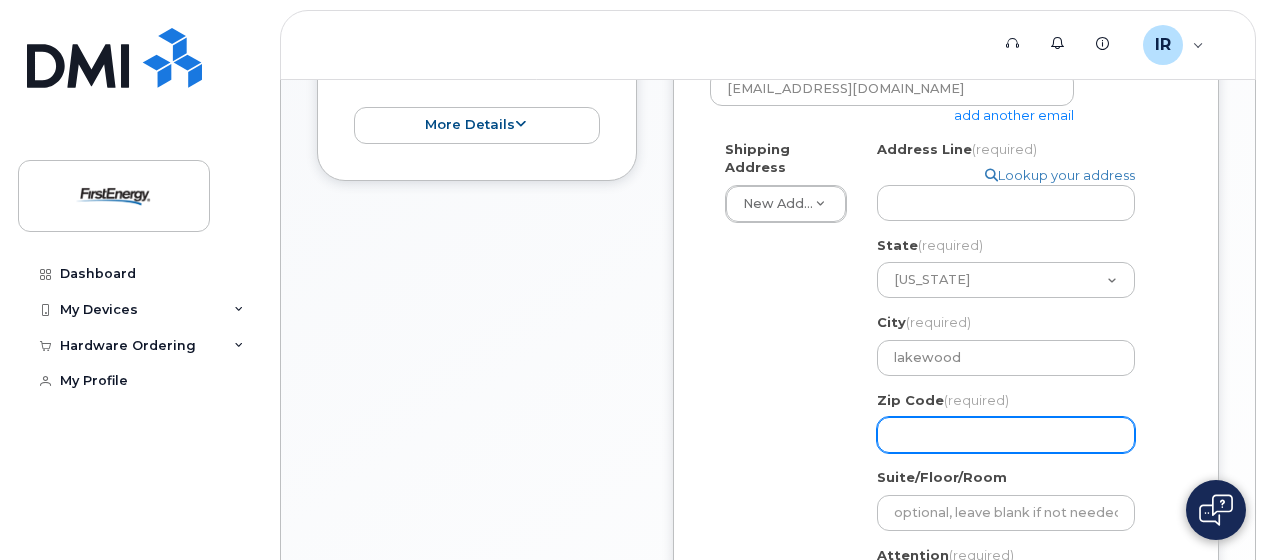 click on "Zip Code
(required)" 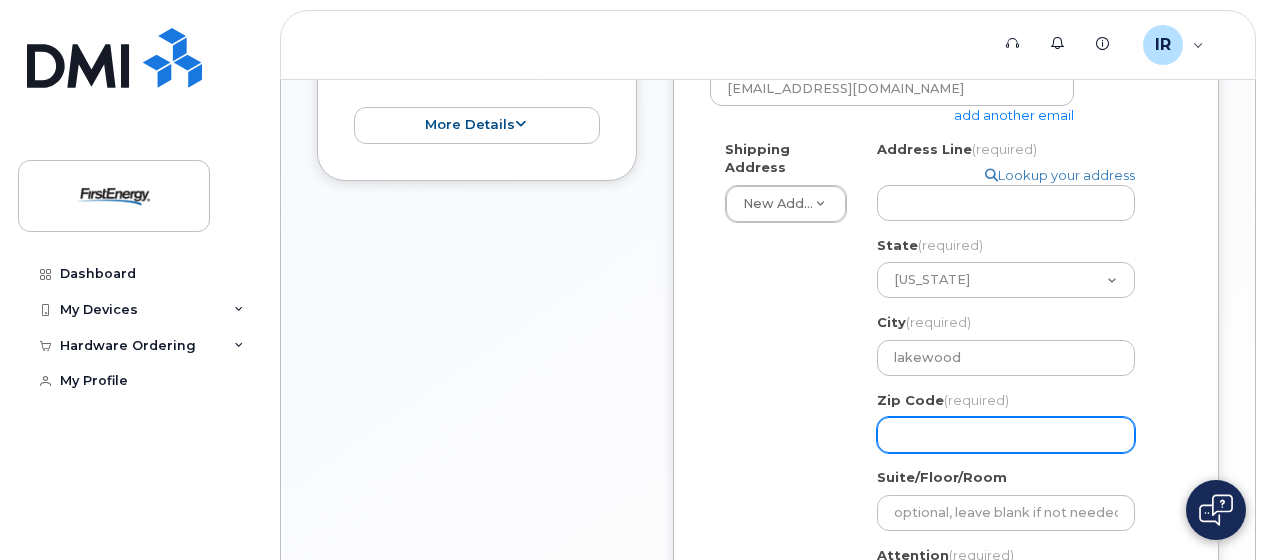 select 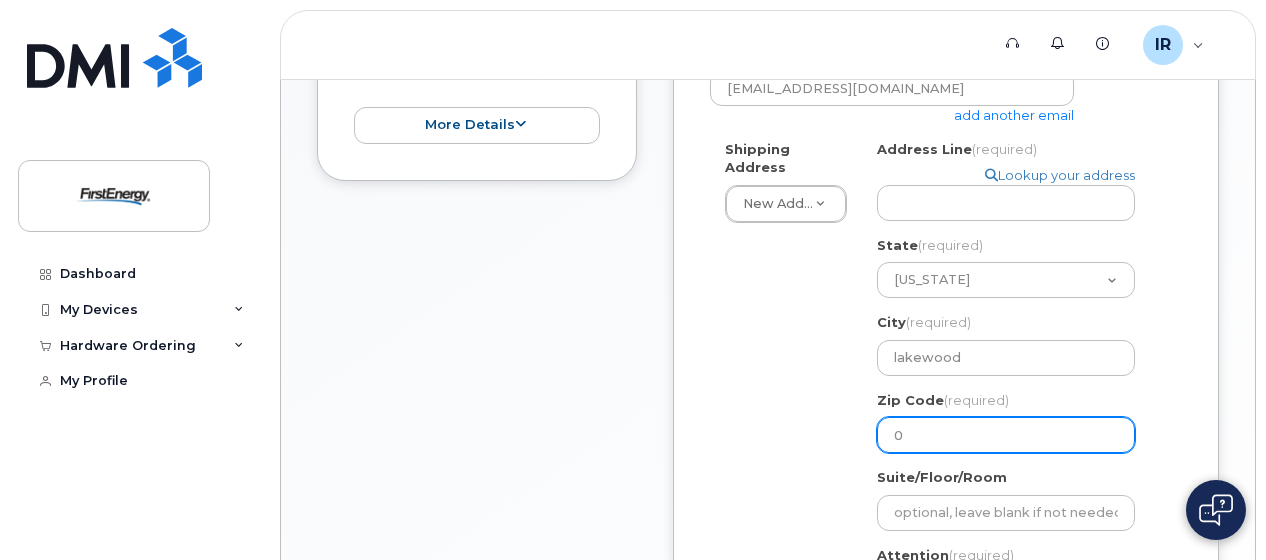 select 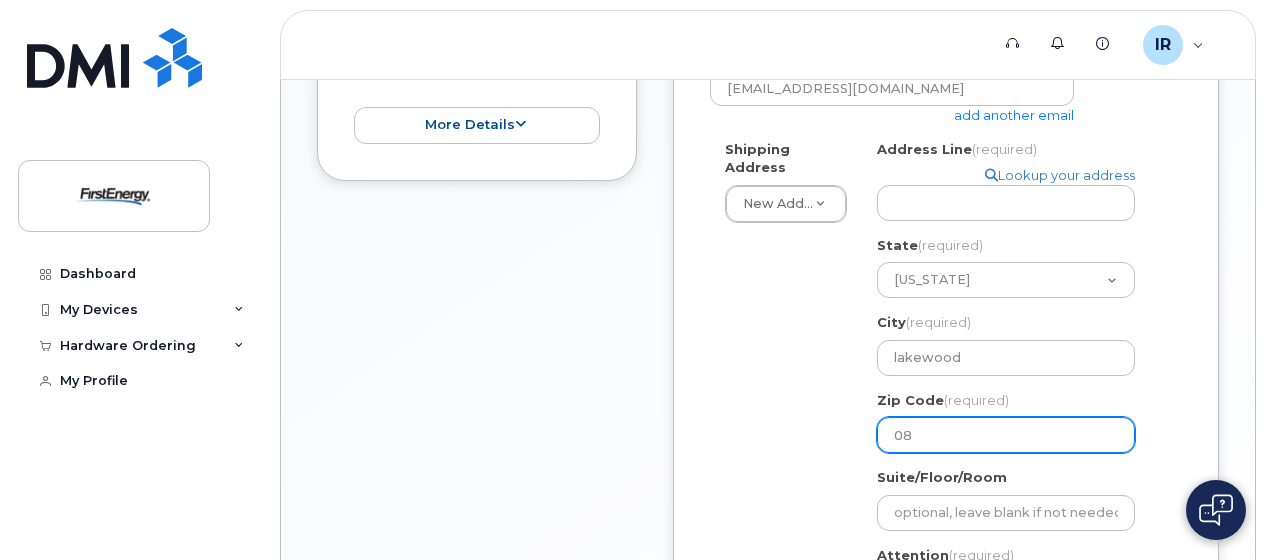 select 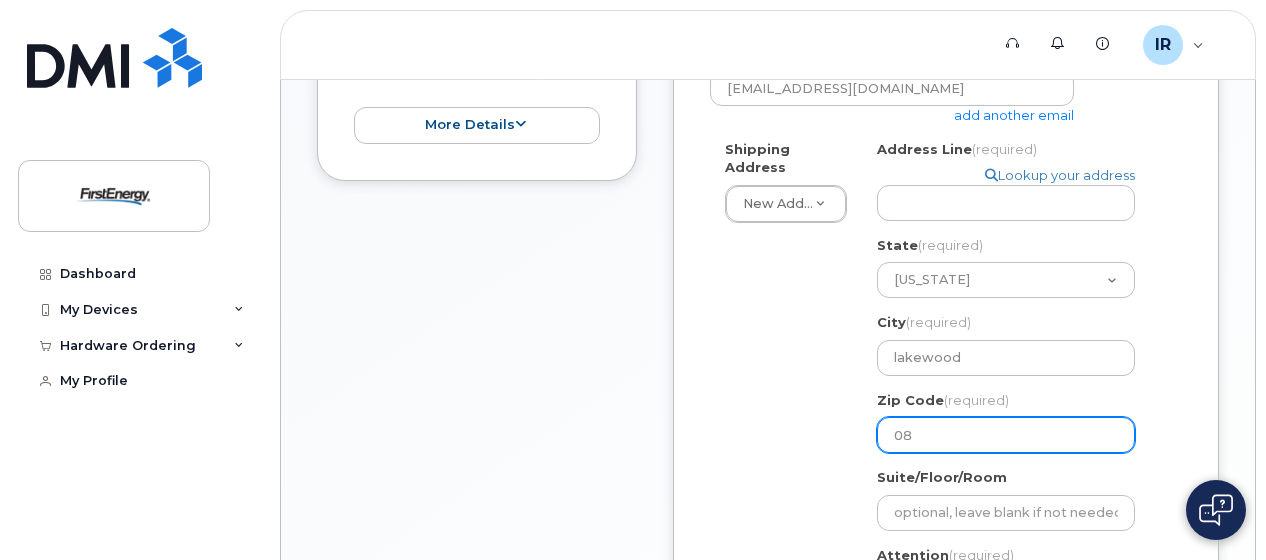 type on "087" 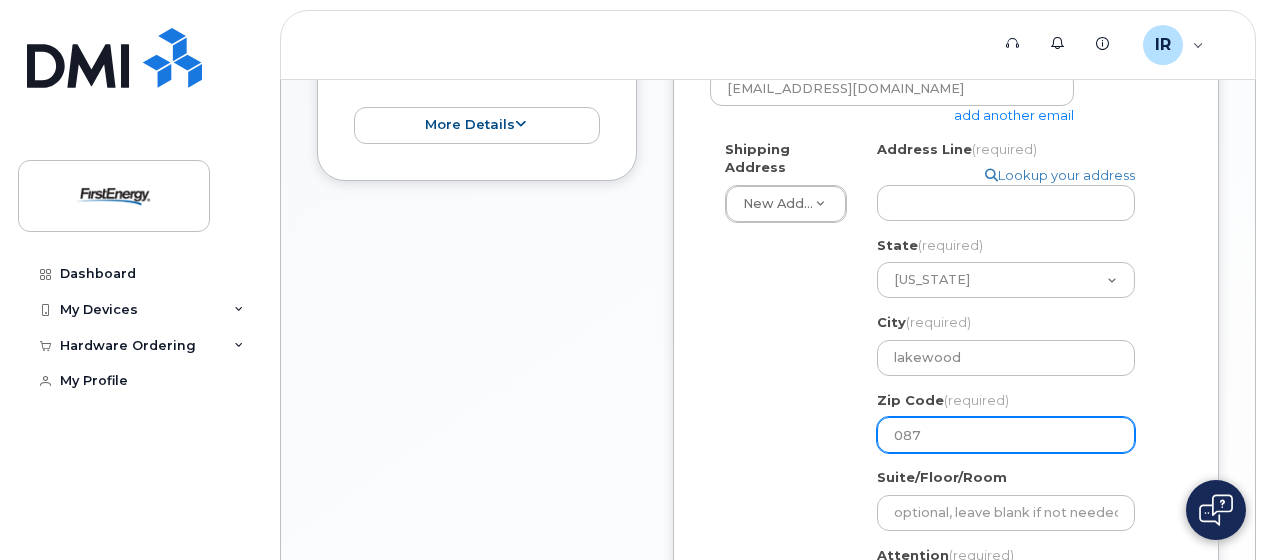 select 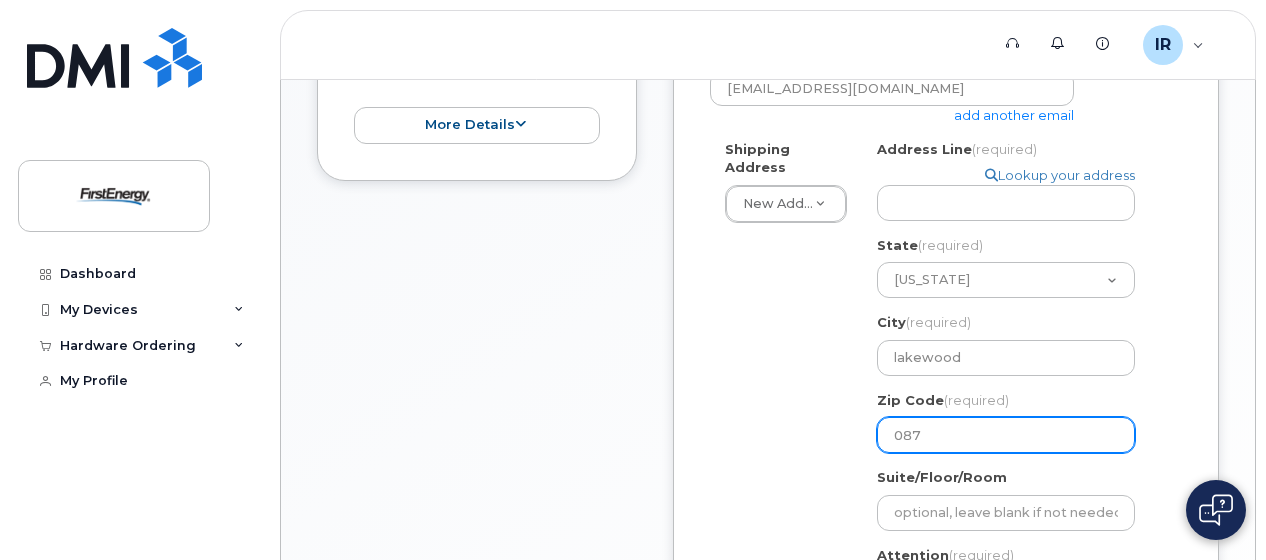type on "0870" 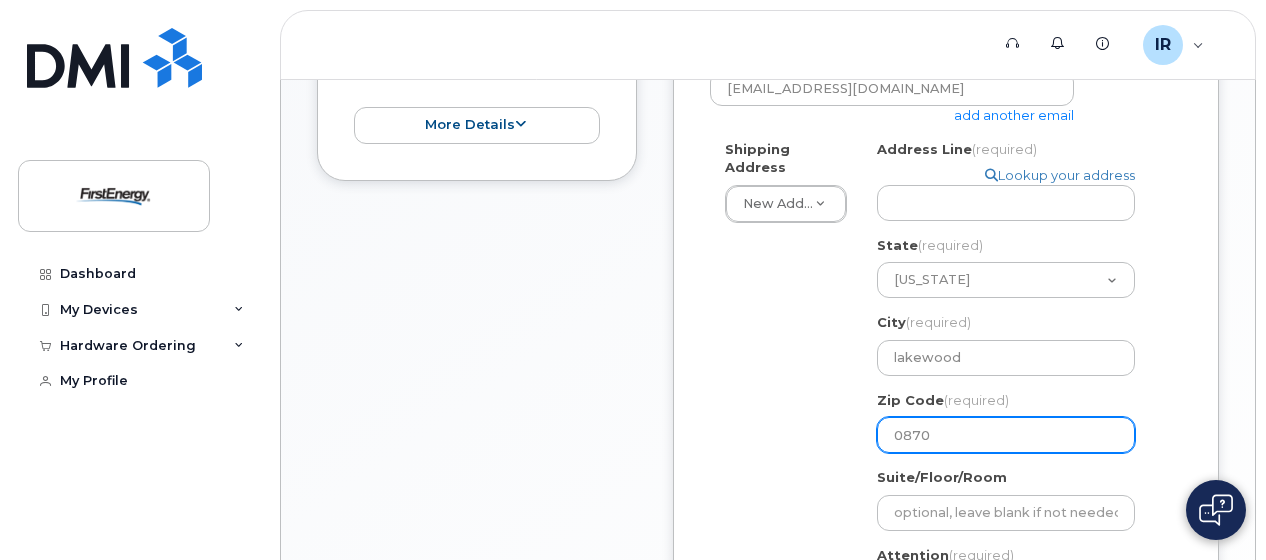 select 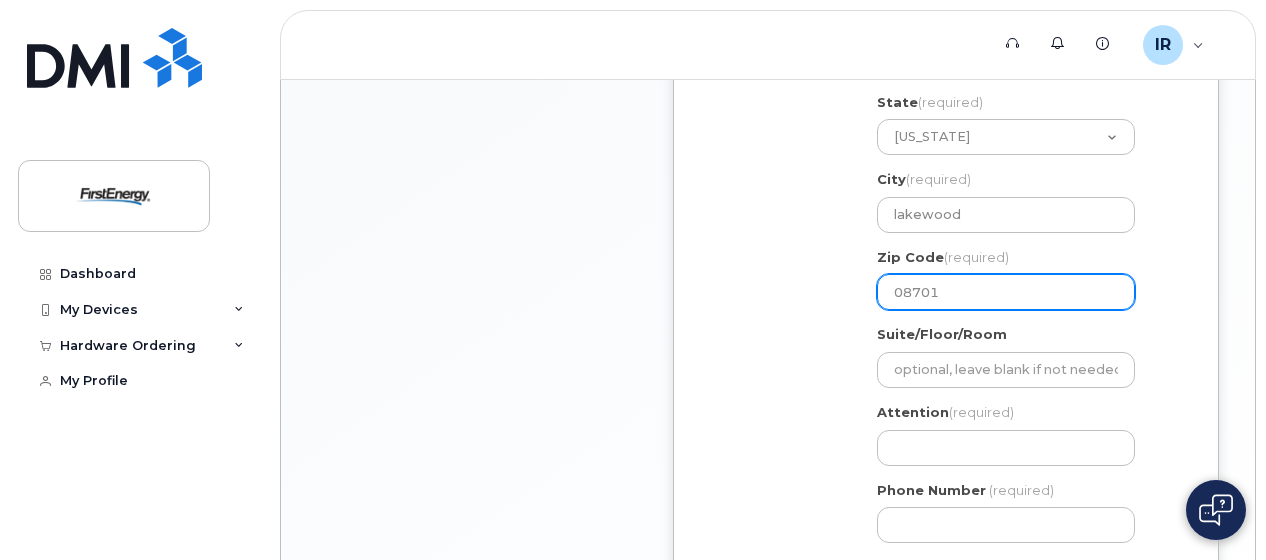 scroll, scrollTop: 680, scrollLeft: 0, axis: vertical 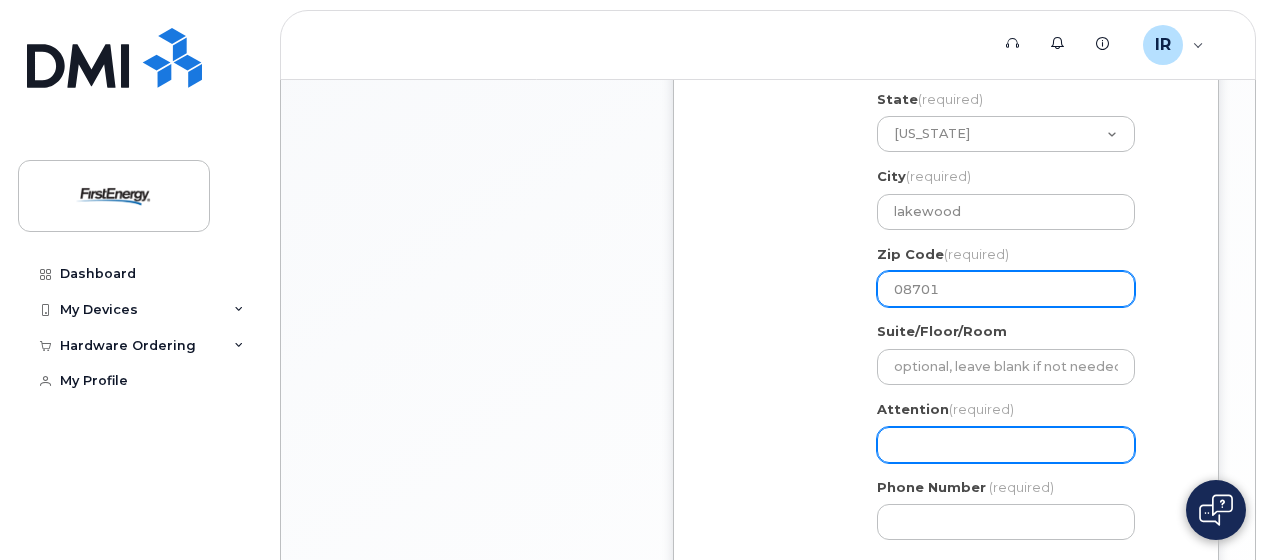 type on "08701" 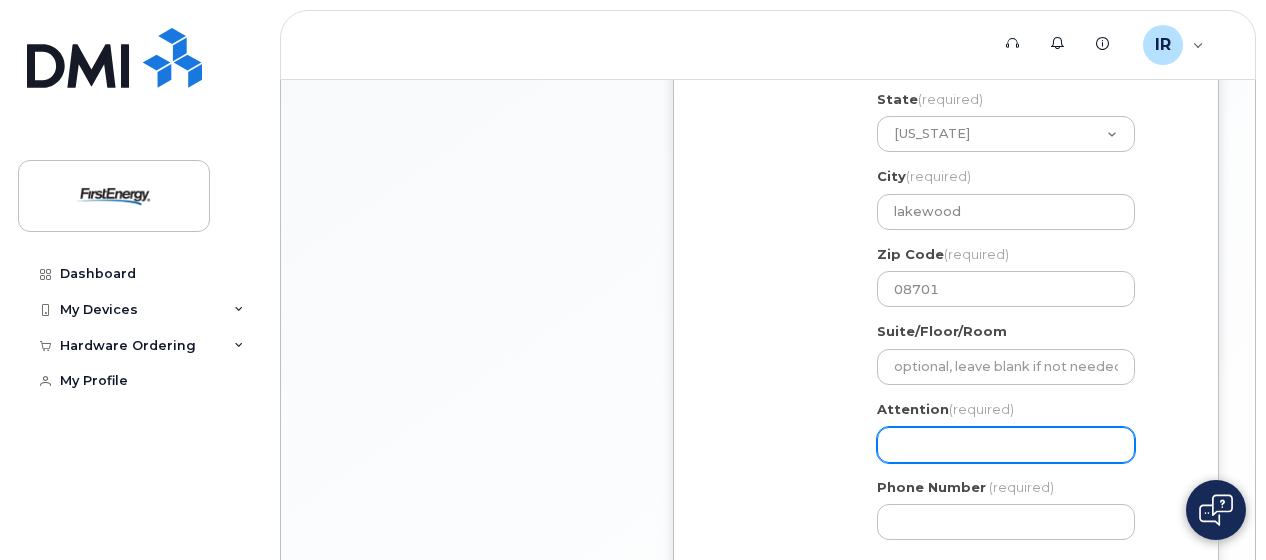 click on "Attention
(required)" 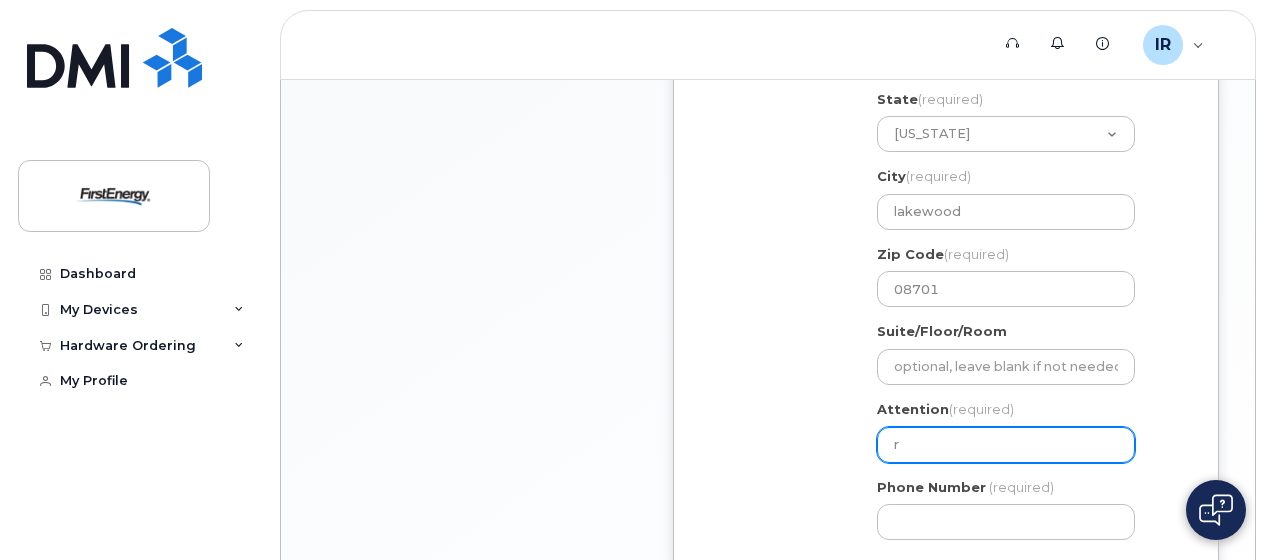 select 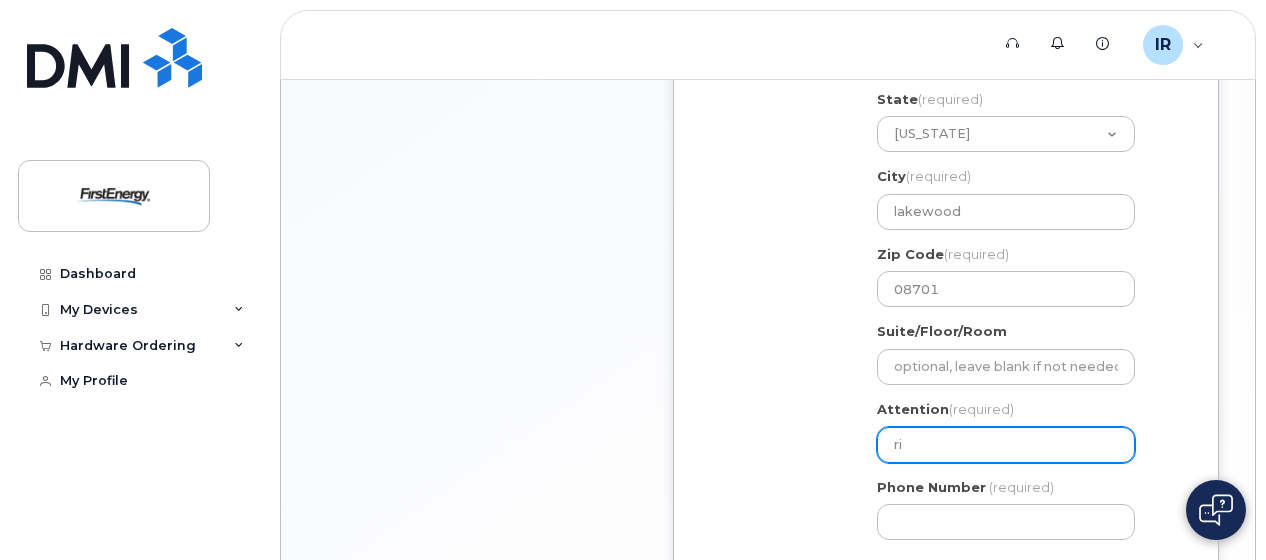 select 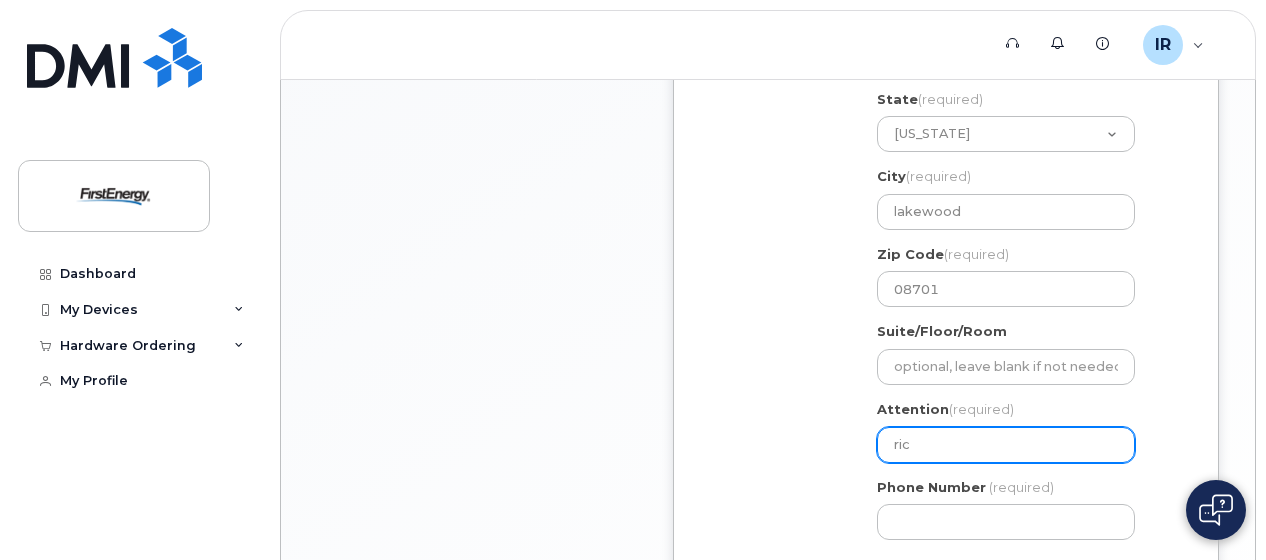 select 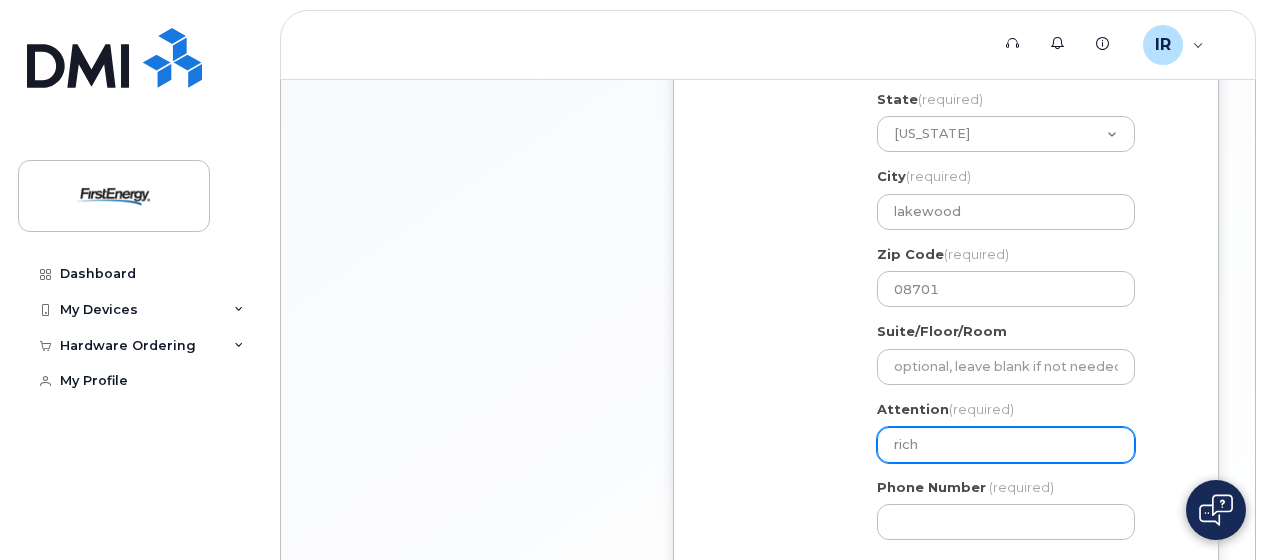 type on "rich" 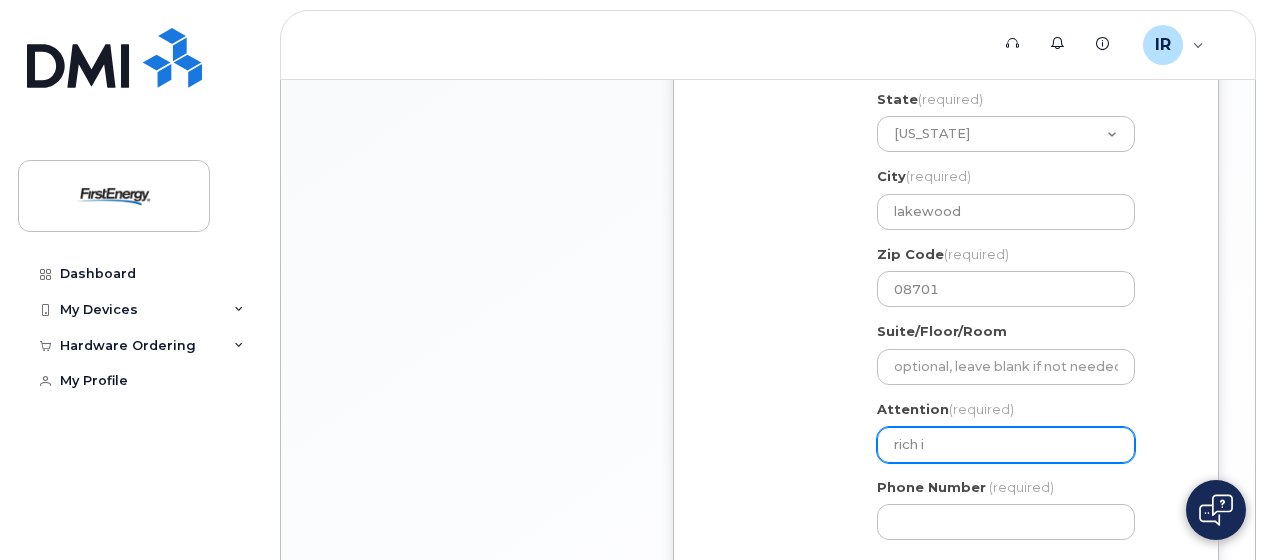 select 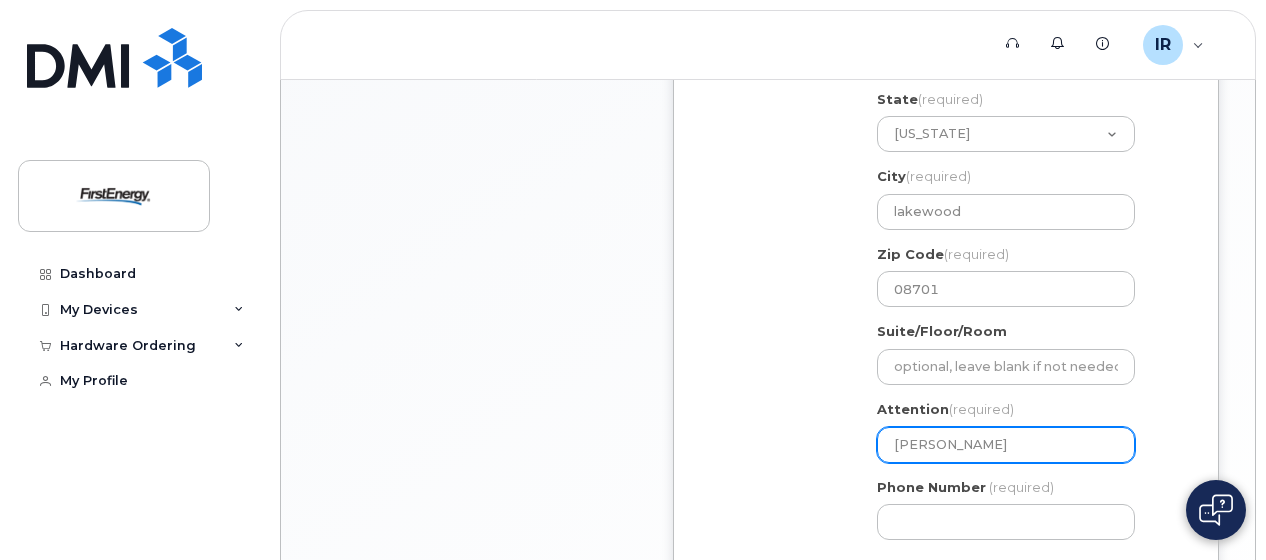 select 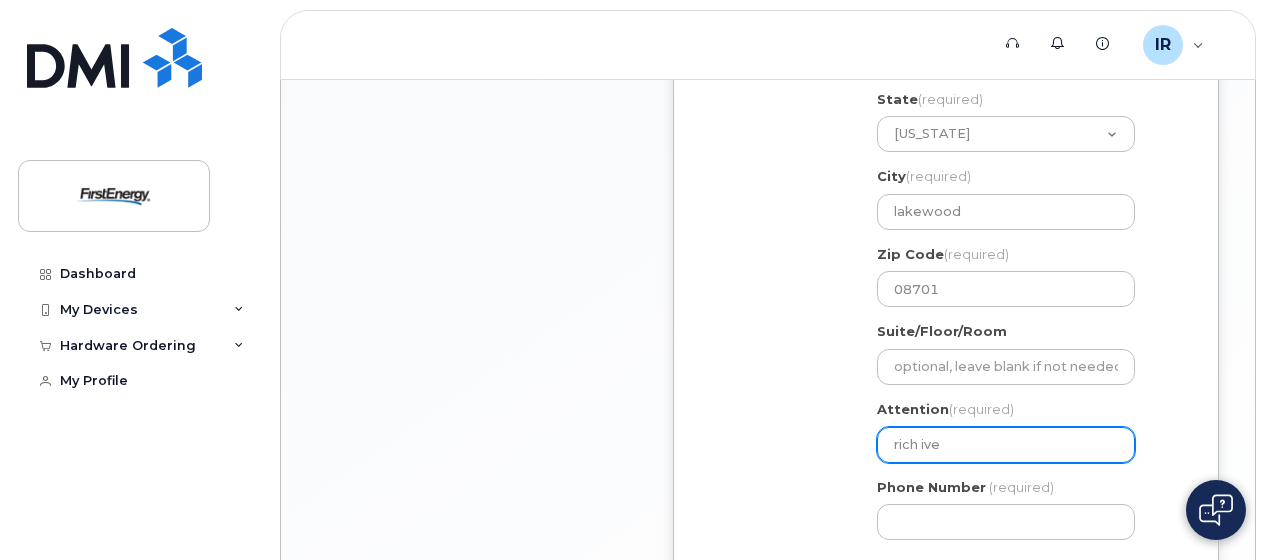 select 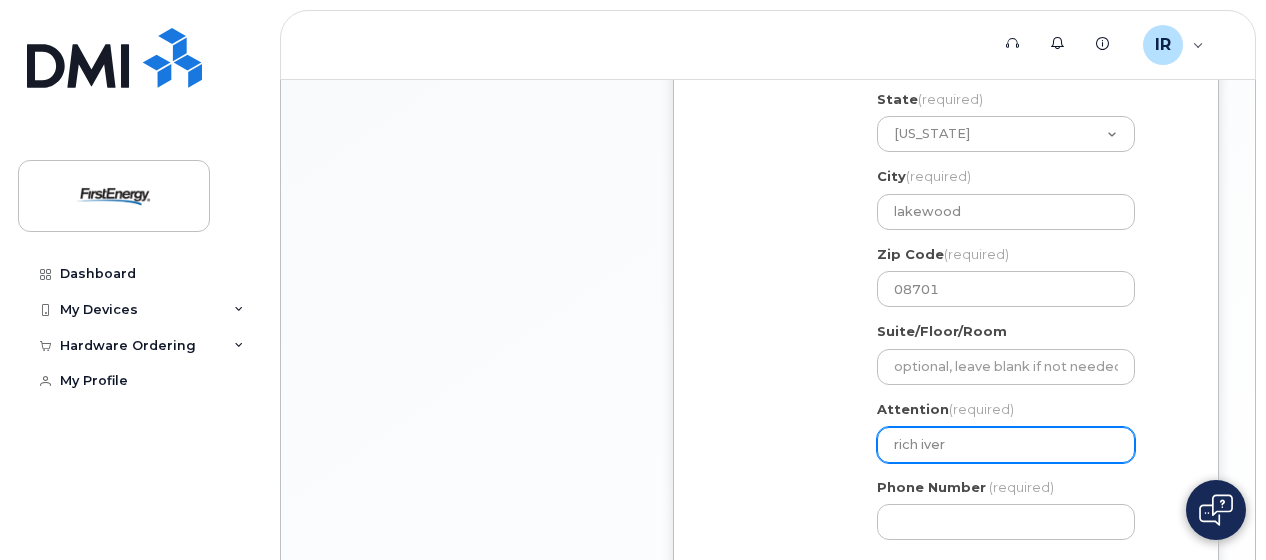 select 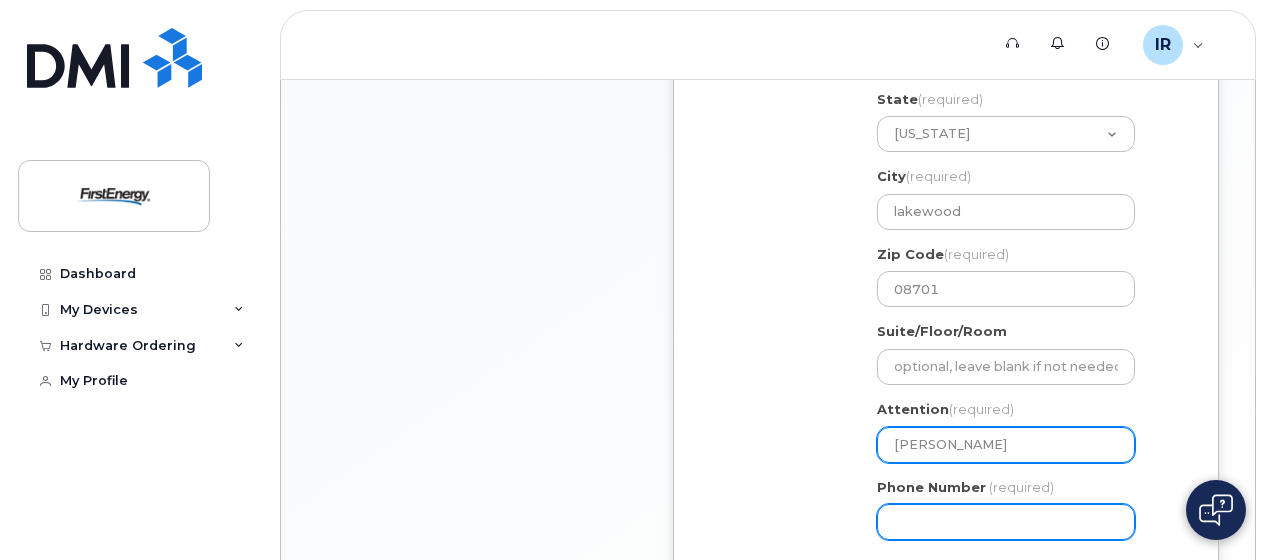 type on "rich ivery" 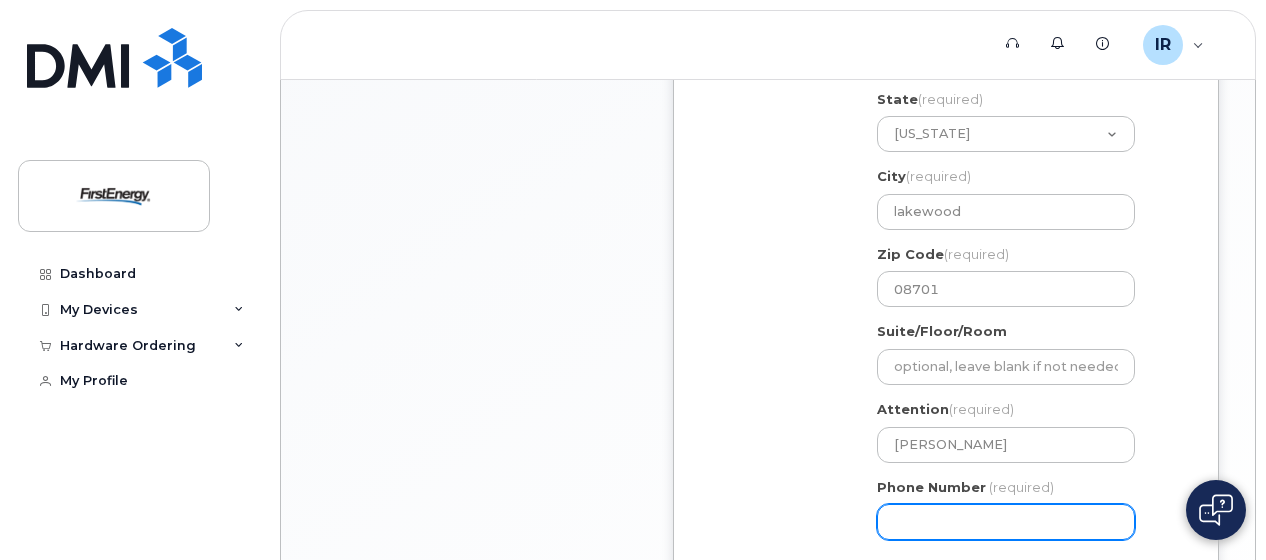 click on "Phone Number" 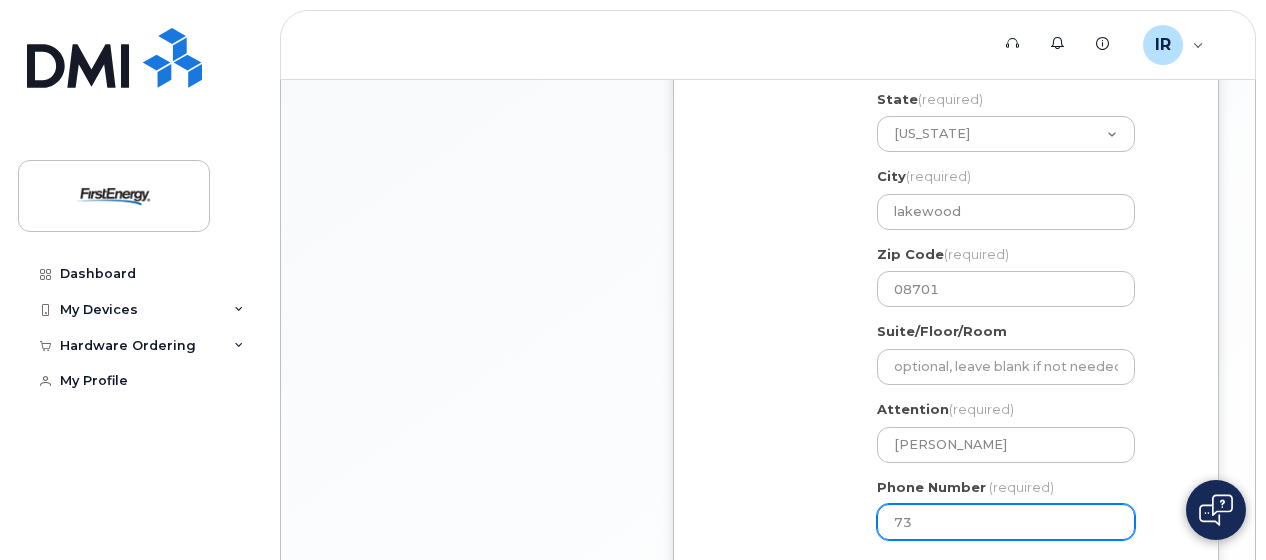 type on "732" 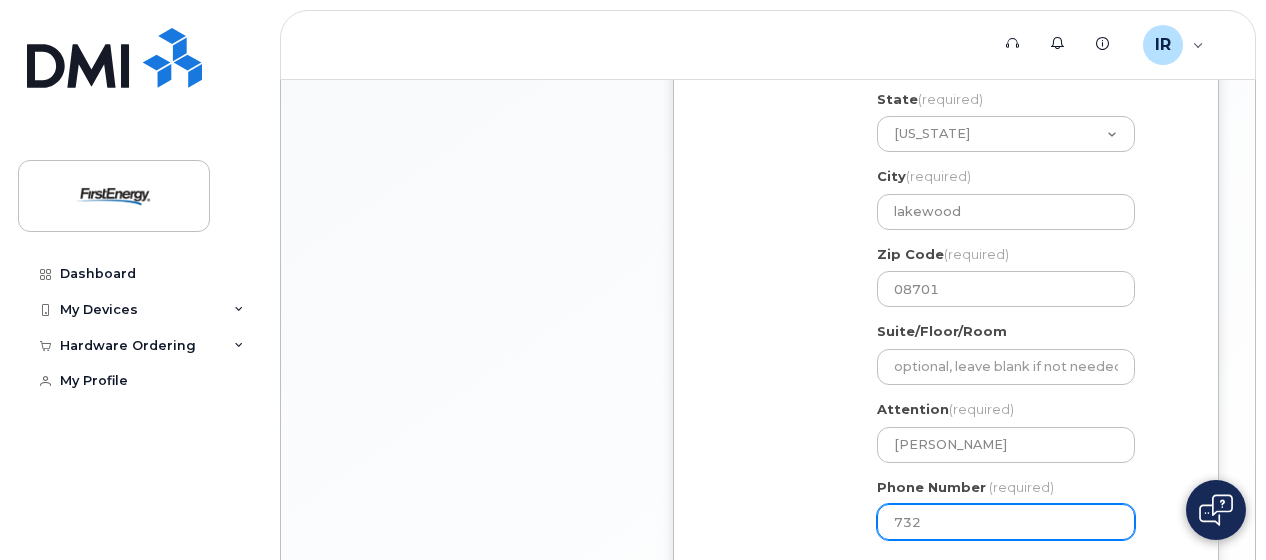 type 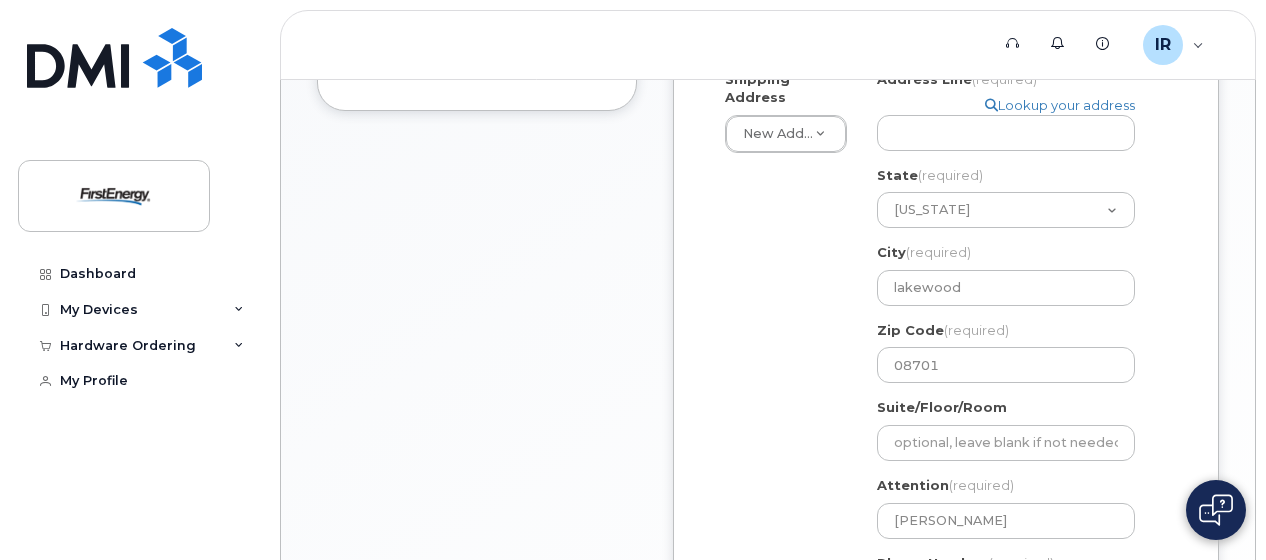 scroll, scrollTop: 518, scrollLeft: 0, axis: vertical 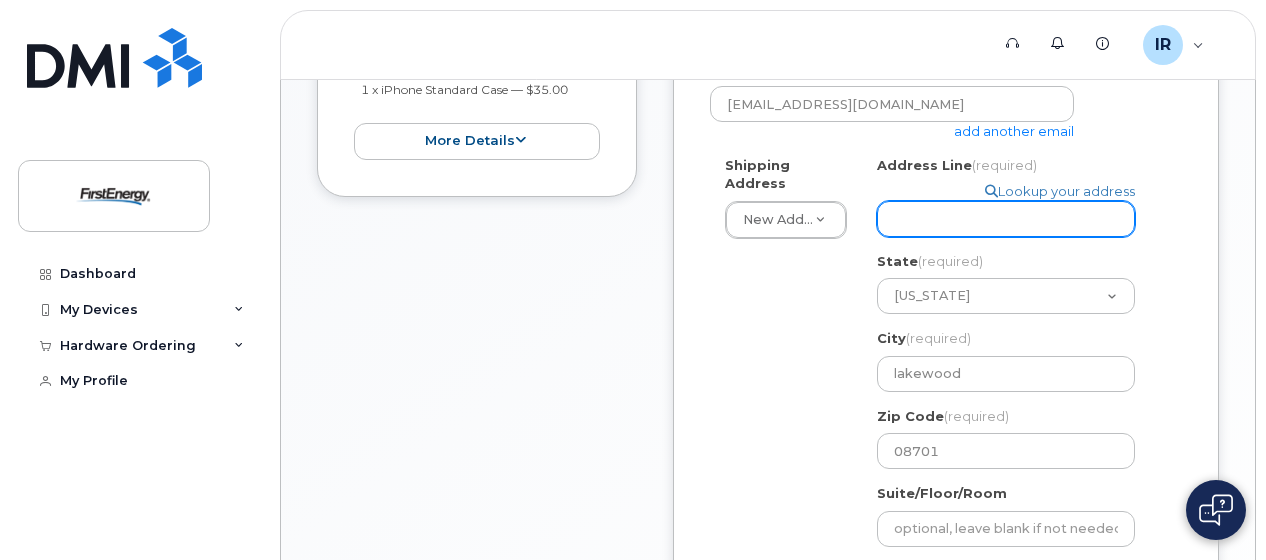 click on "Address Line
(required)" 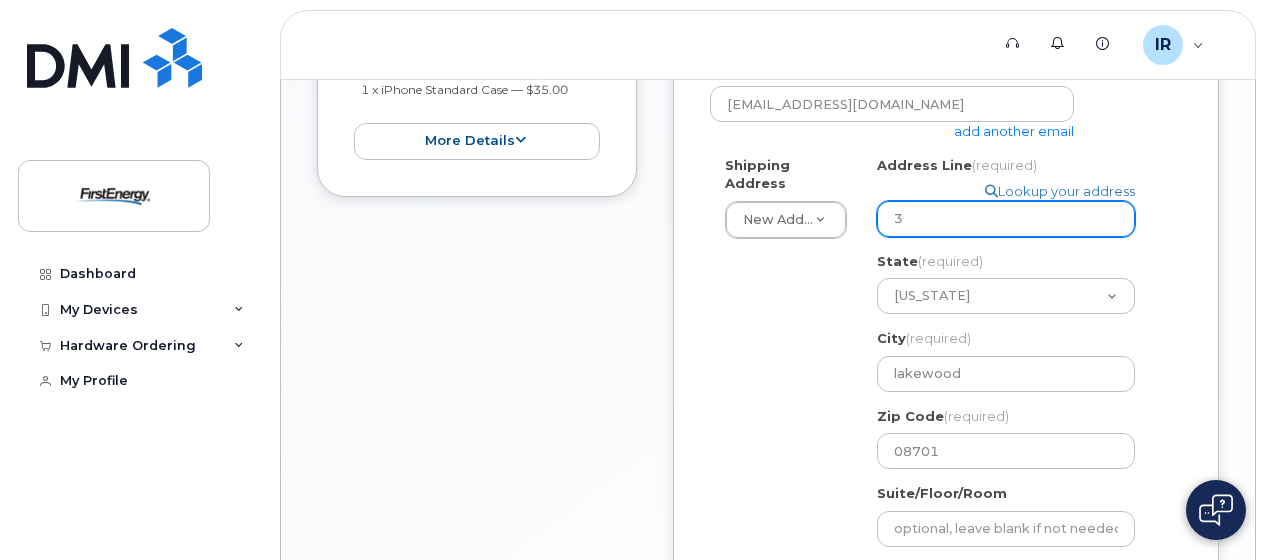 select 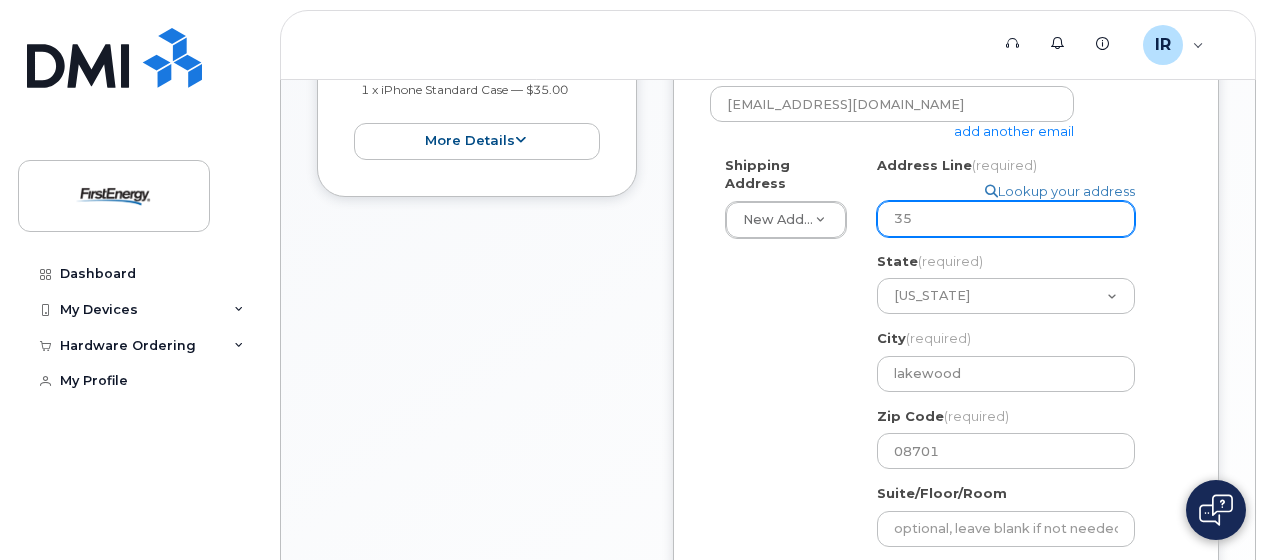 select 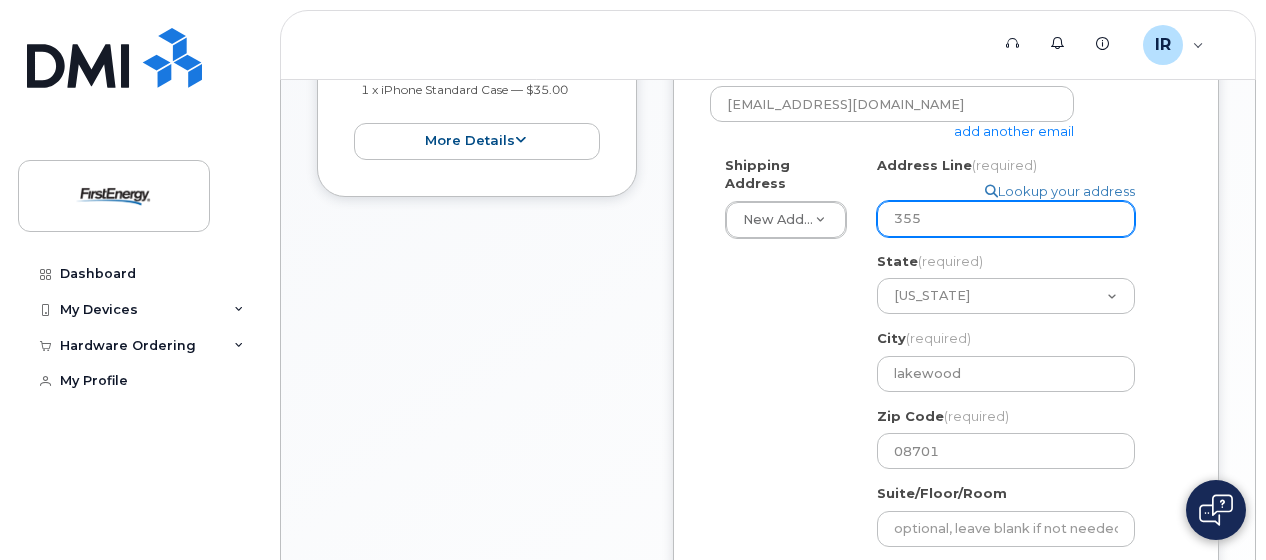 type on "355" 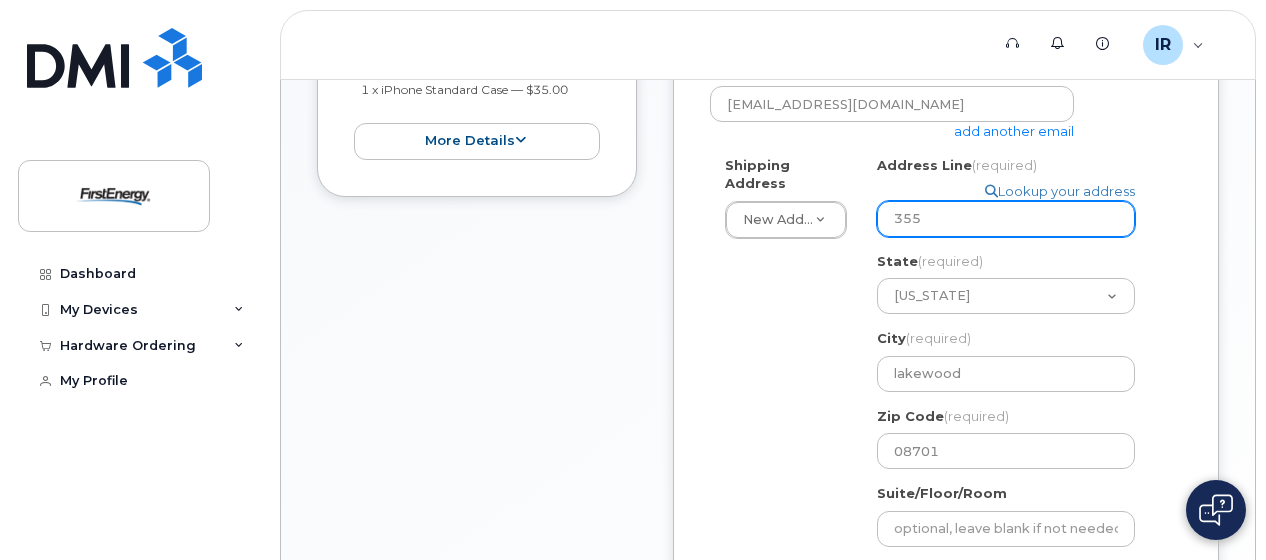 select 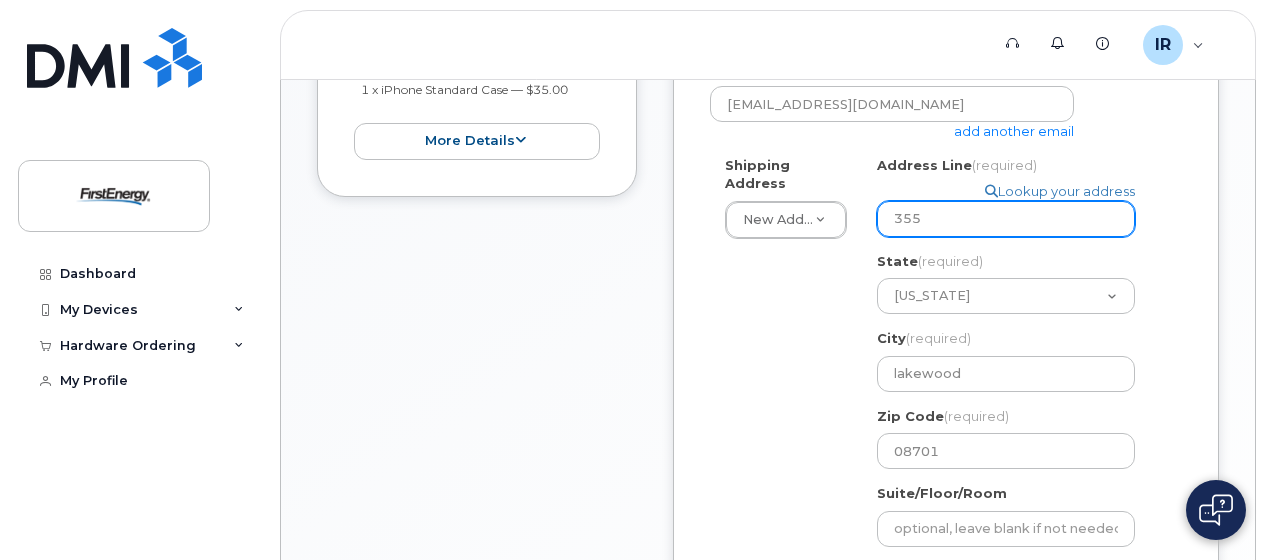 type on "355 S" 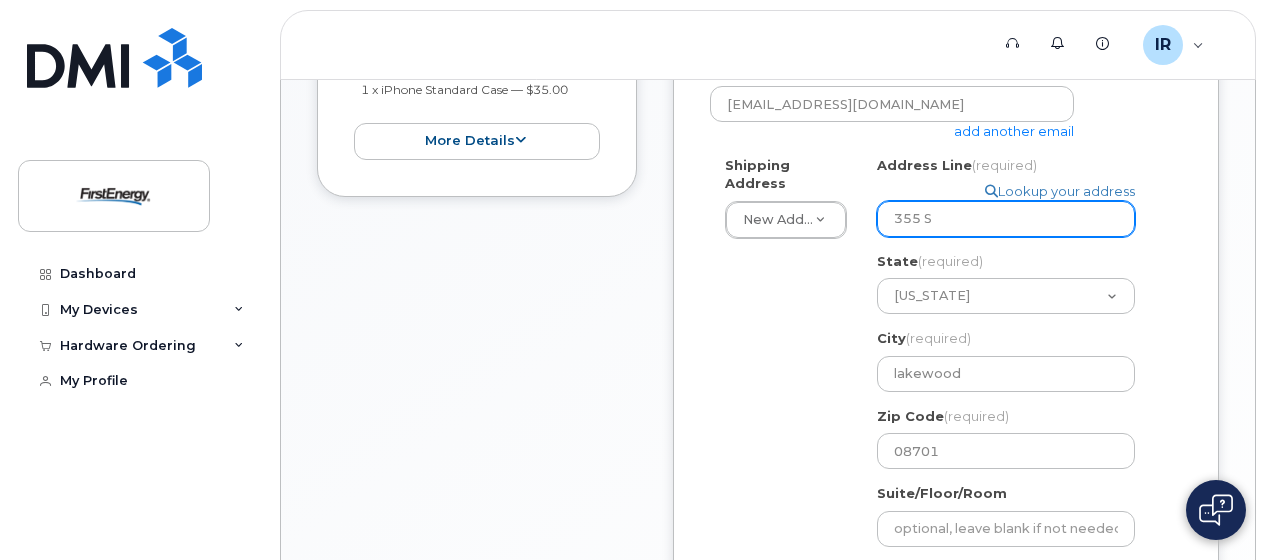 select 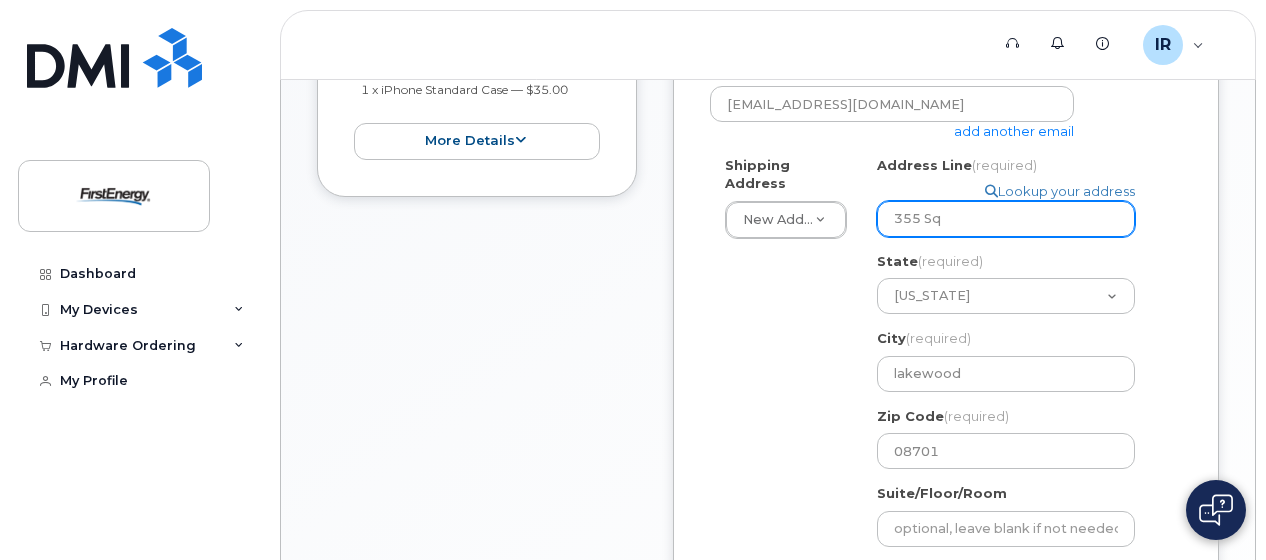 select 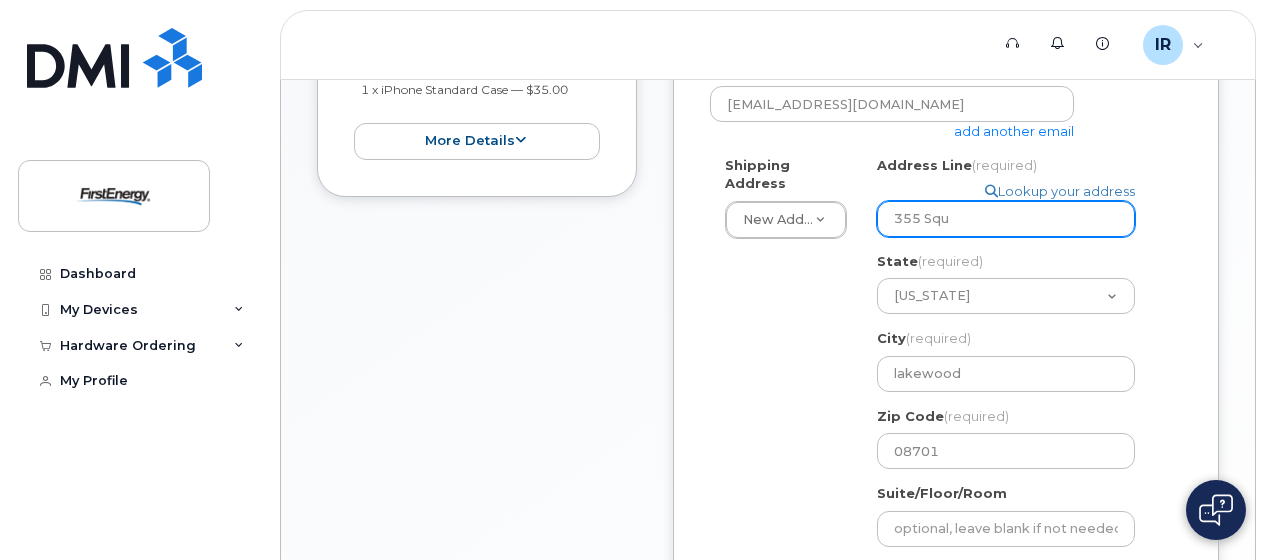 select 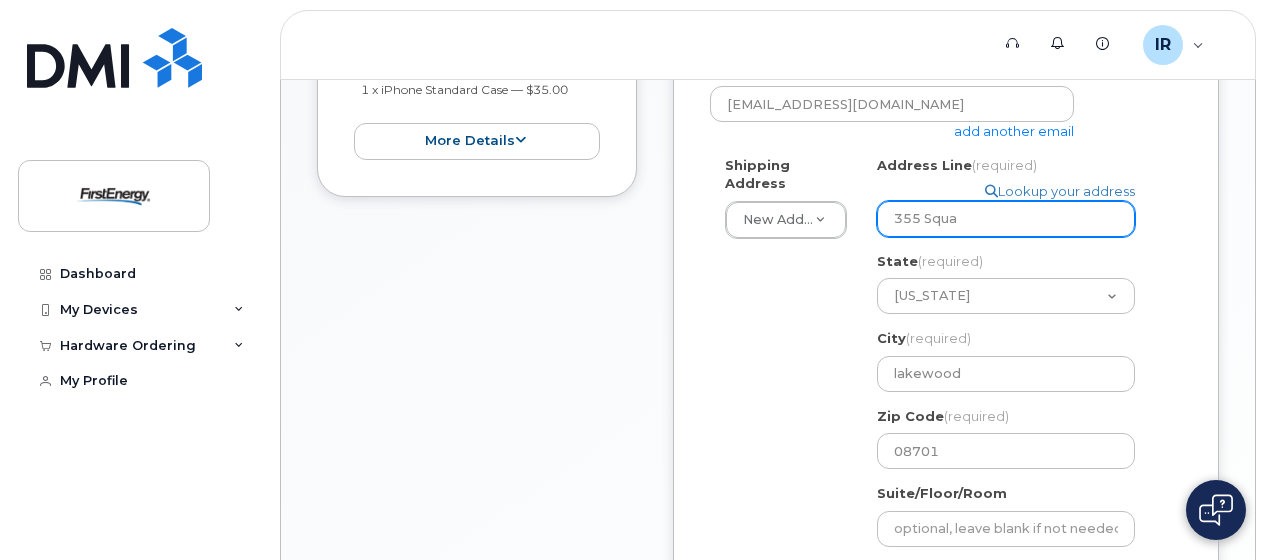 select 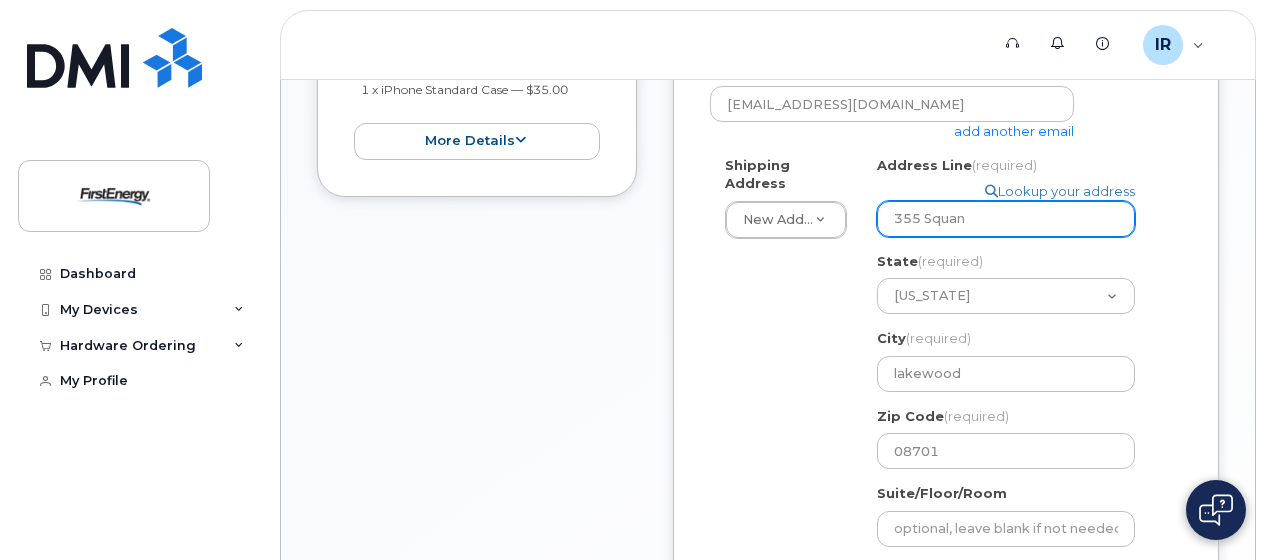 select 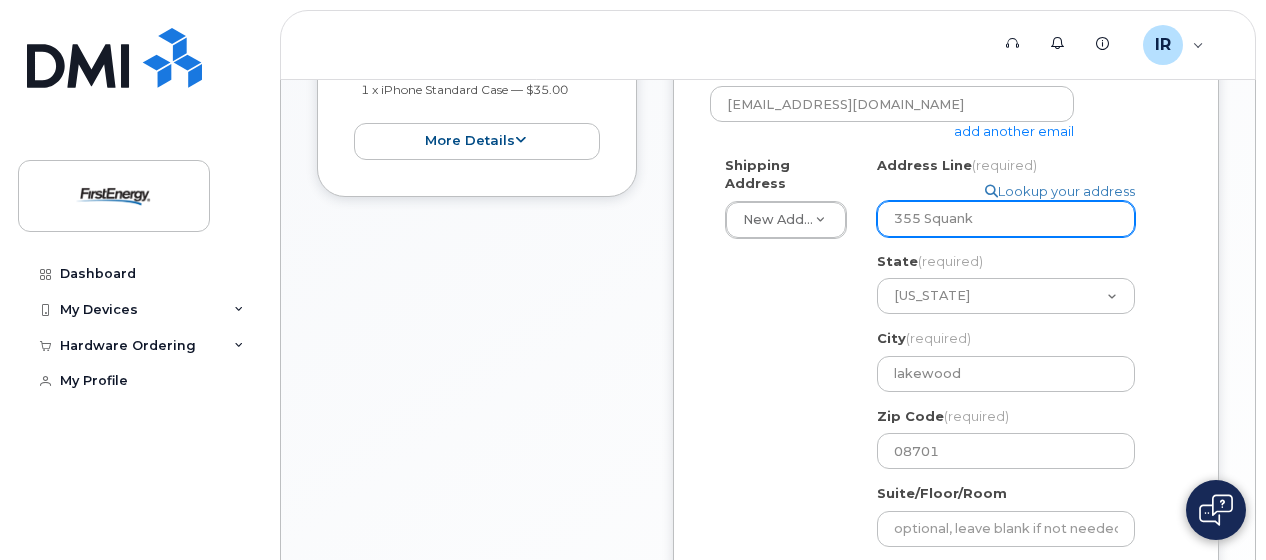 select 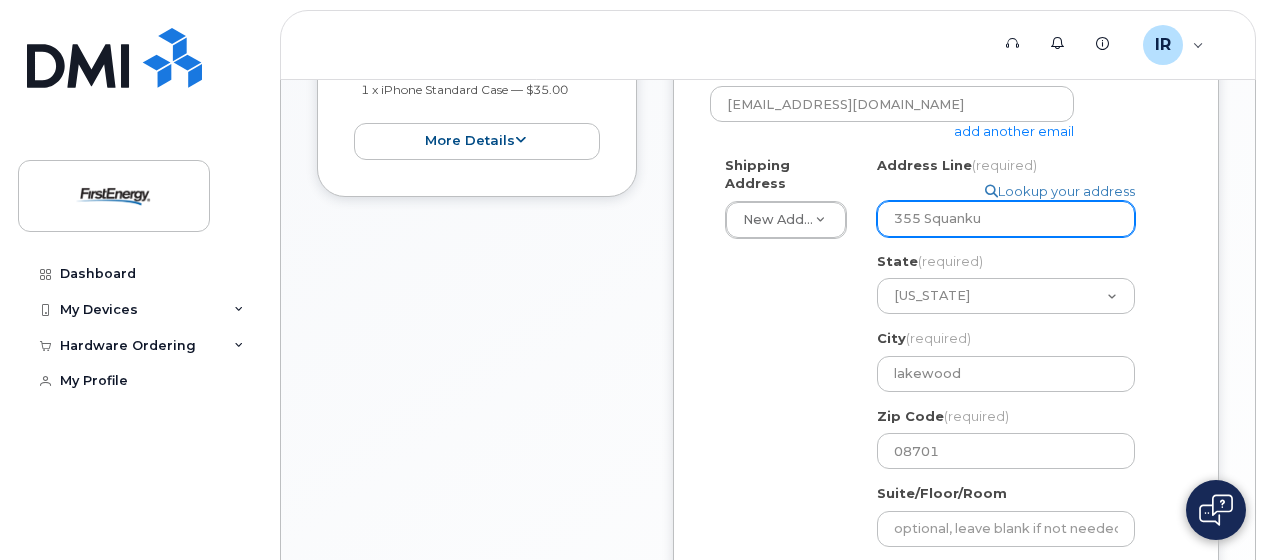 select 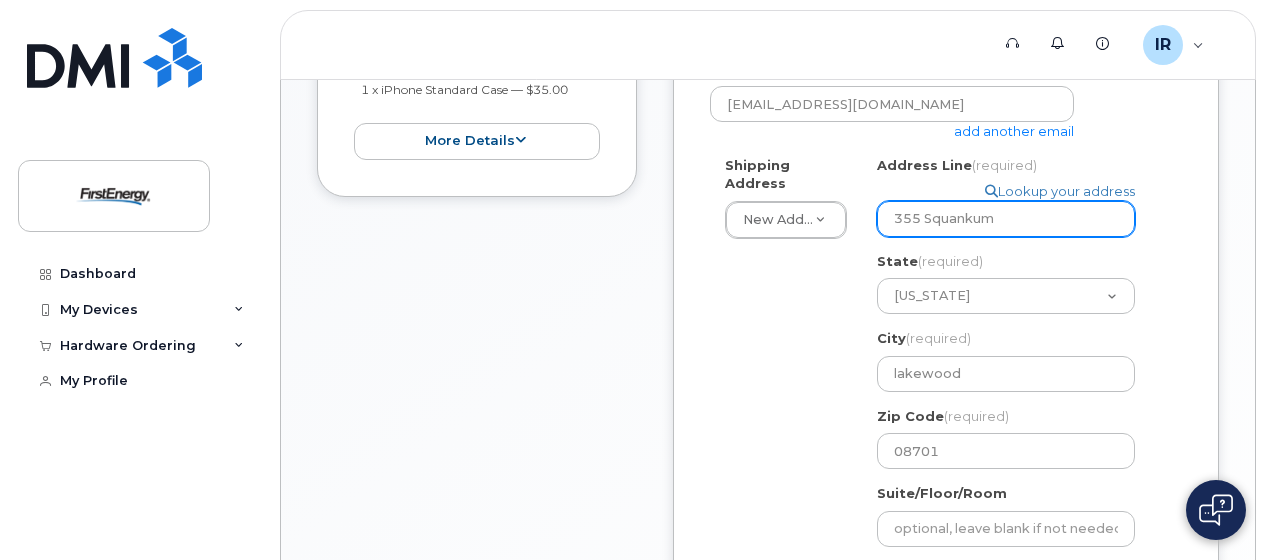 type on "355 Squankum" 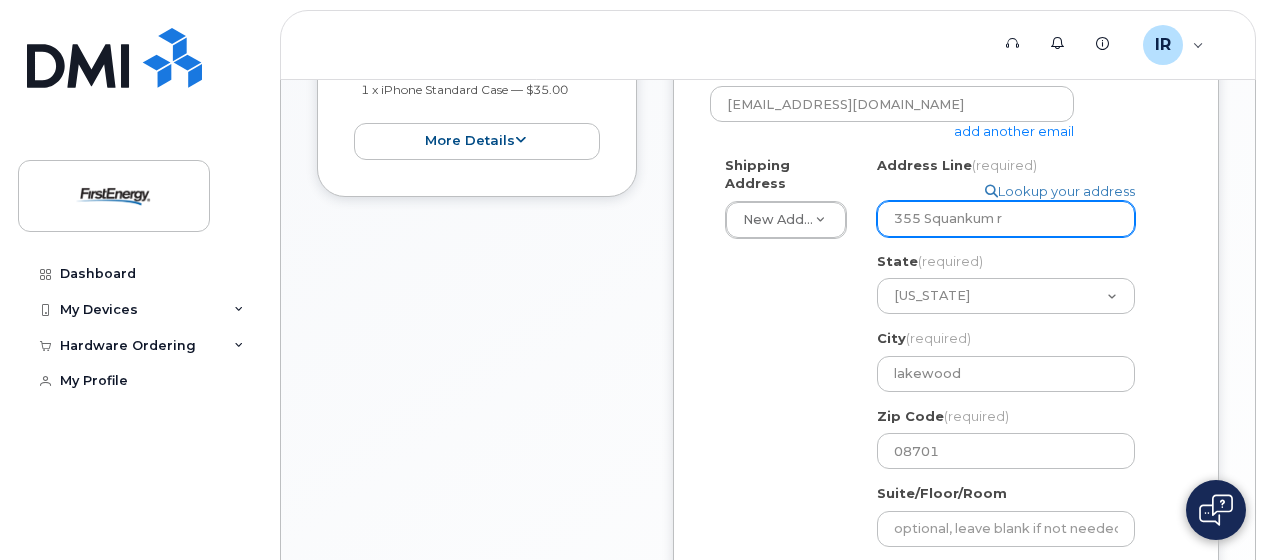 select 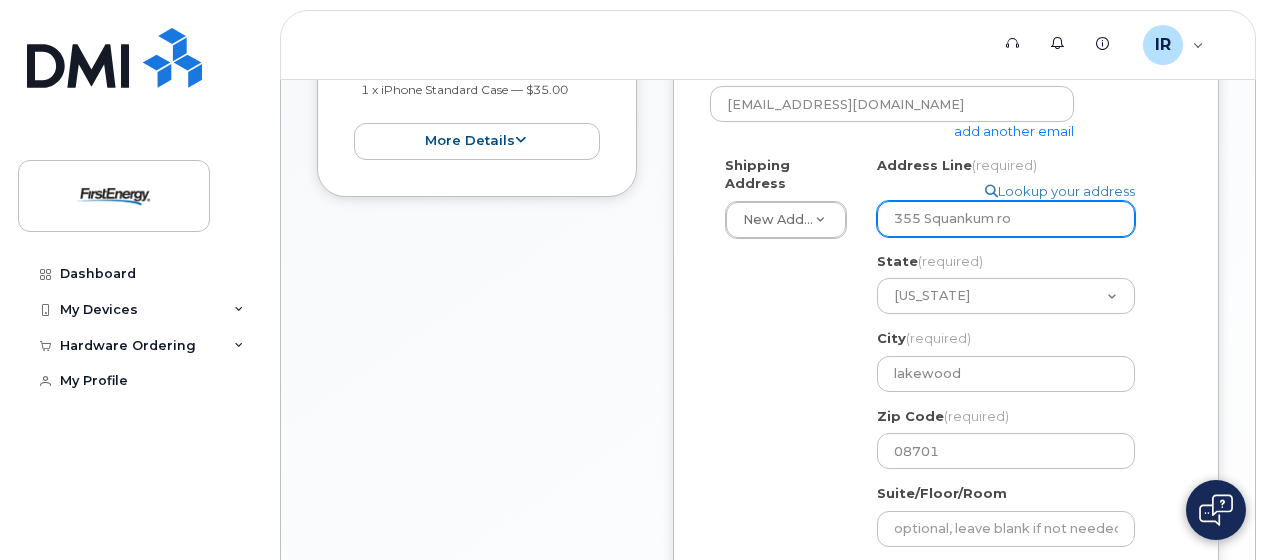 select 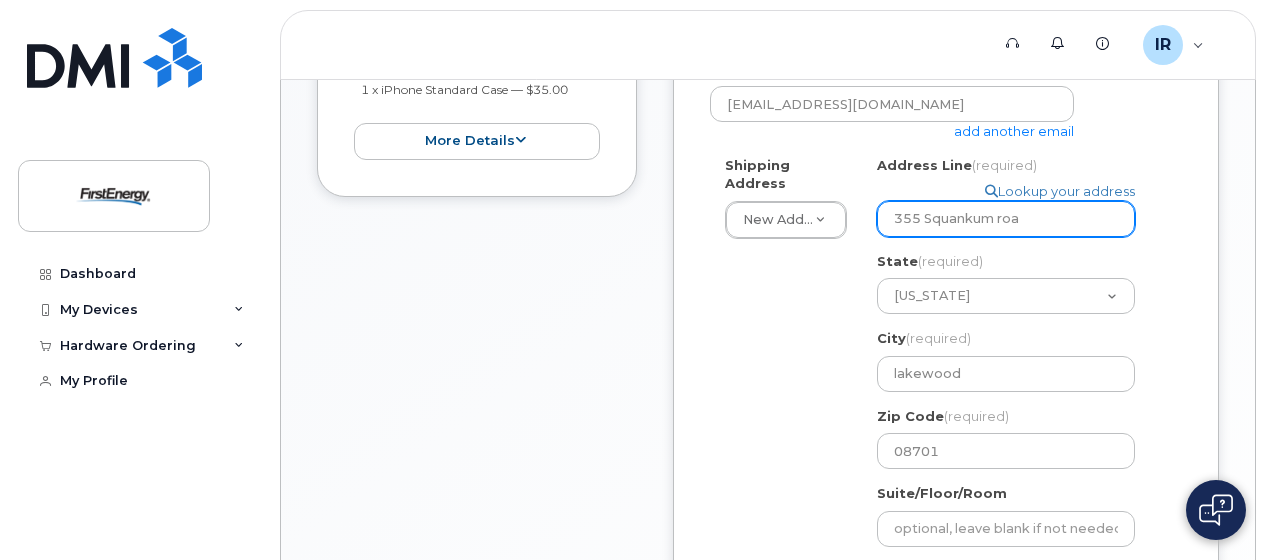 select 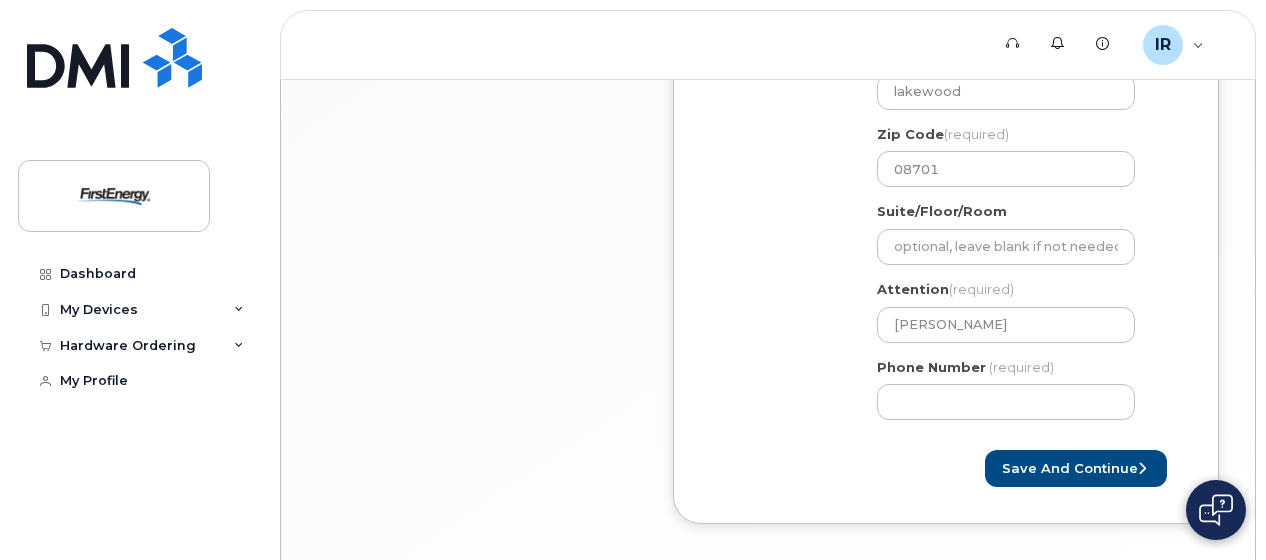 scroll, scrollTop: 801, scrollLeft: 0, axis: vertical 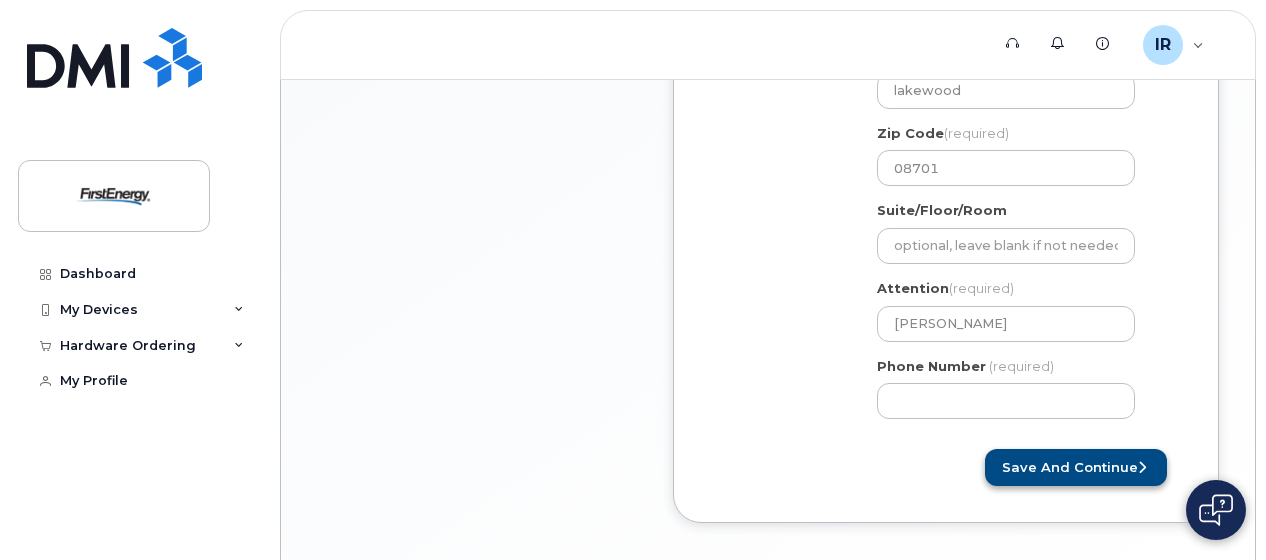 type on "355 Squankum road" 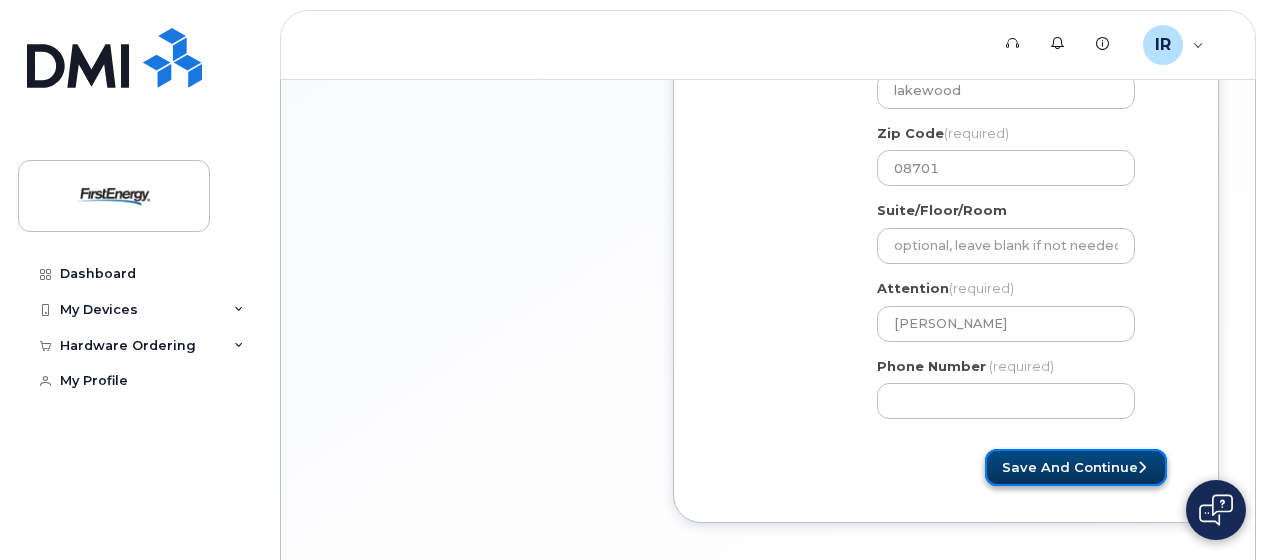 click on "Save and Continue" 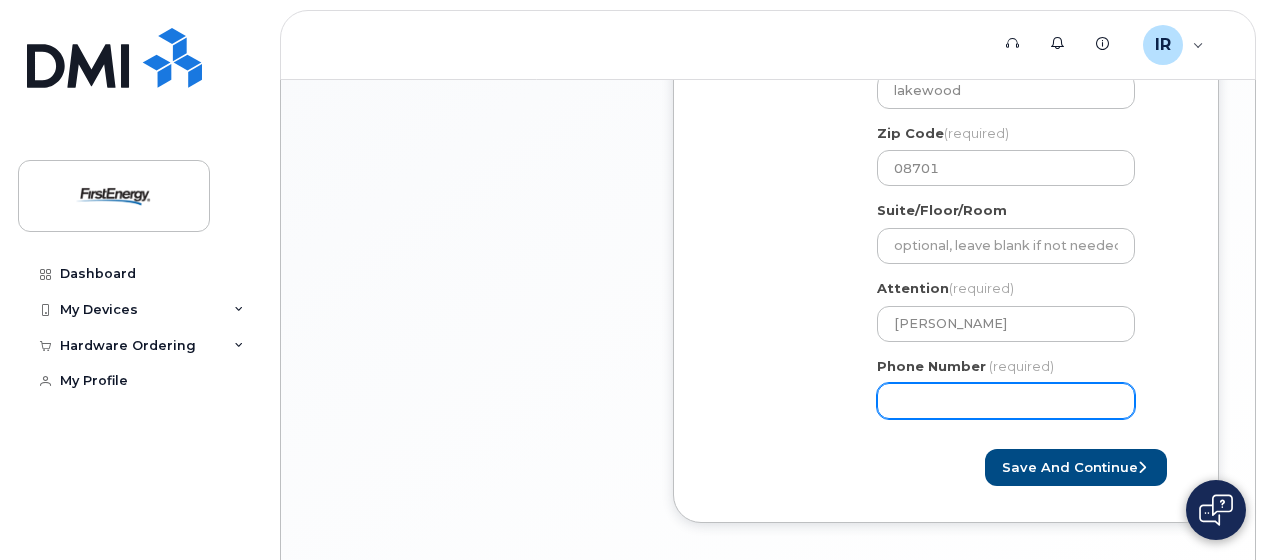 click on "Phone Number" 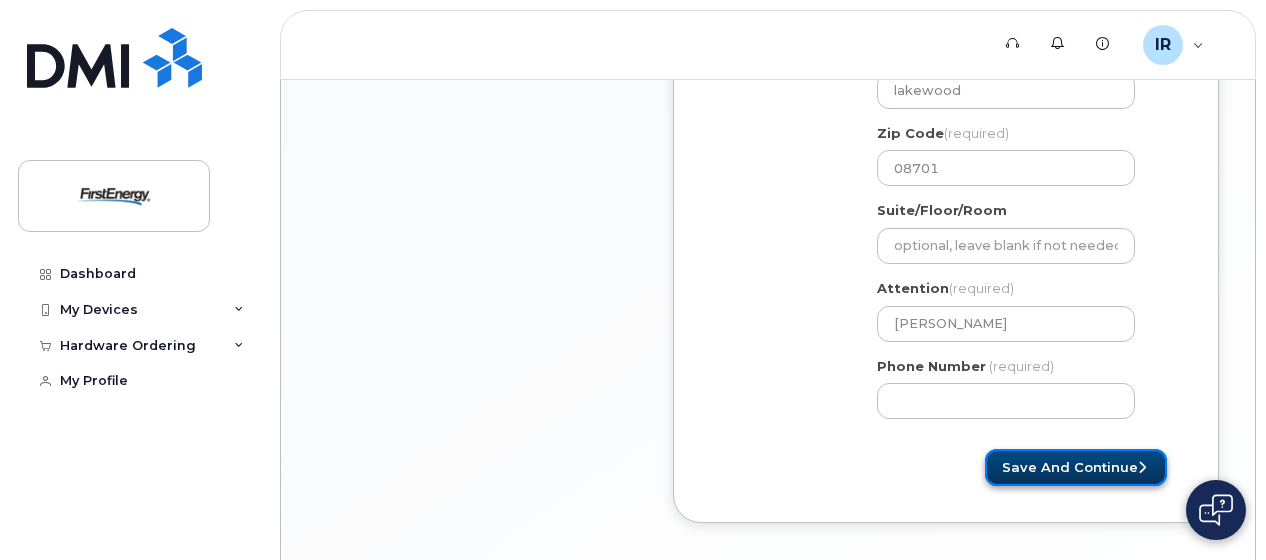 click on "Save and Continue" 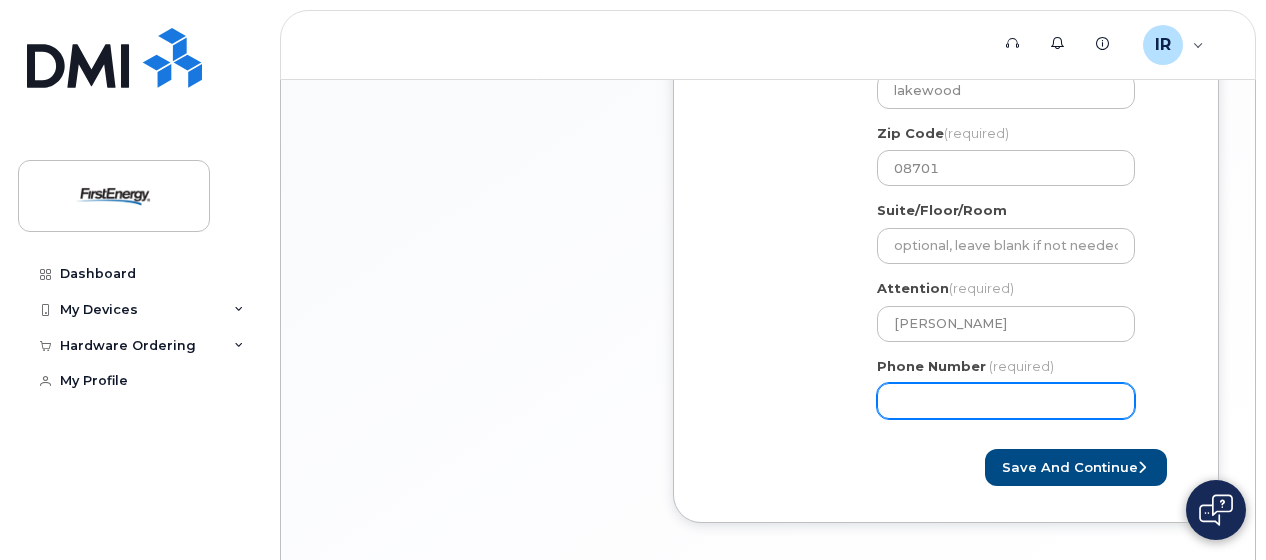 click on "Phone Number" 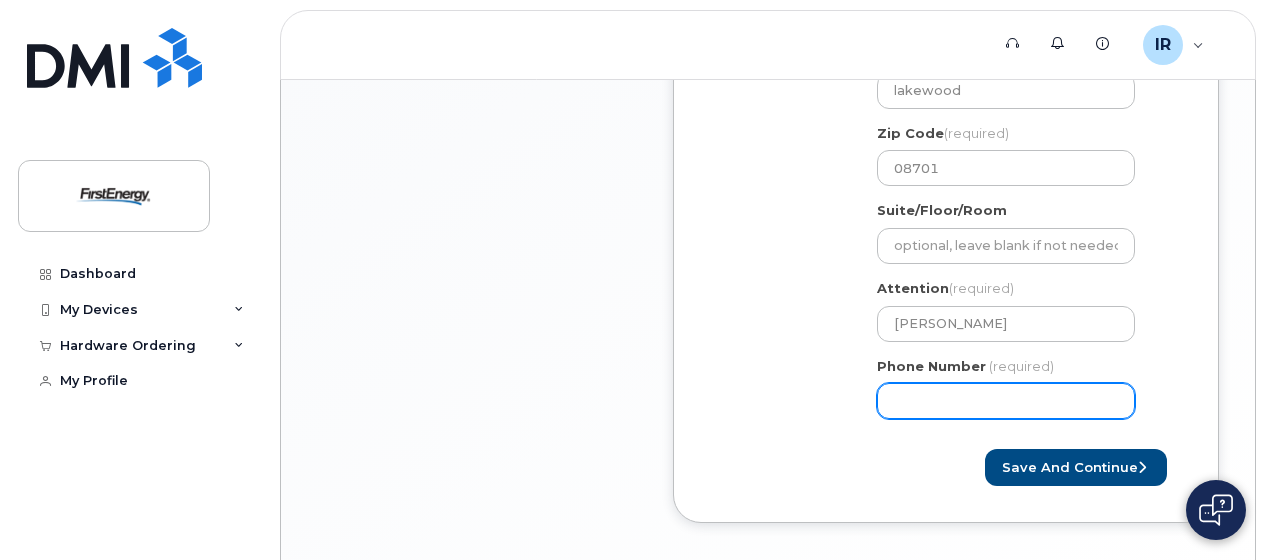 click on "Phone Number" 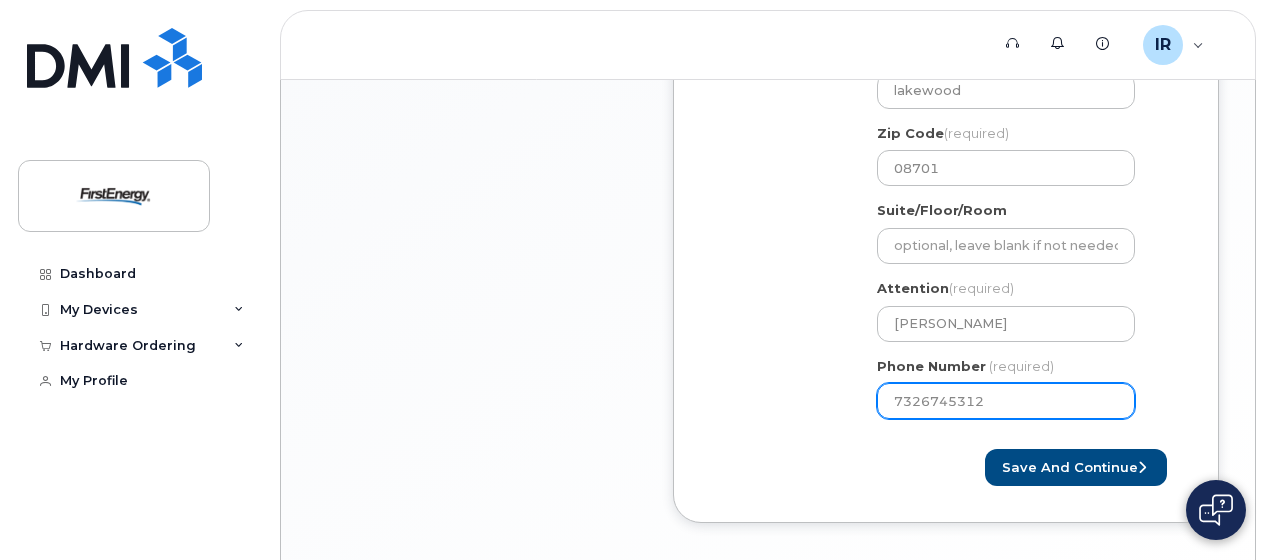click on "7326745312" 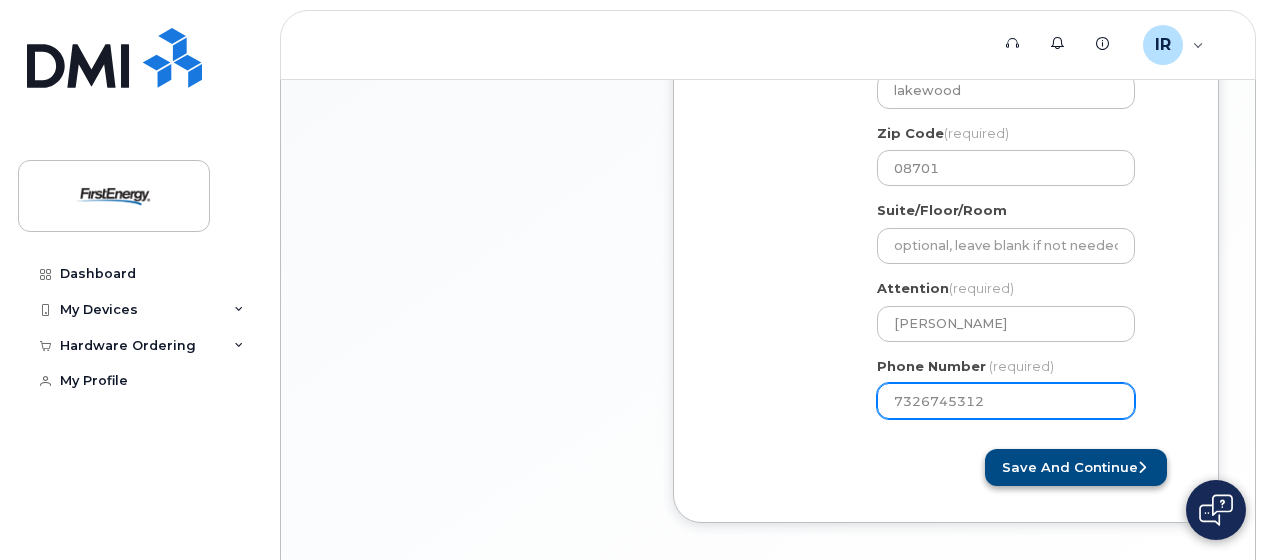 type on "7326745312" 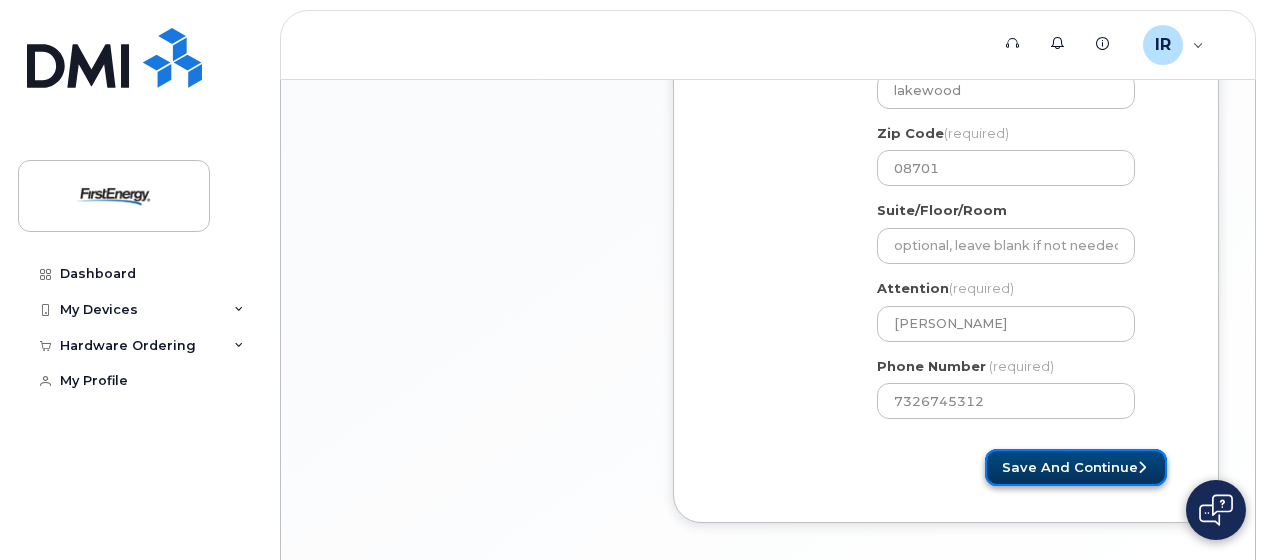 click on "Save and Continue" 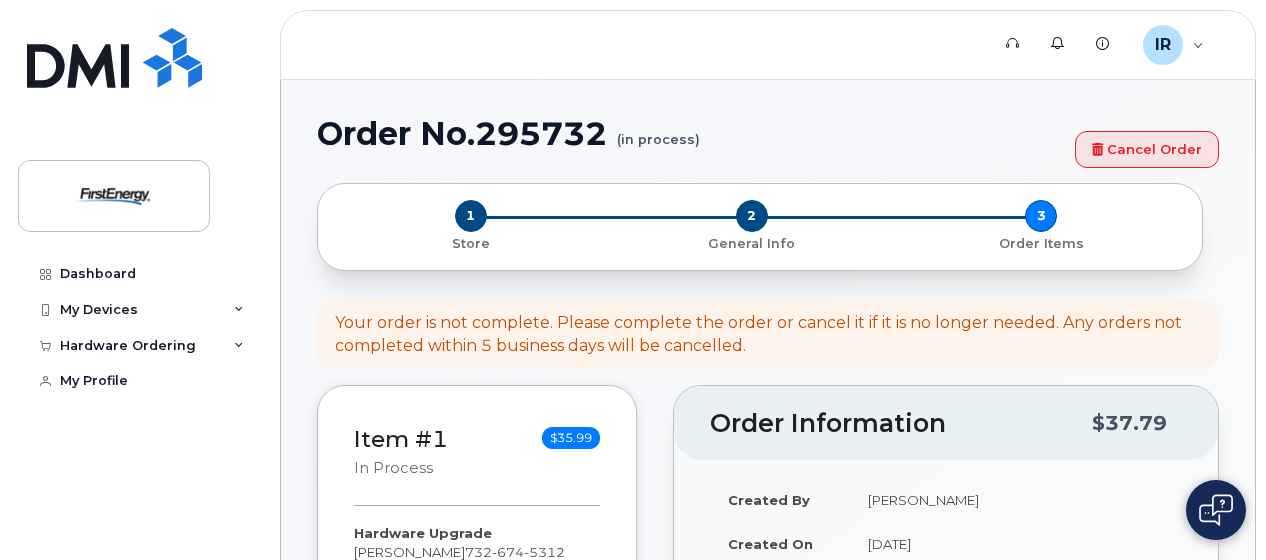 scroll, scrollTop: 0, scrollLeft: 0, axis: both 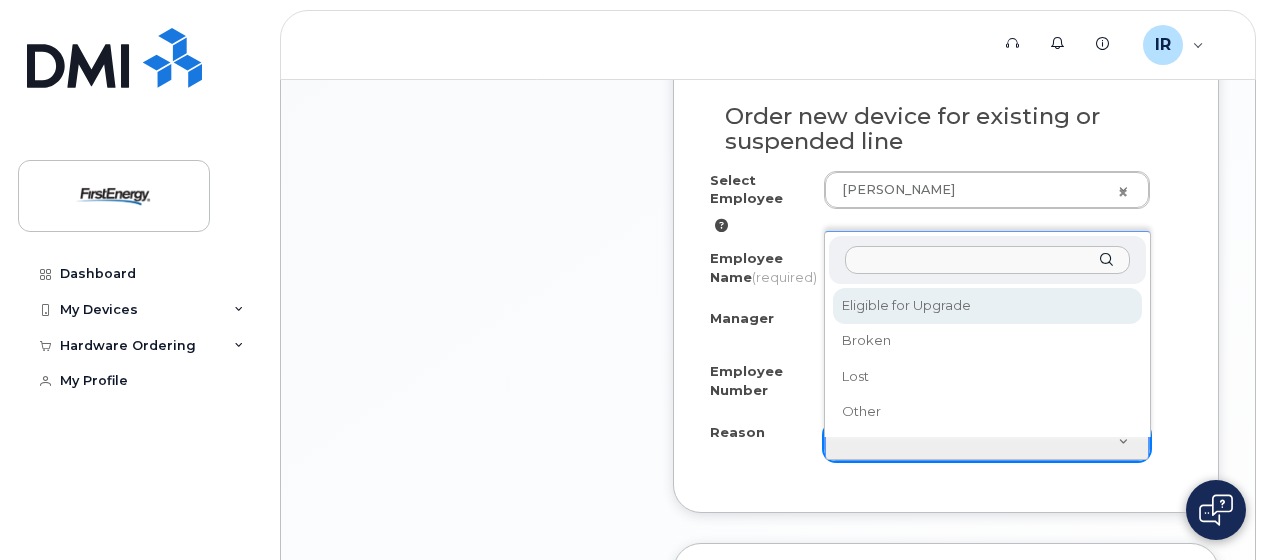 select on "eligible_for_upgrade" 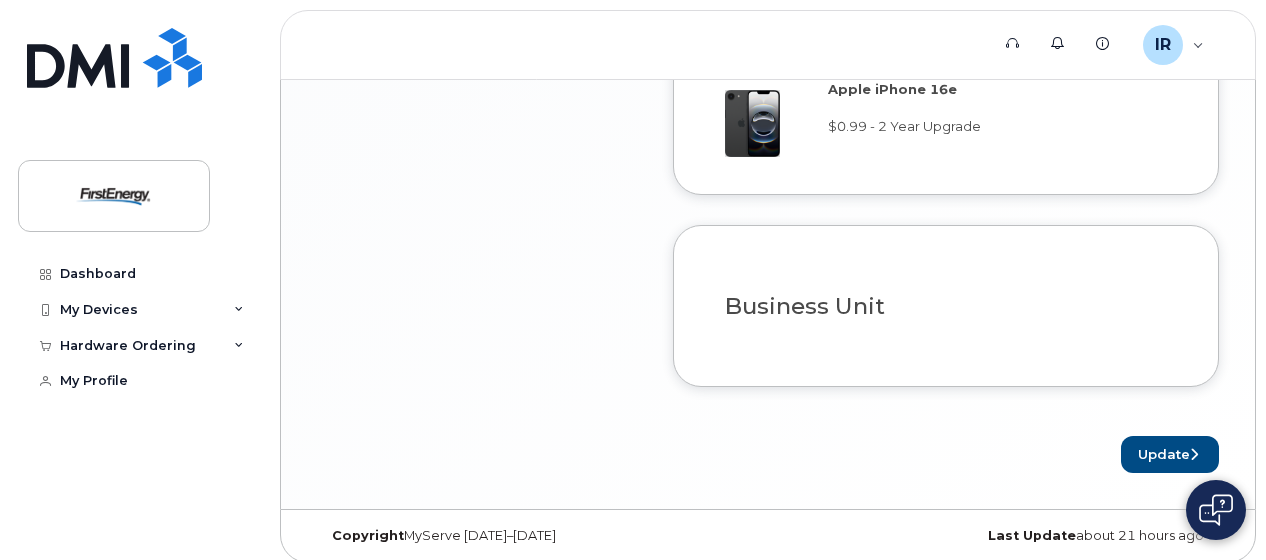 scroll, scrollTop: 1734, scrollLeft: 0, axis: vertical 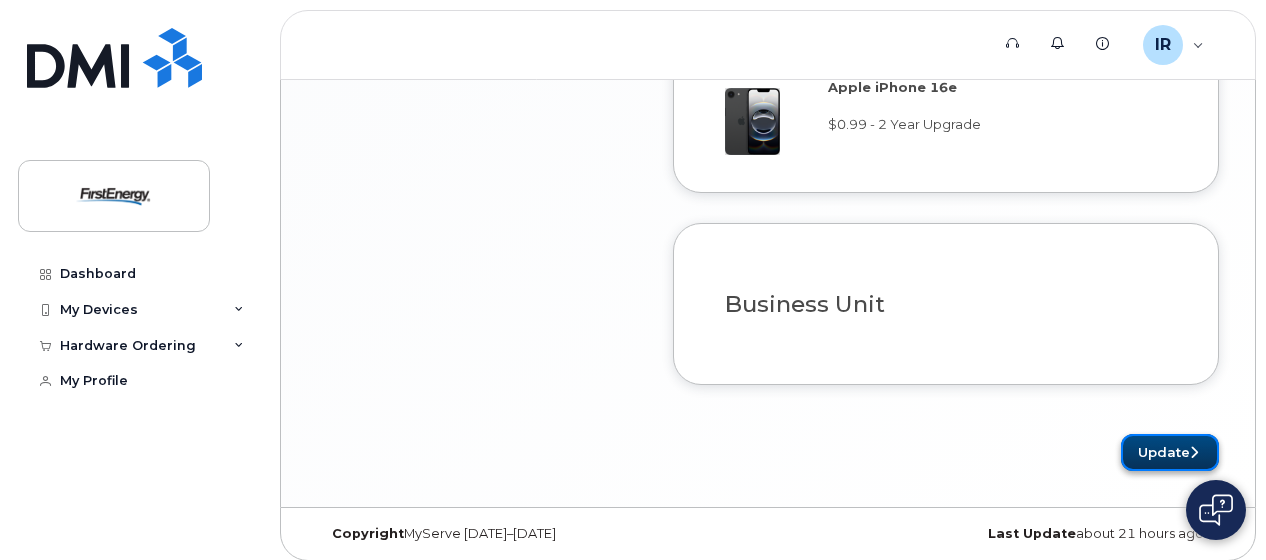 click on "Update" 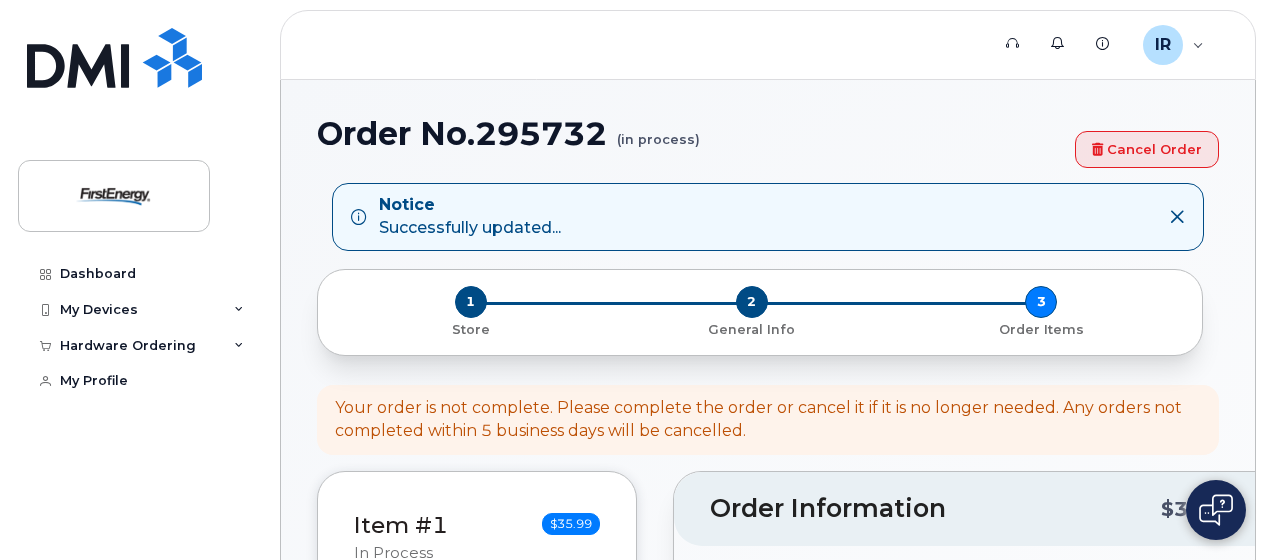 scroll, scrollTop: 0, scrollLeft: 0, axis: both 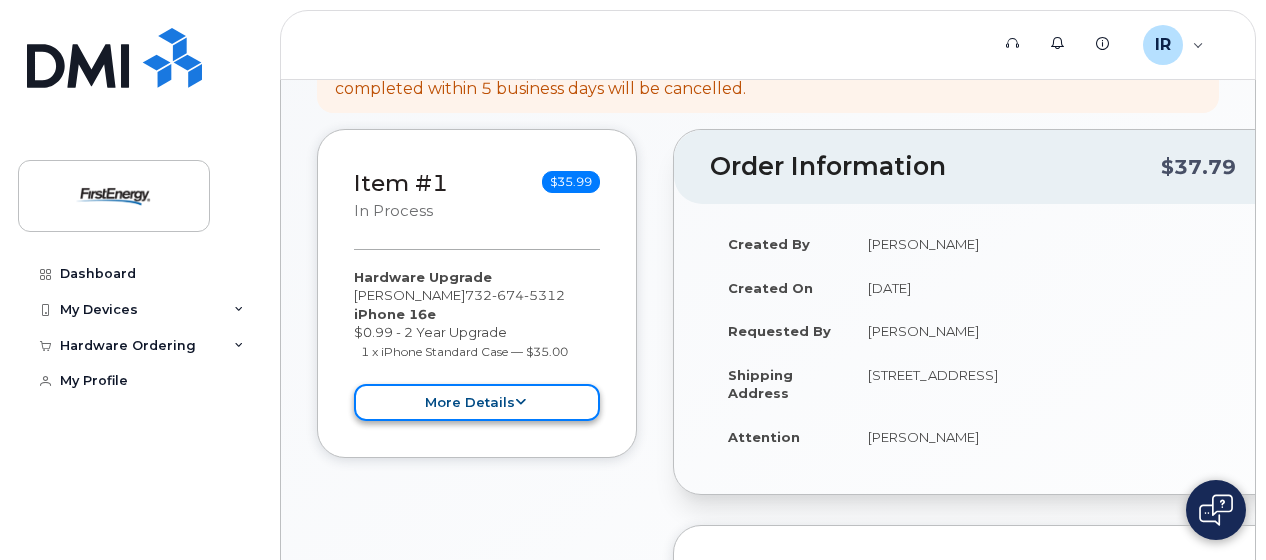 click on "more details" 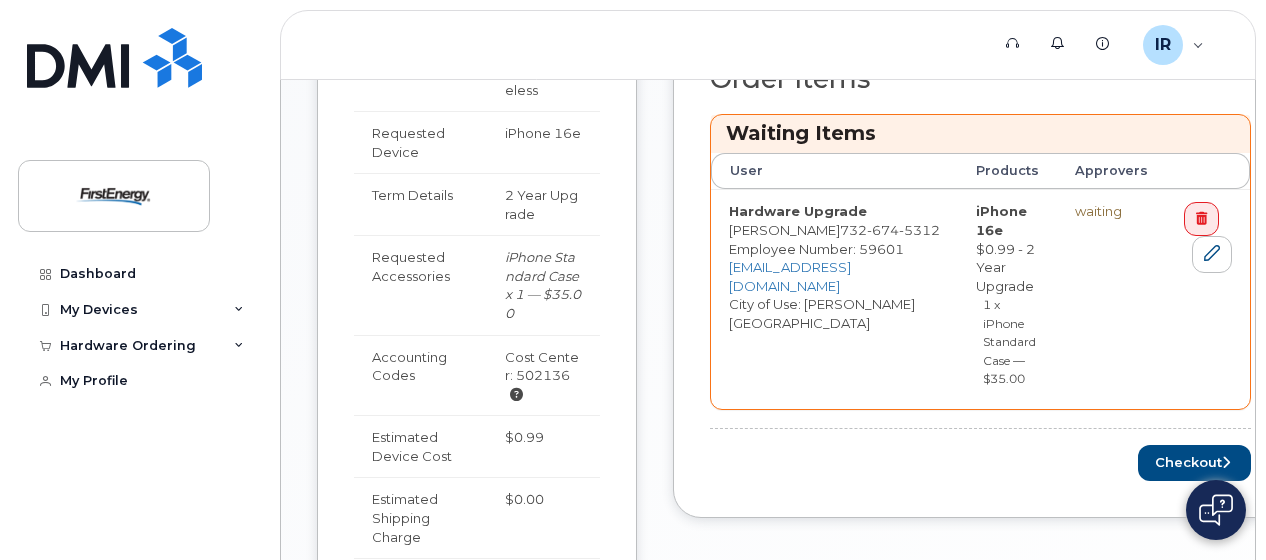 scroll, scrollTop: 870, scrollLeft: 0, axis: vertical 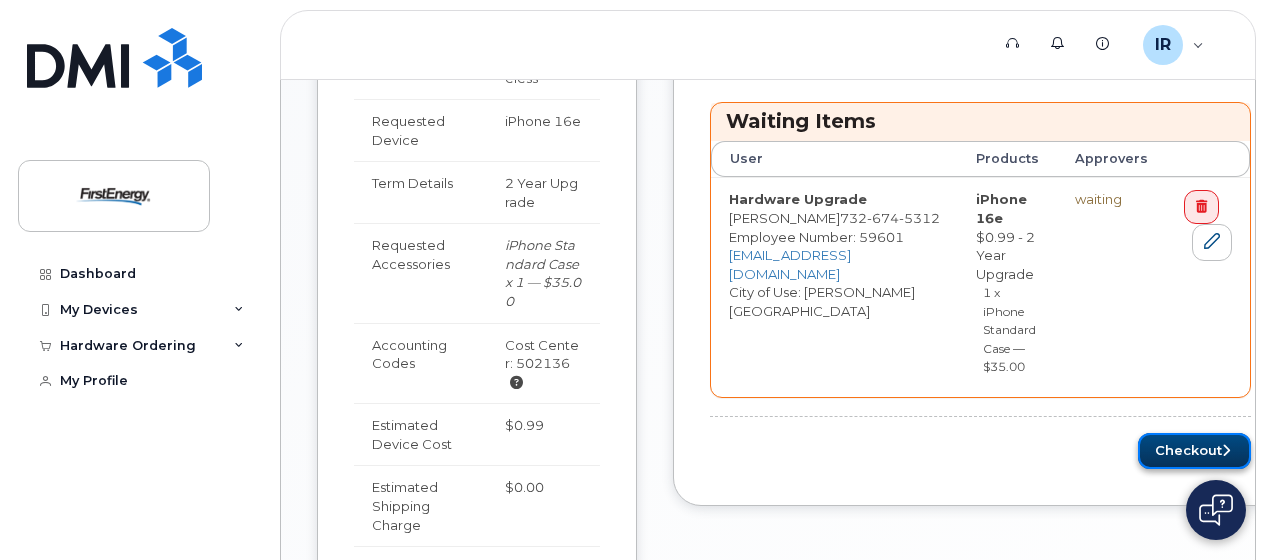 click on "Checkout" 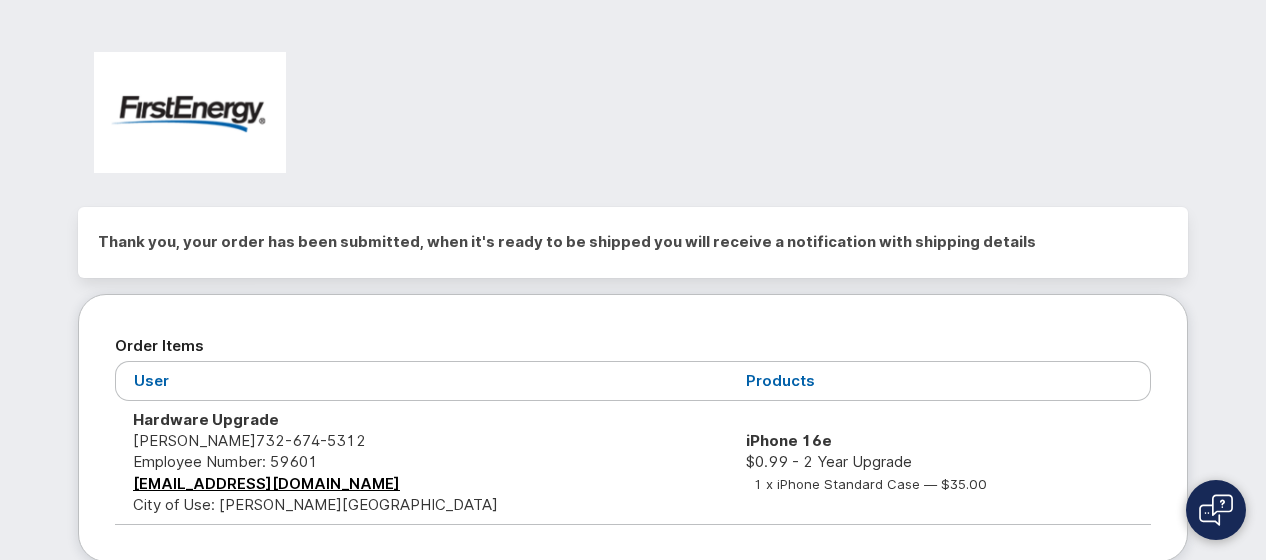 scroll, scrollTop: 0, scrollLeft: 0, axis: both 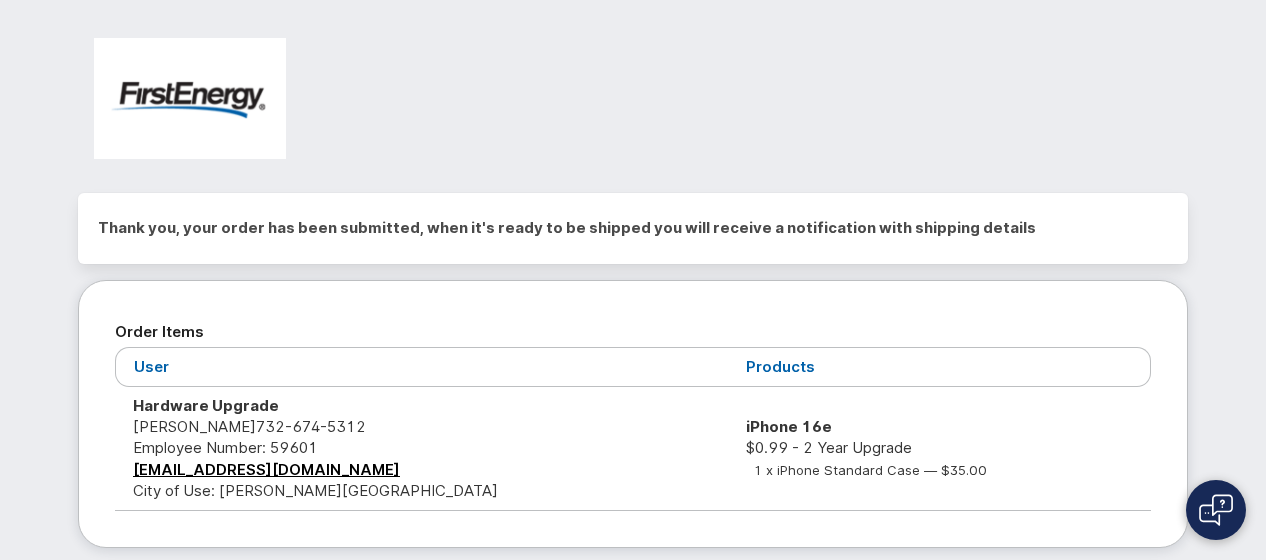 drag, startPoint x: 1264, startPoint y: 162, endPoint x: 1262, endPoint y: 174, distance: 12.165525 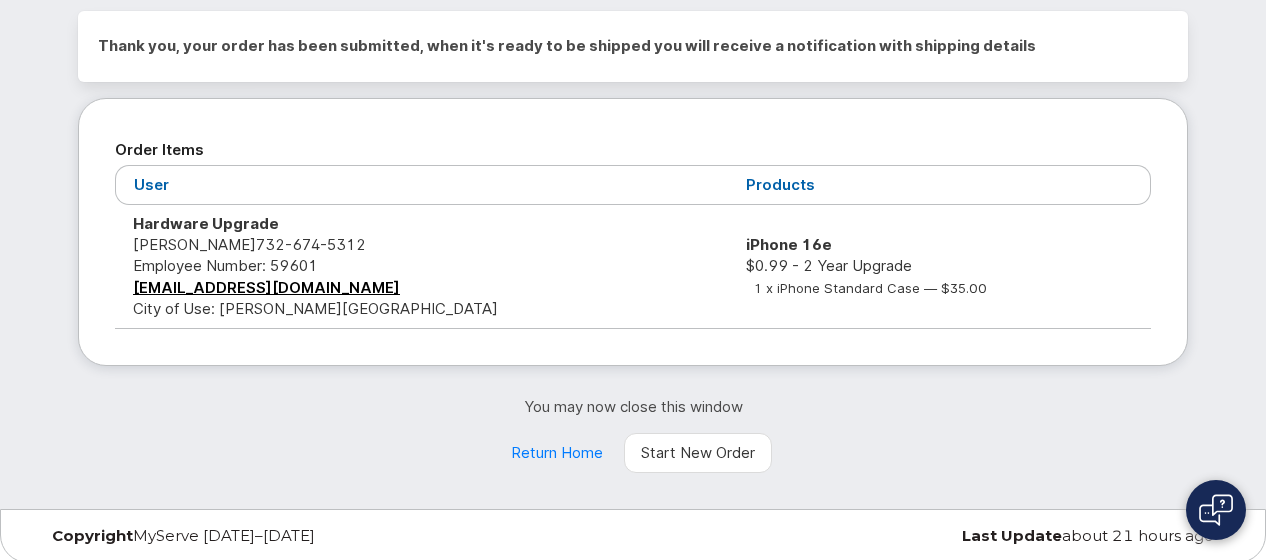 scroll, scrollTop: 188, scrollLeft: 0, axis: vertical 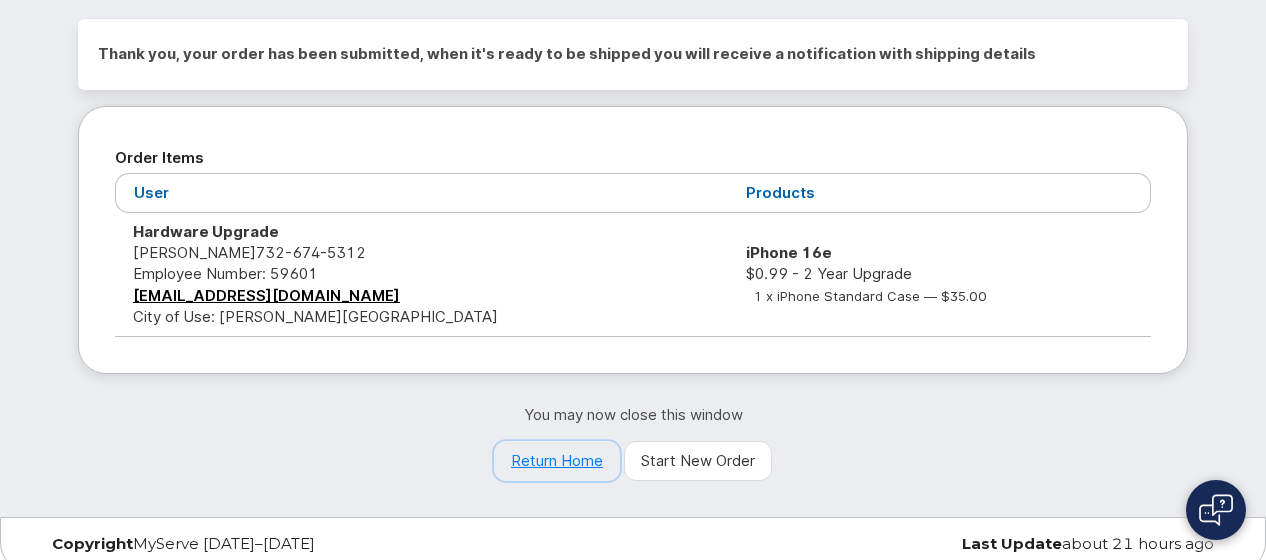 click on "Return Home" at bounding box center (557, 461) 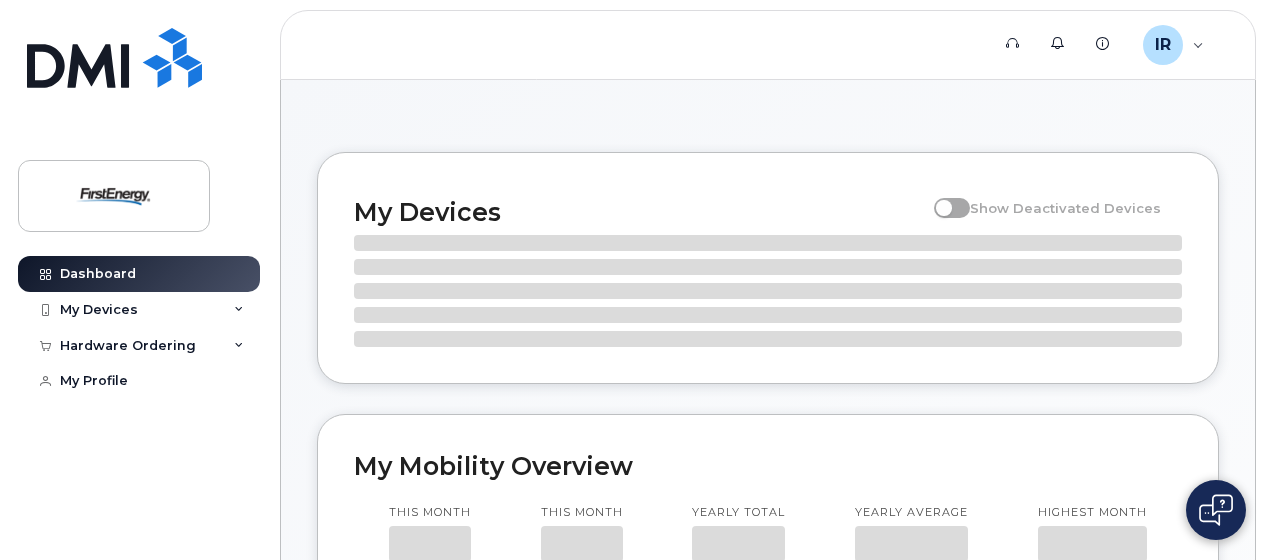 scroll, scrollTop: 0, scrollLeft: 0, axis: both 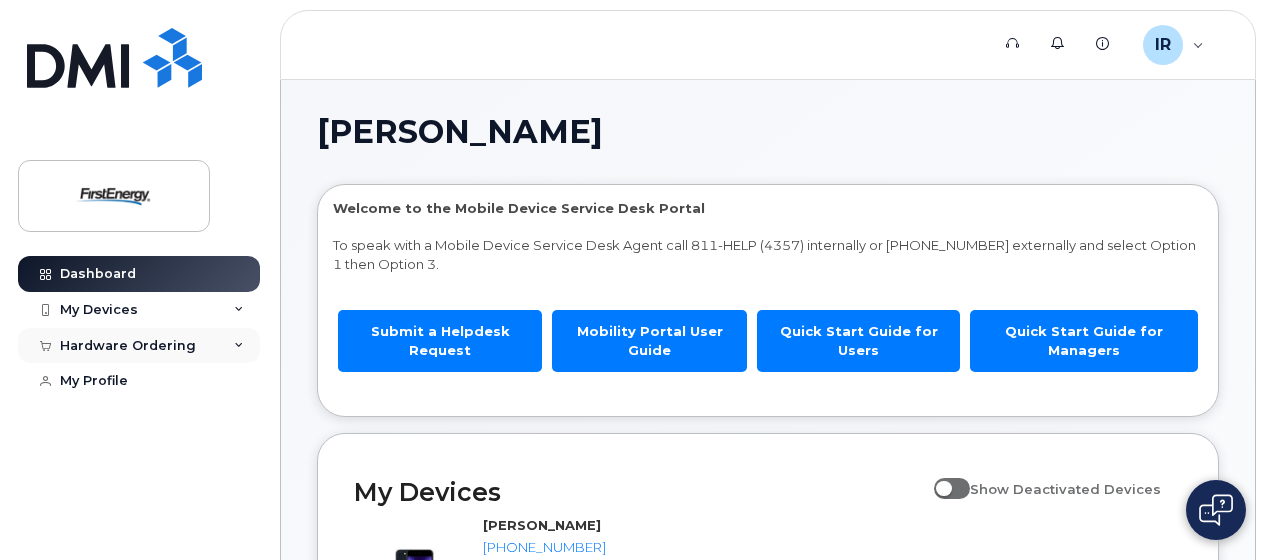 click on "Hardware Ordering" 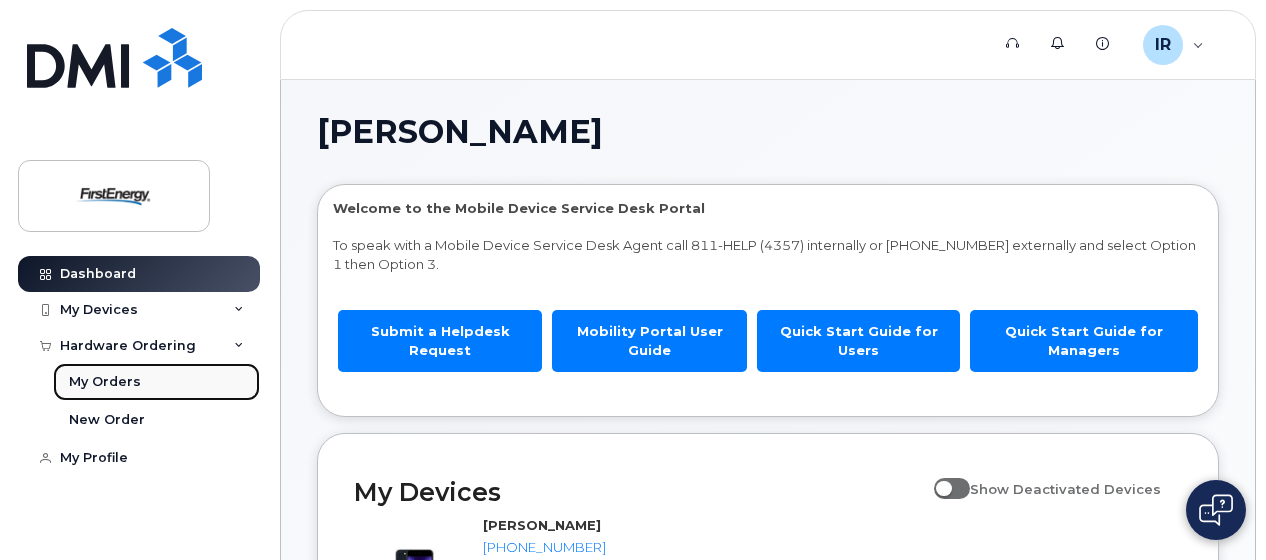 click on "My Orders" 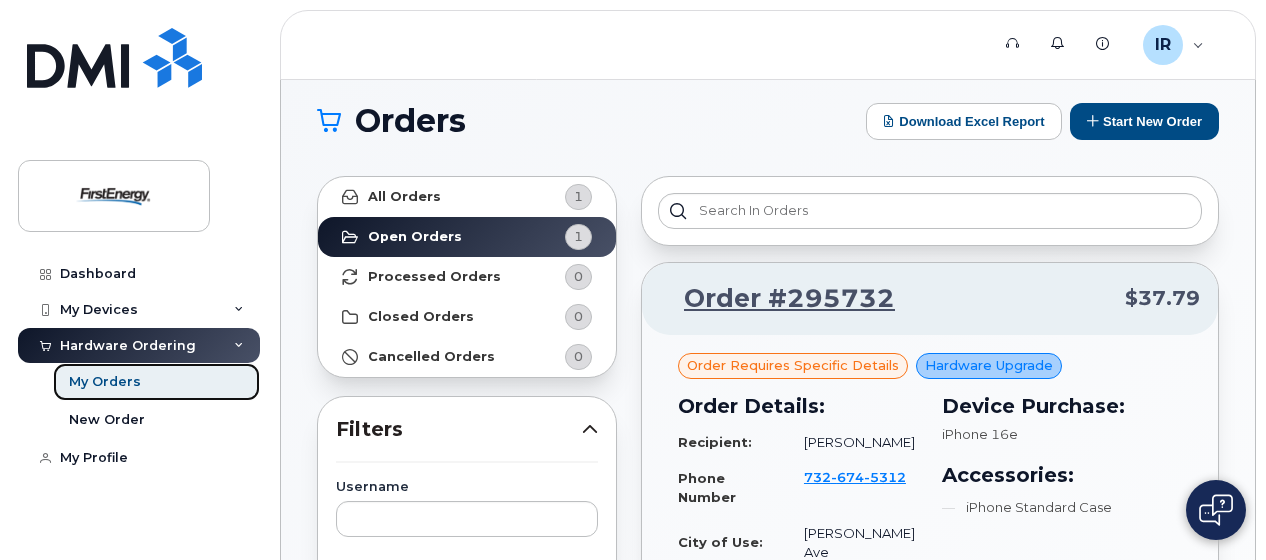 scroll, scrollTop: 81, scrollLeft: 0, axis: vertical 